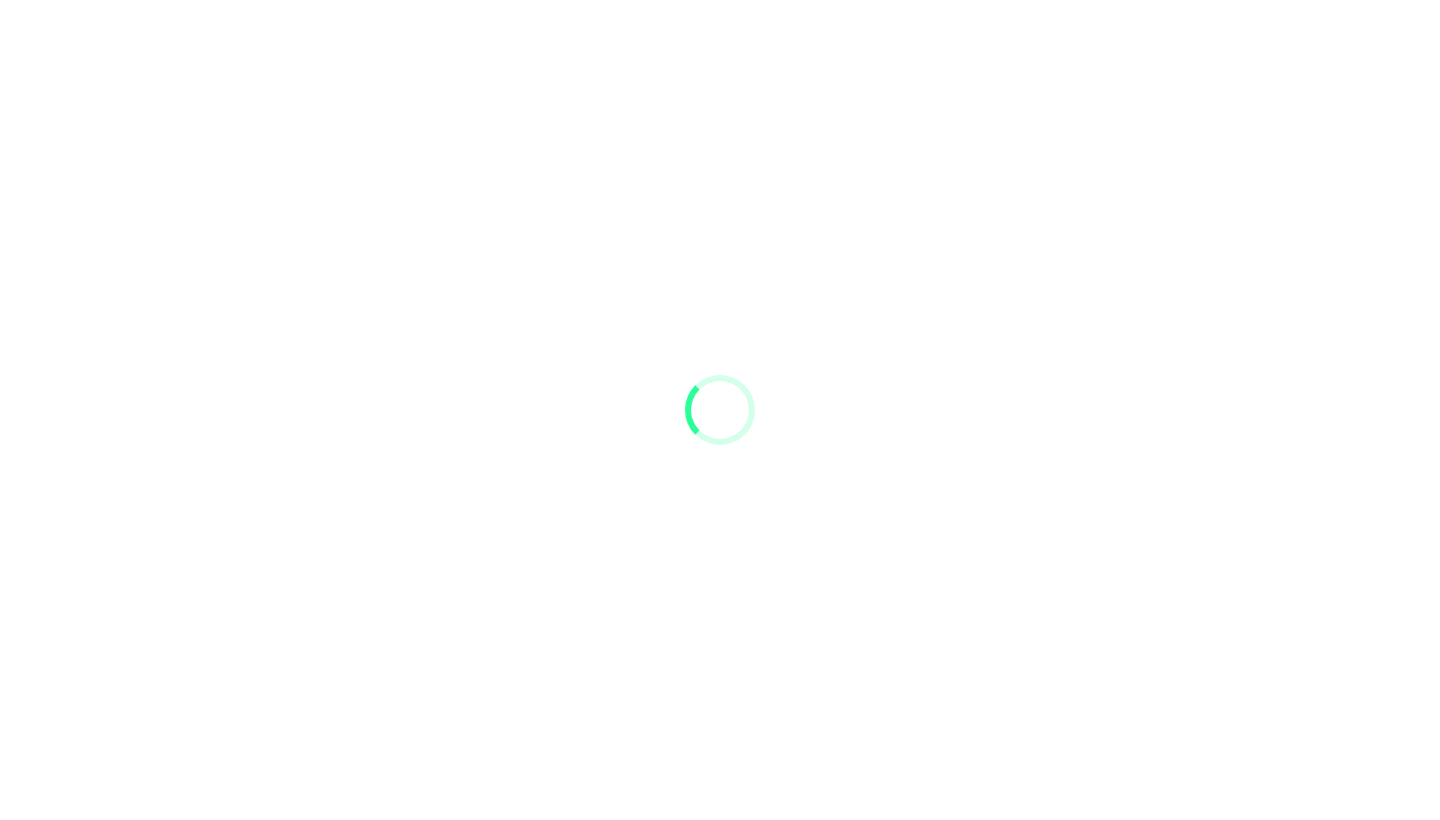 scroll, scrollTop: 0, scrollLeft: 0, axis: both 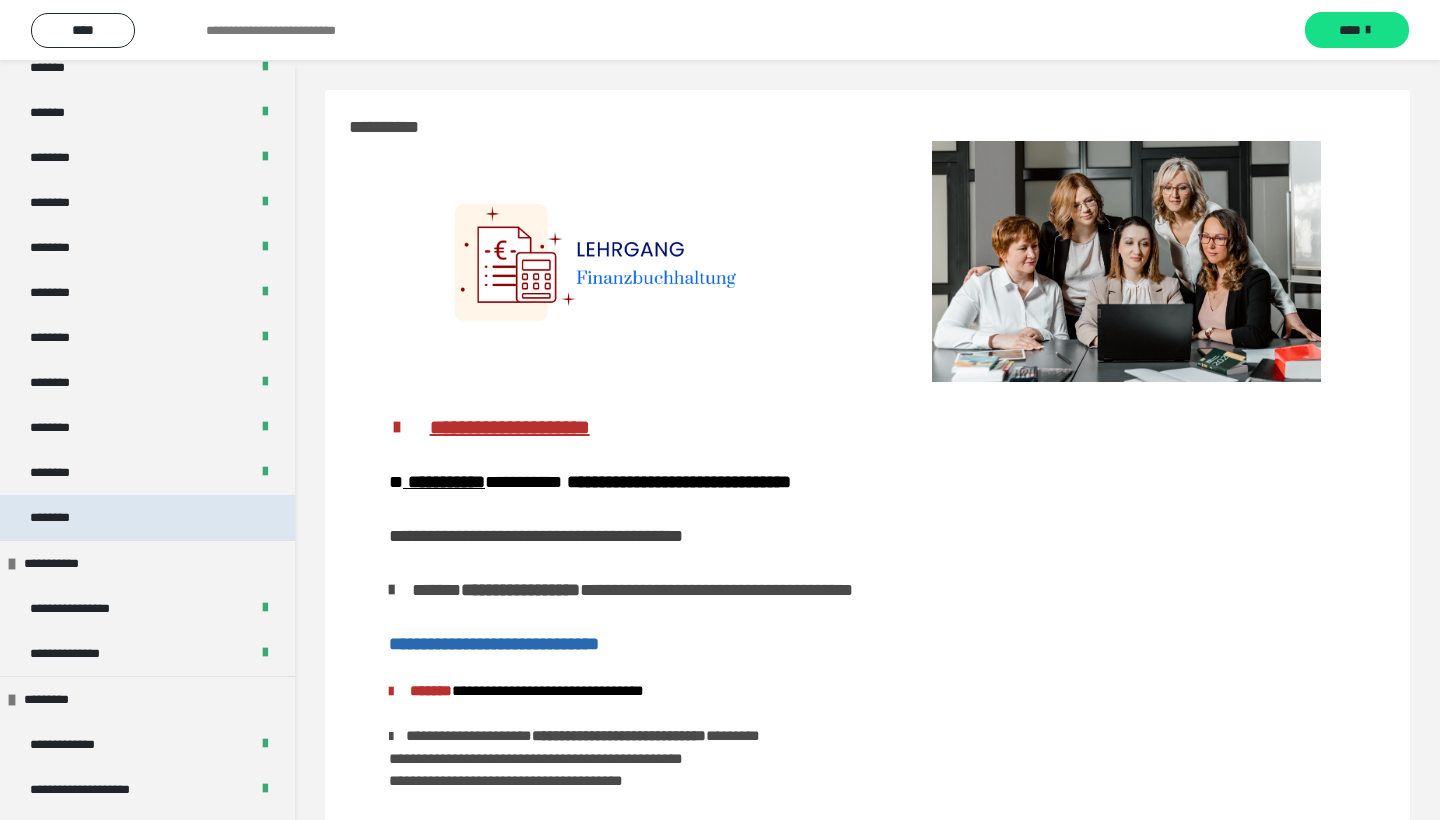 click on "********" at bounding box center [61, 517] 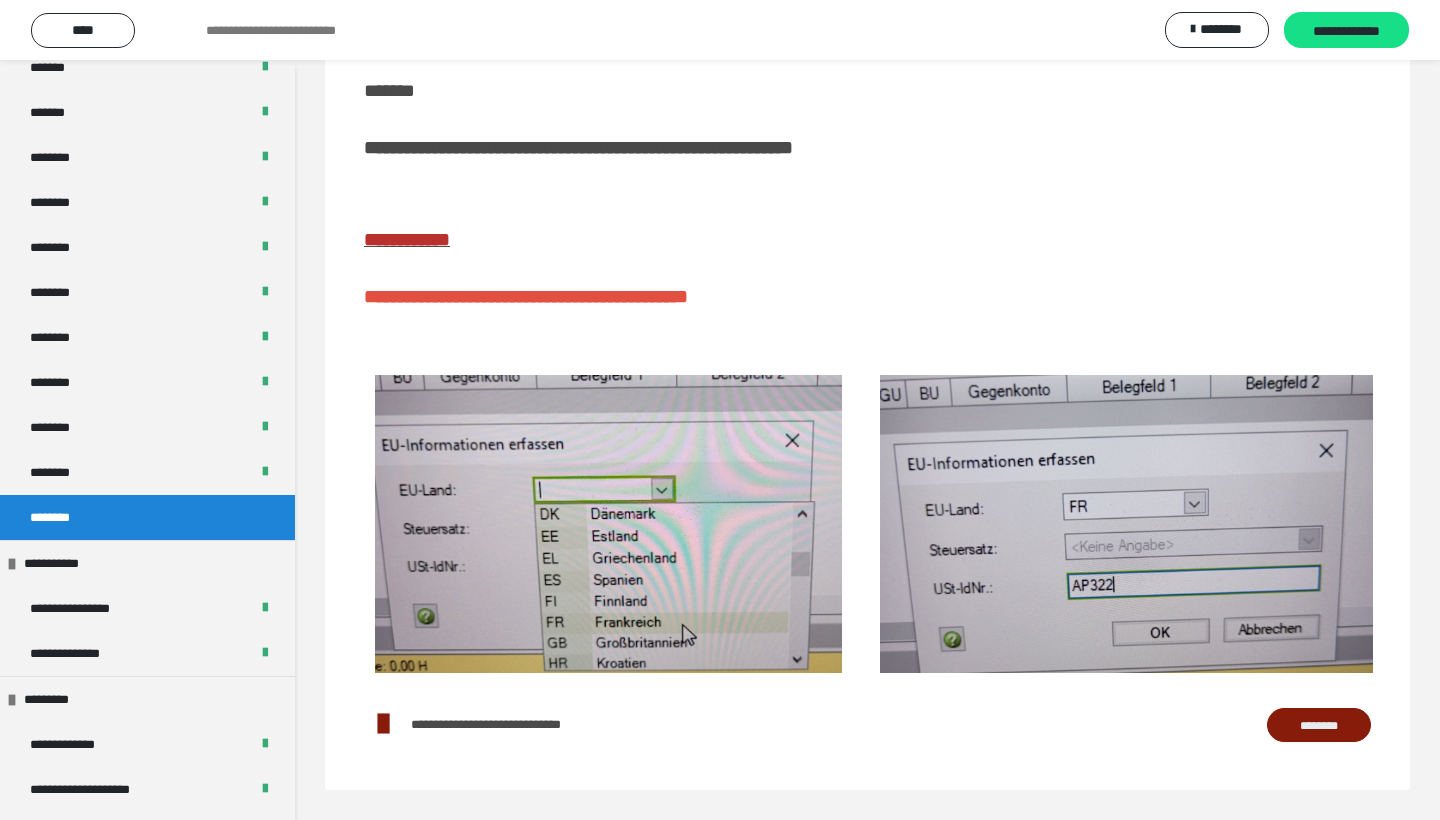 scroll, scrollTop: 192, scrollLeft: 0, axis: vertical 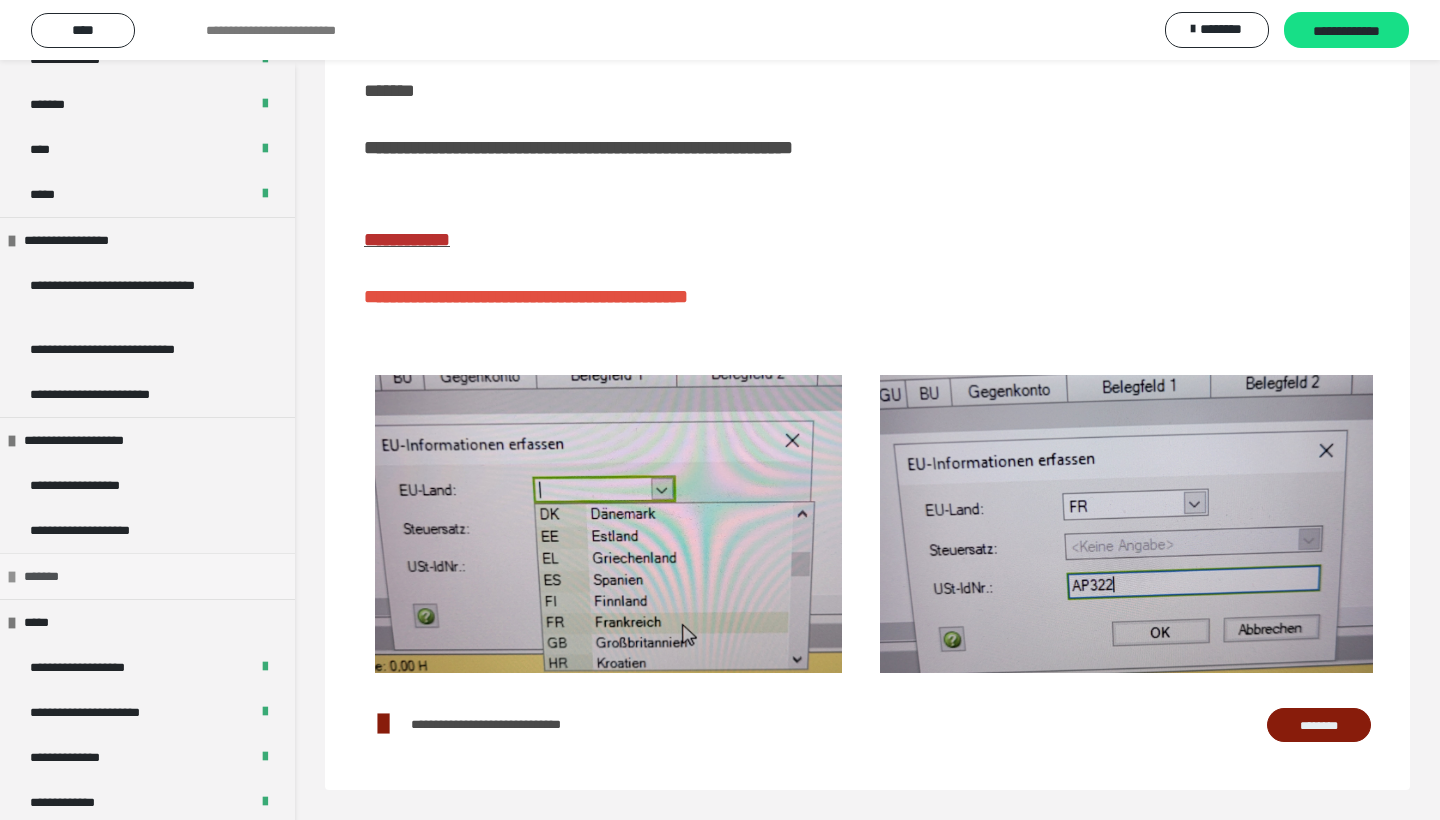 click at bounding box center [12, 577] 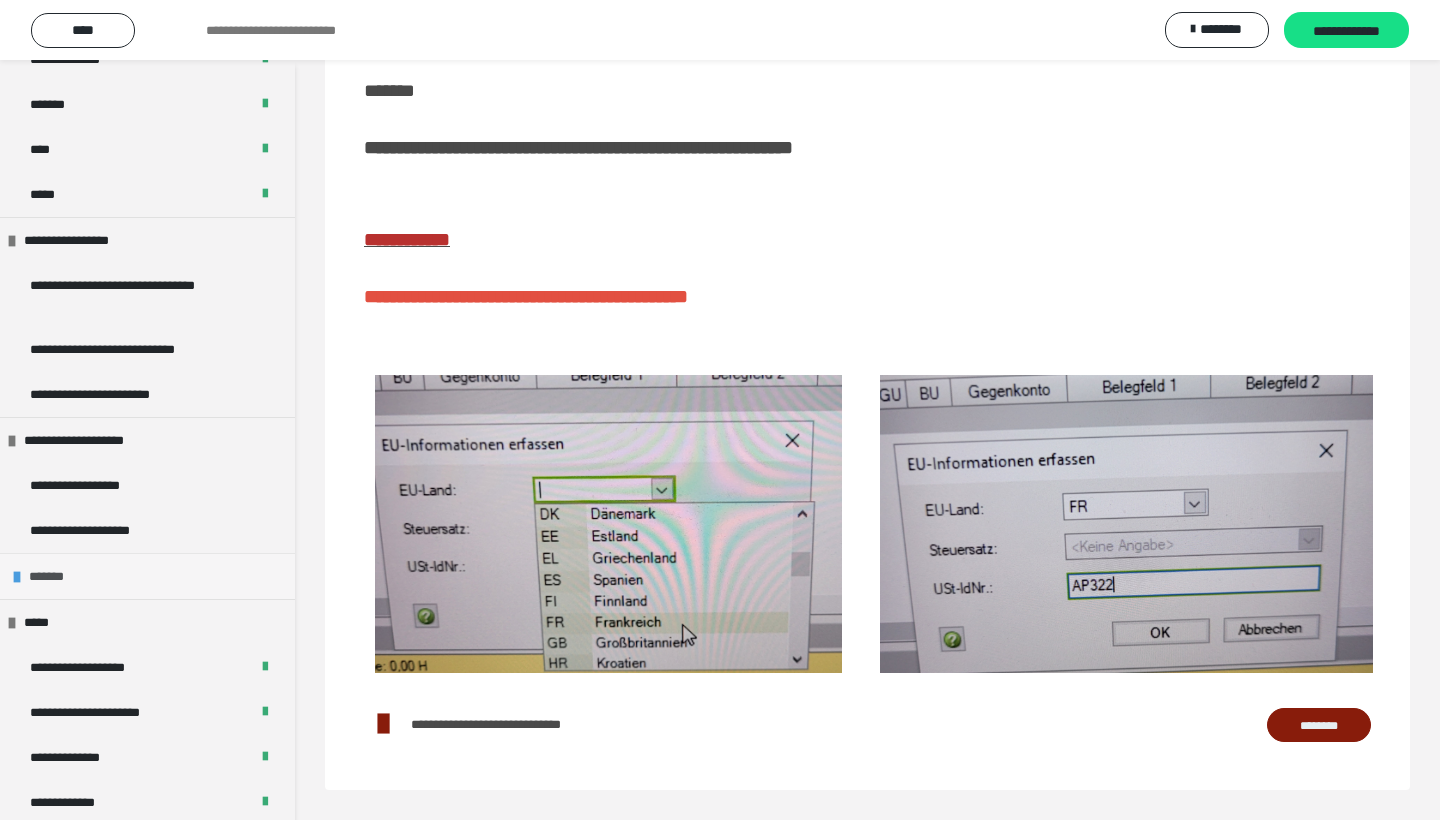 click at bounding box center (17, 577) 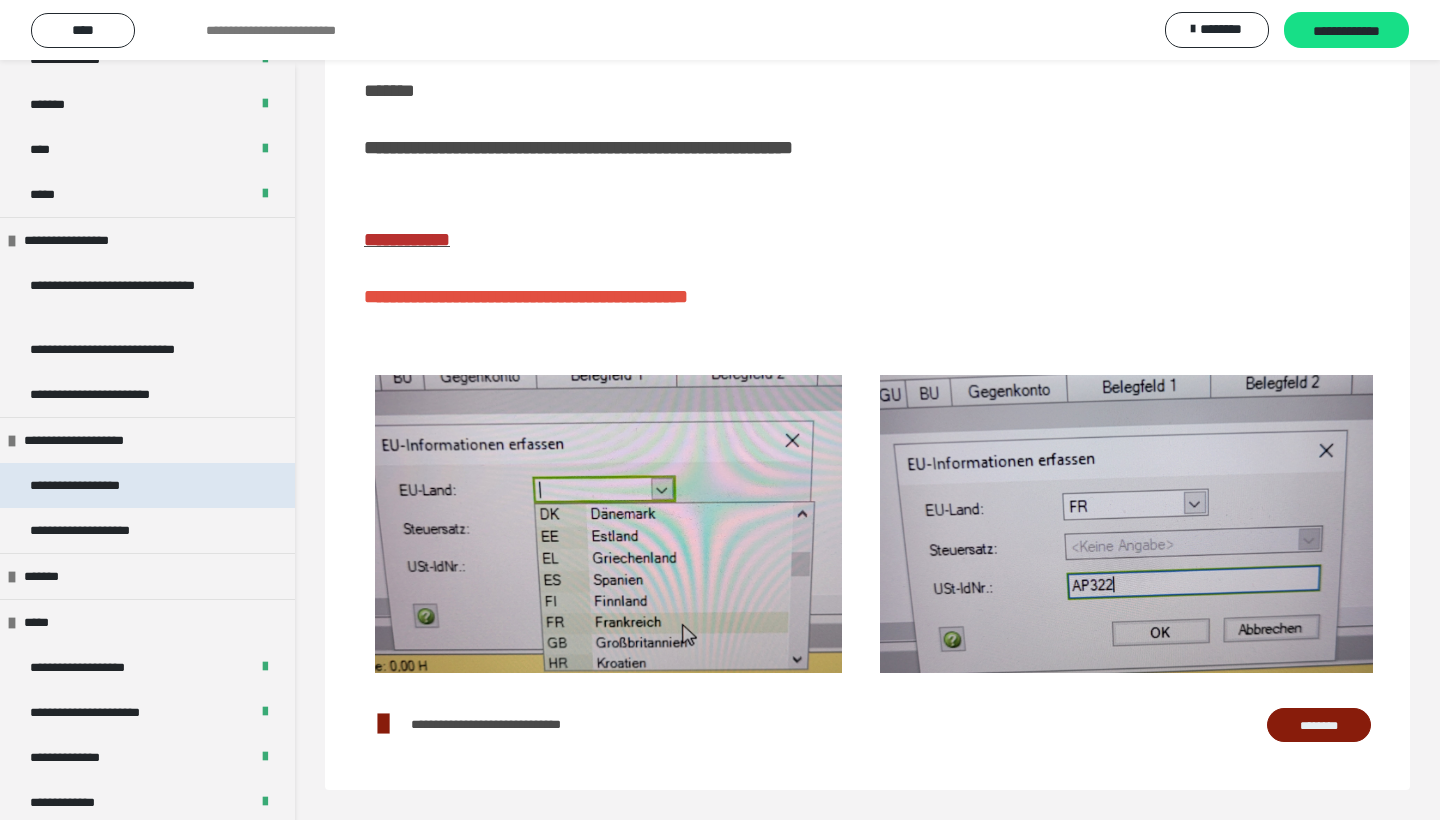 click on "**********" at bounding box center [98, 485] 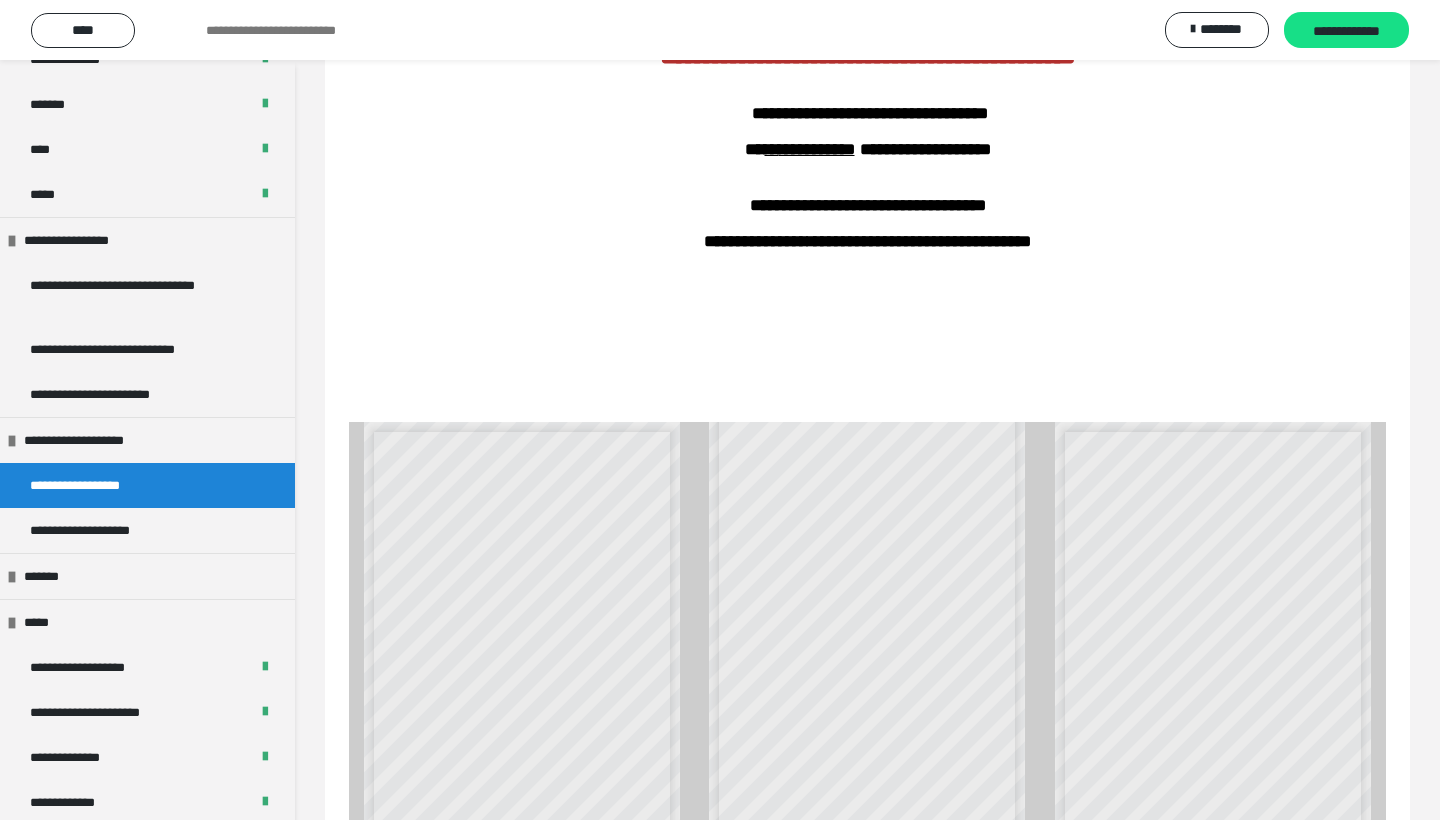 scroll, scrollTop: 12, scrollLeft: 0, axis: vertical 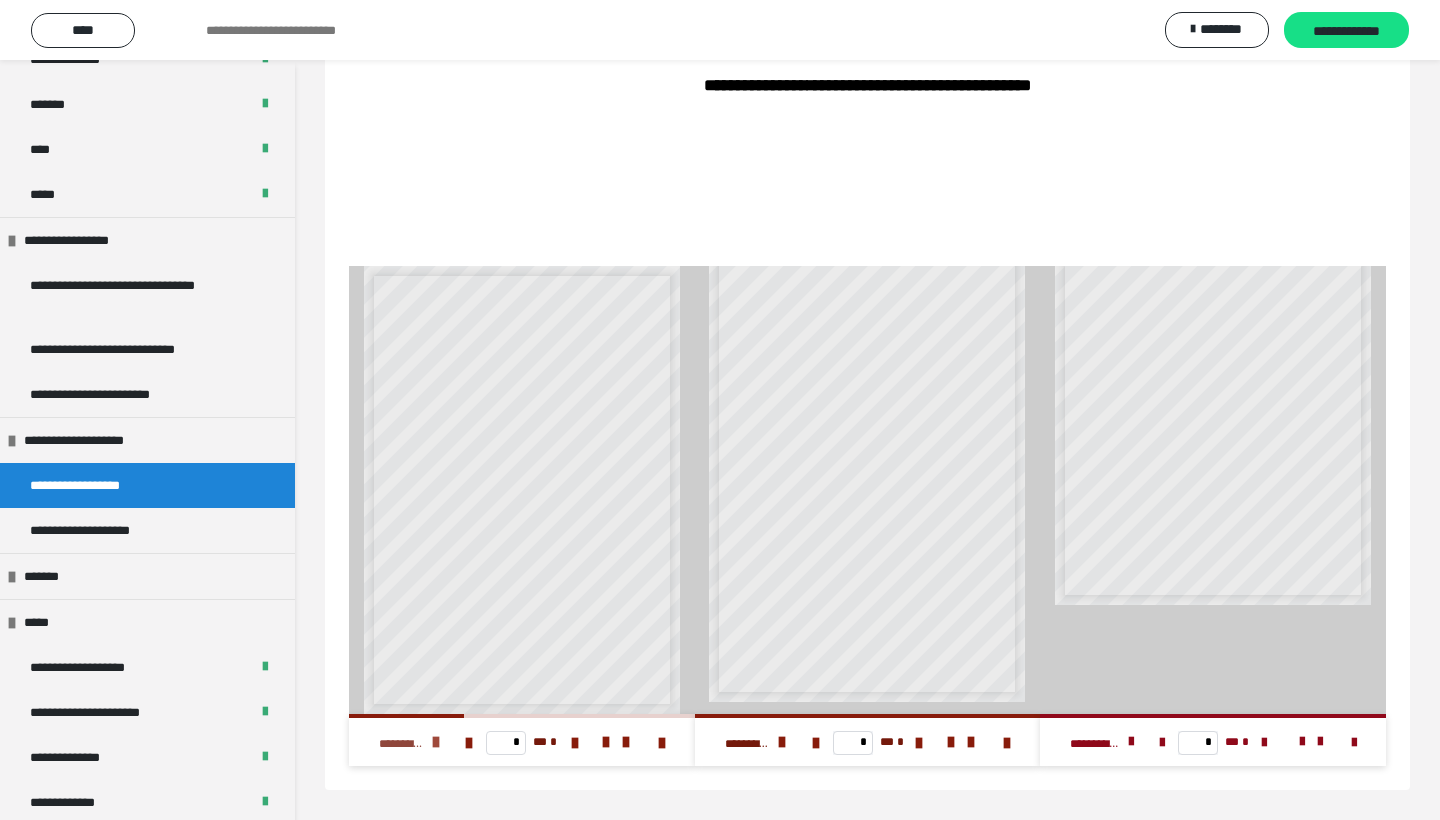click at bounding box center [436, 742] 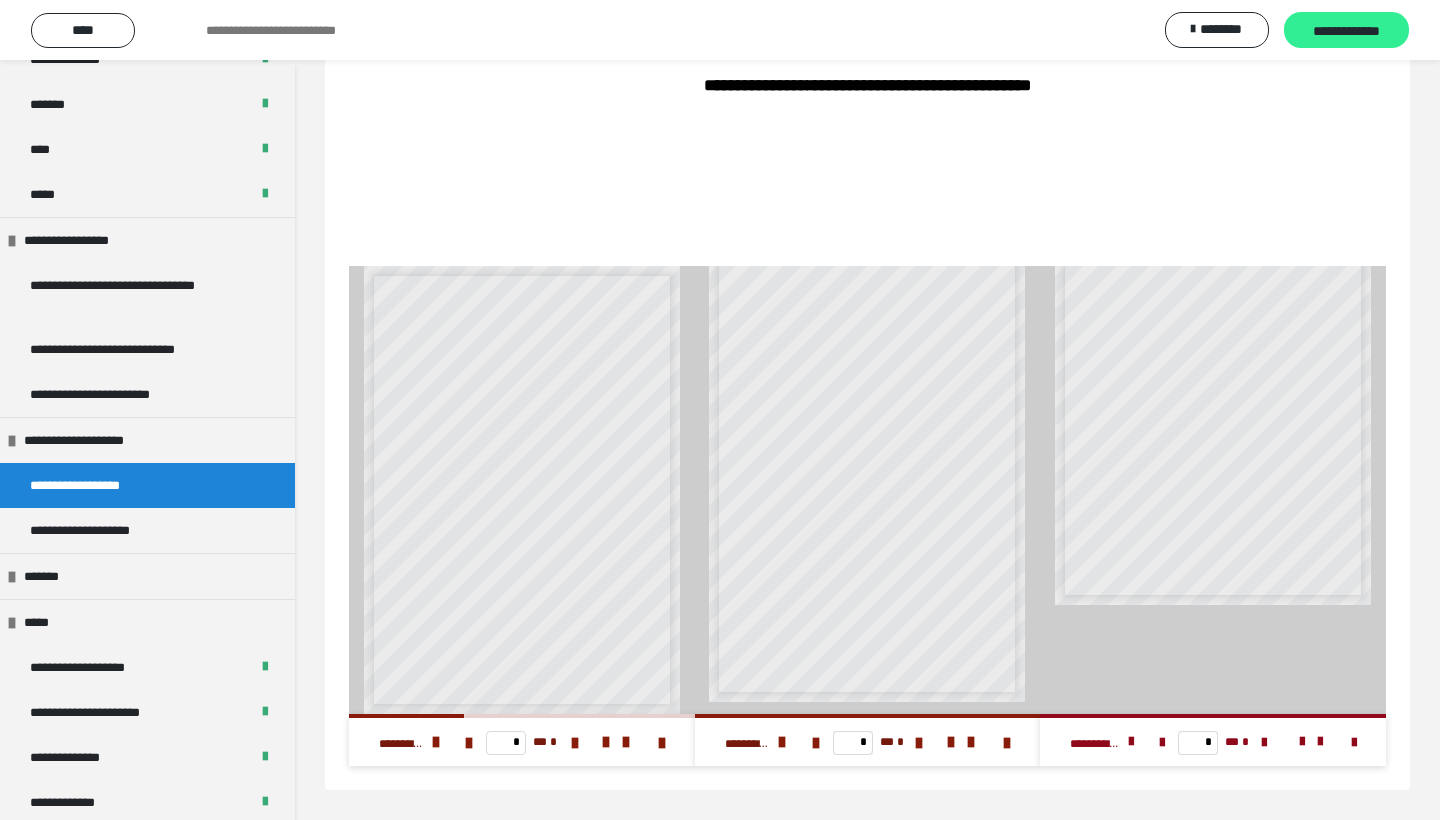 click on "**********" at bounding box center (1346, 31) 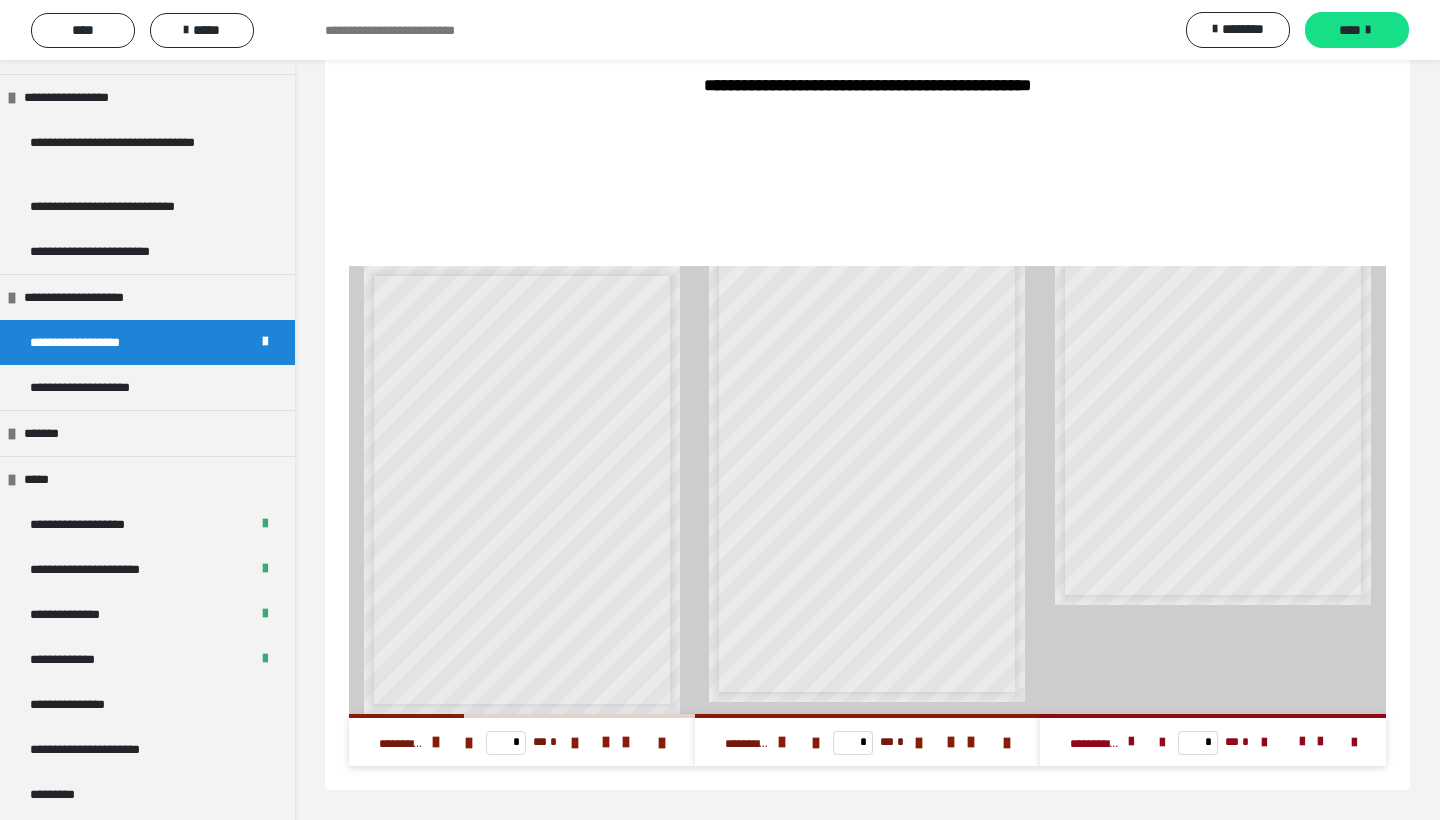 scroll, scrollTop: 1928, scrollLeft: 0, axis: vertical 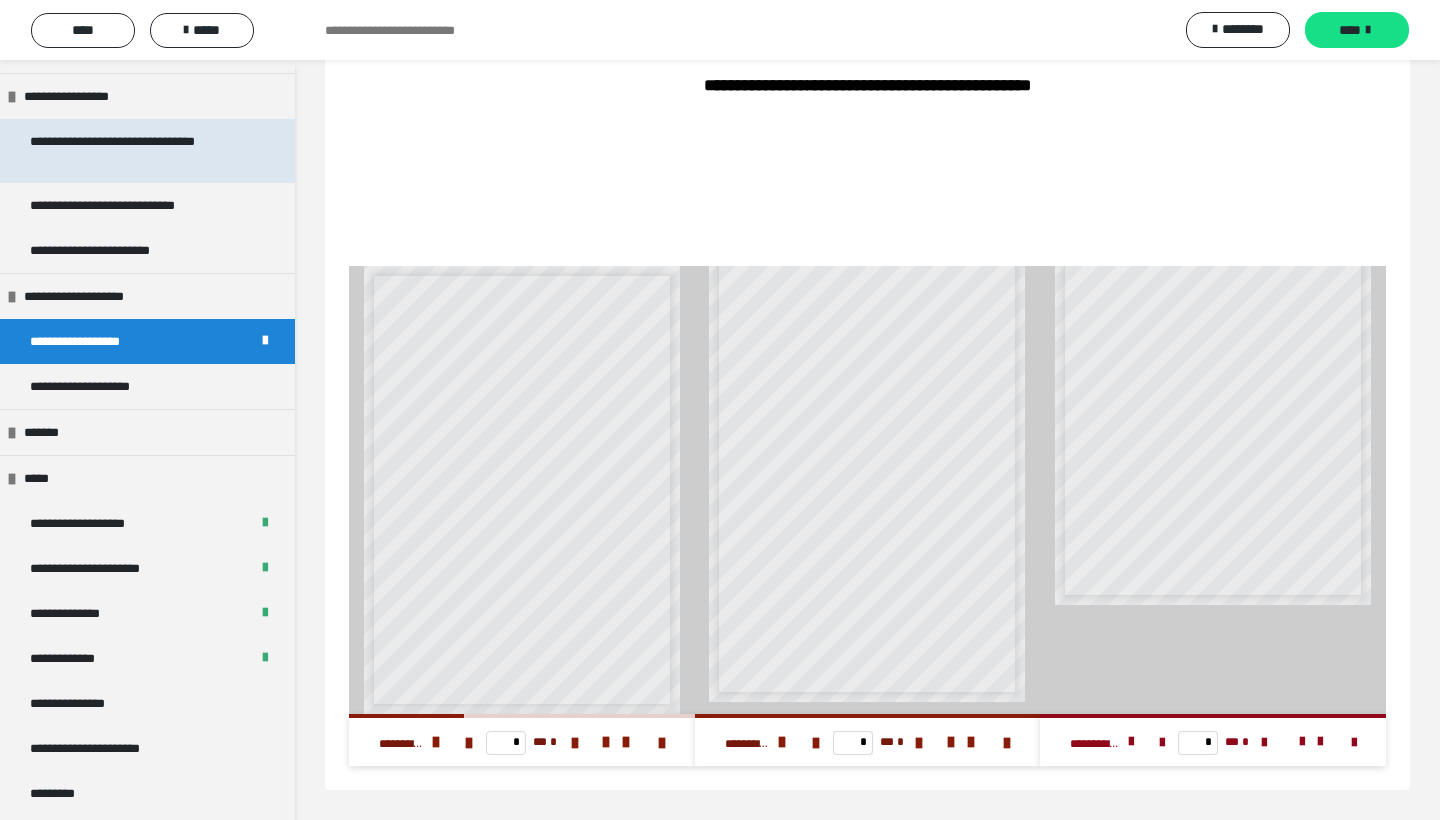 click on "**********" at bounding box center [139, 151] 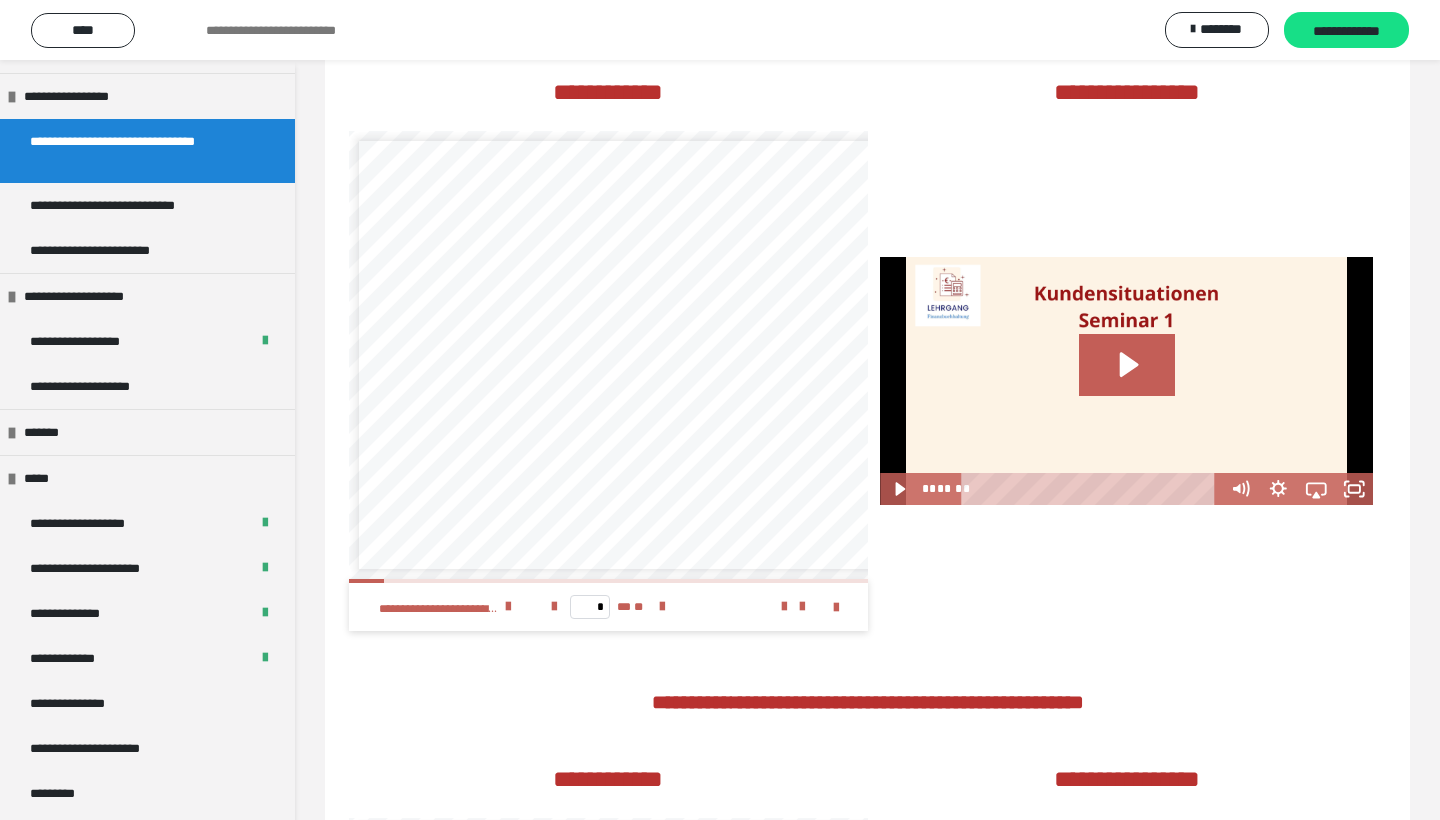 scroll, scrollTop: 613, scrollLeft: 0, axis: vertical 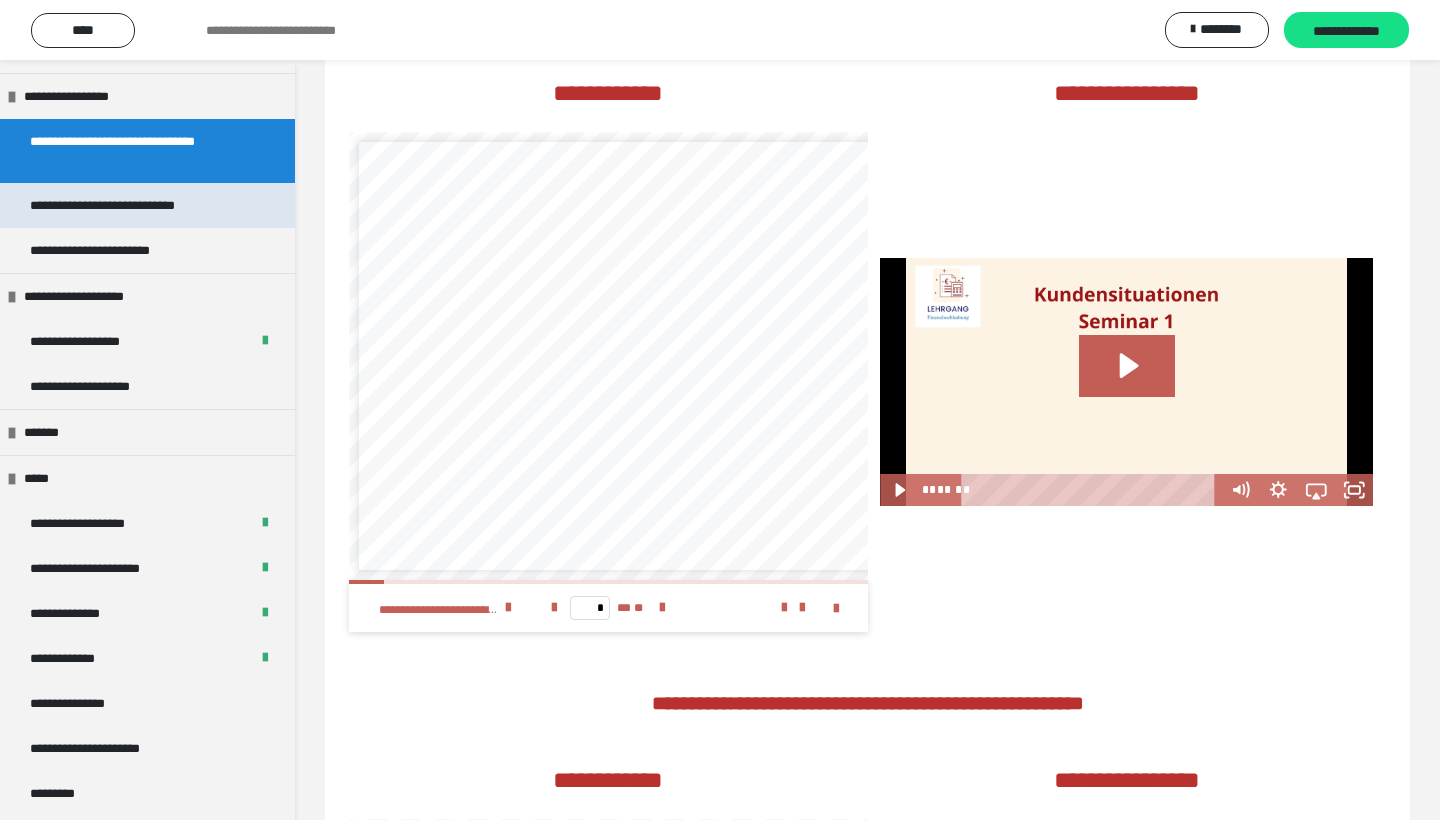 click on "**********" at bounding box center (131, 205) 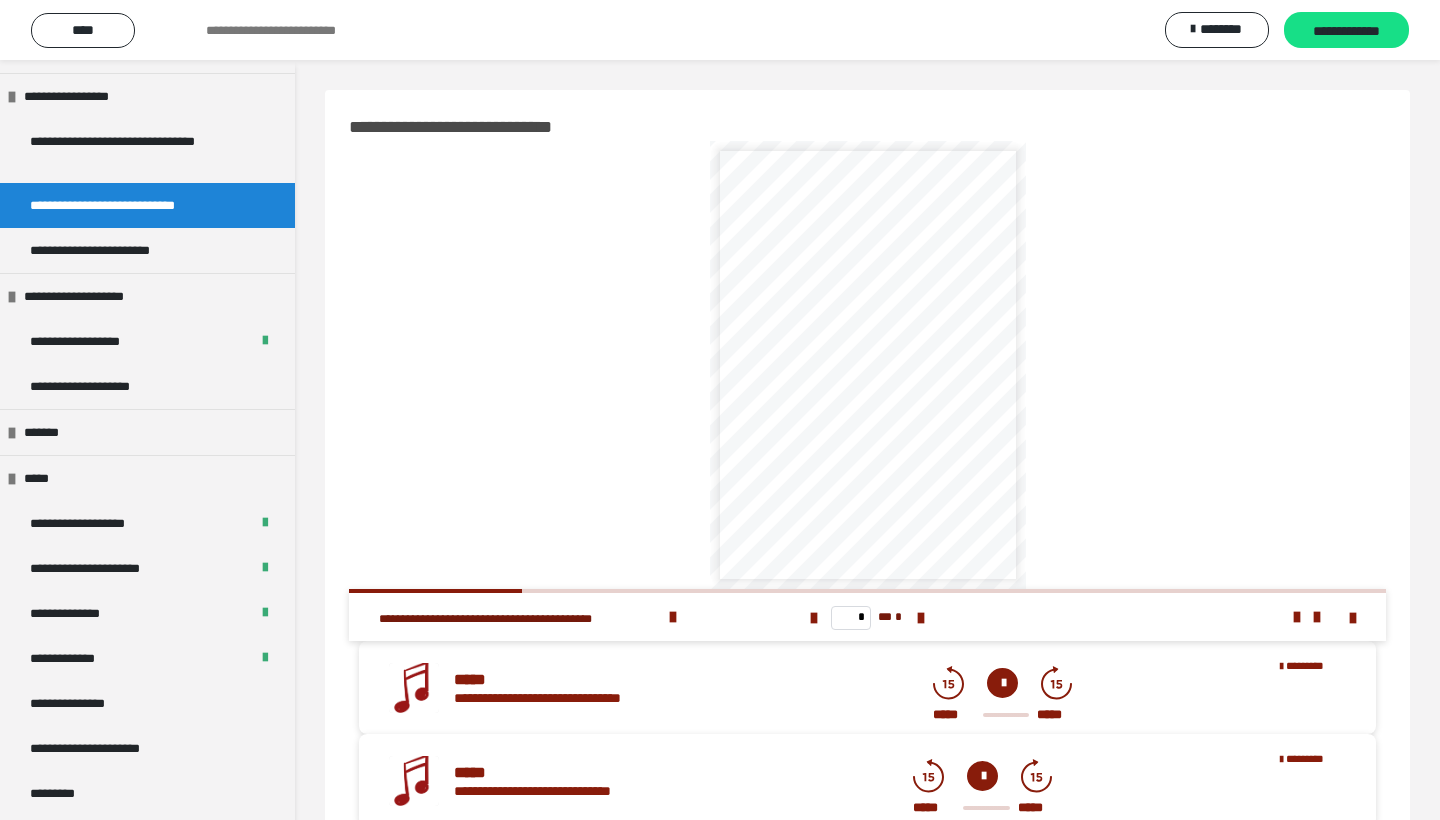scroll, scrollTop: 0, scrollLeft: 0, axis: both 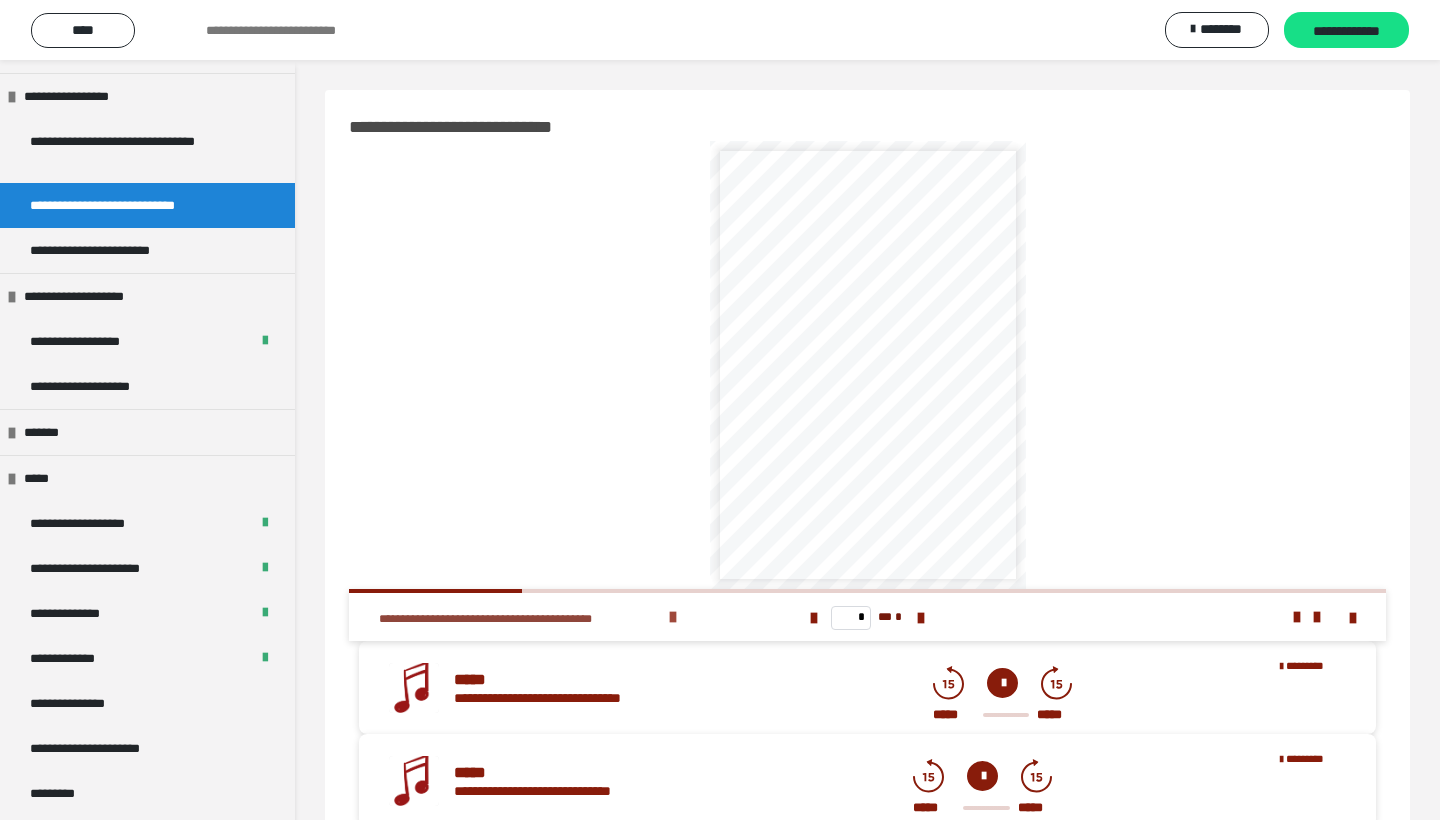 click at bounding box center (673, 617) 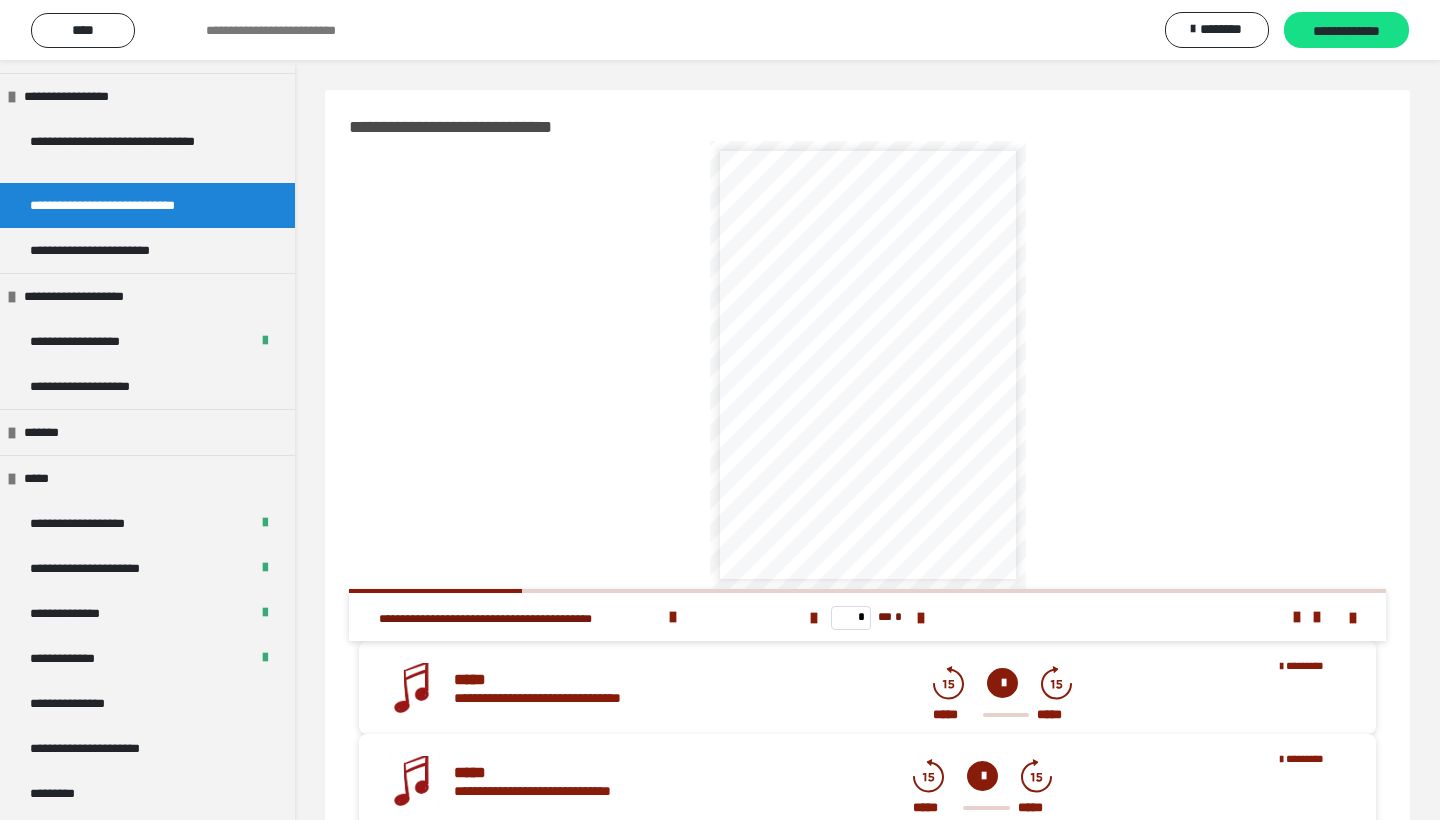 click at bounding box center [1002, 683] 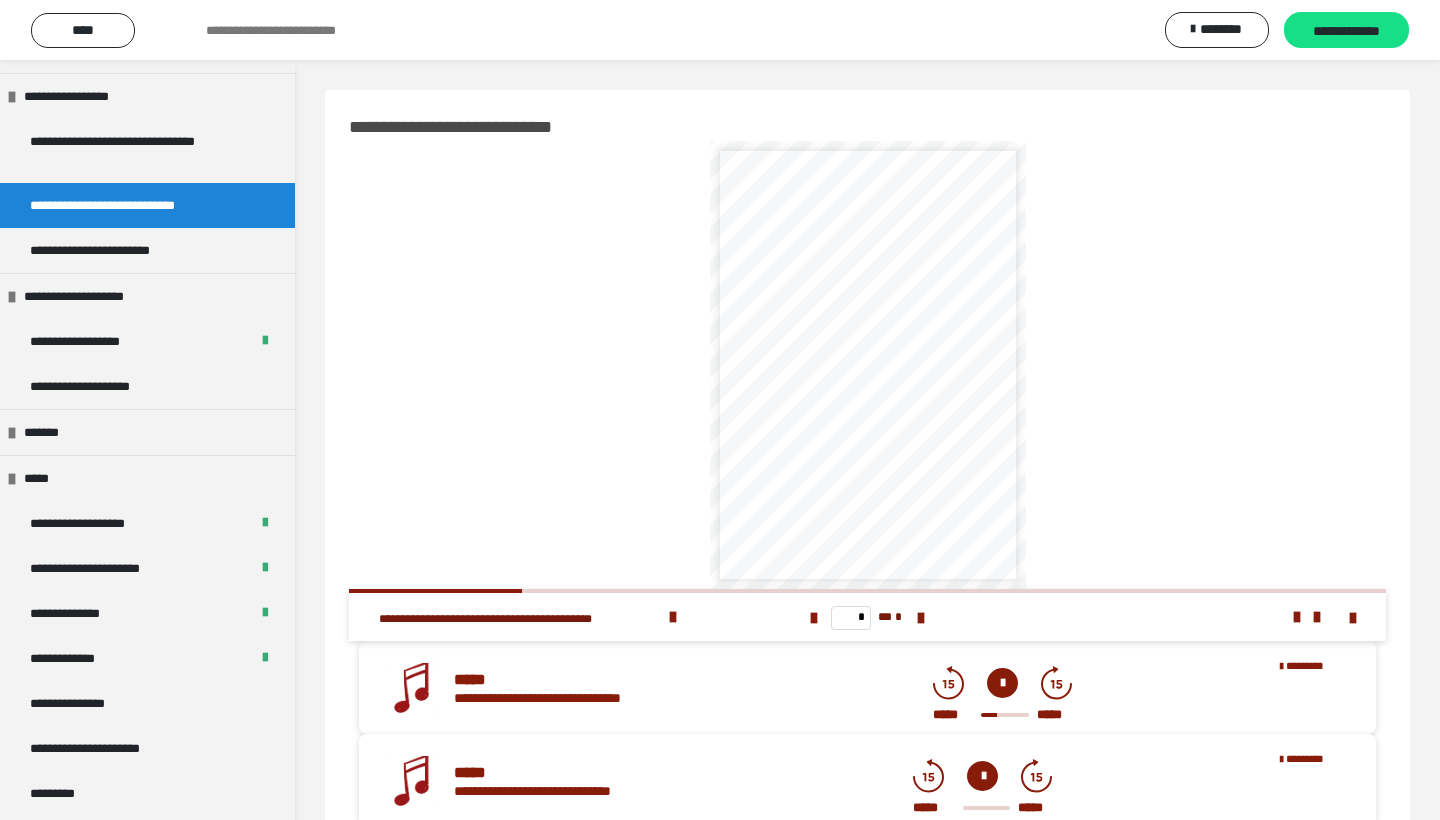 scroll, scrollTop: 0, scrollLeft: 0, axis: both 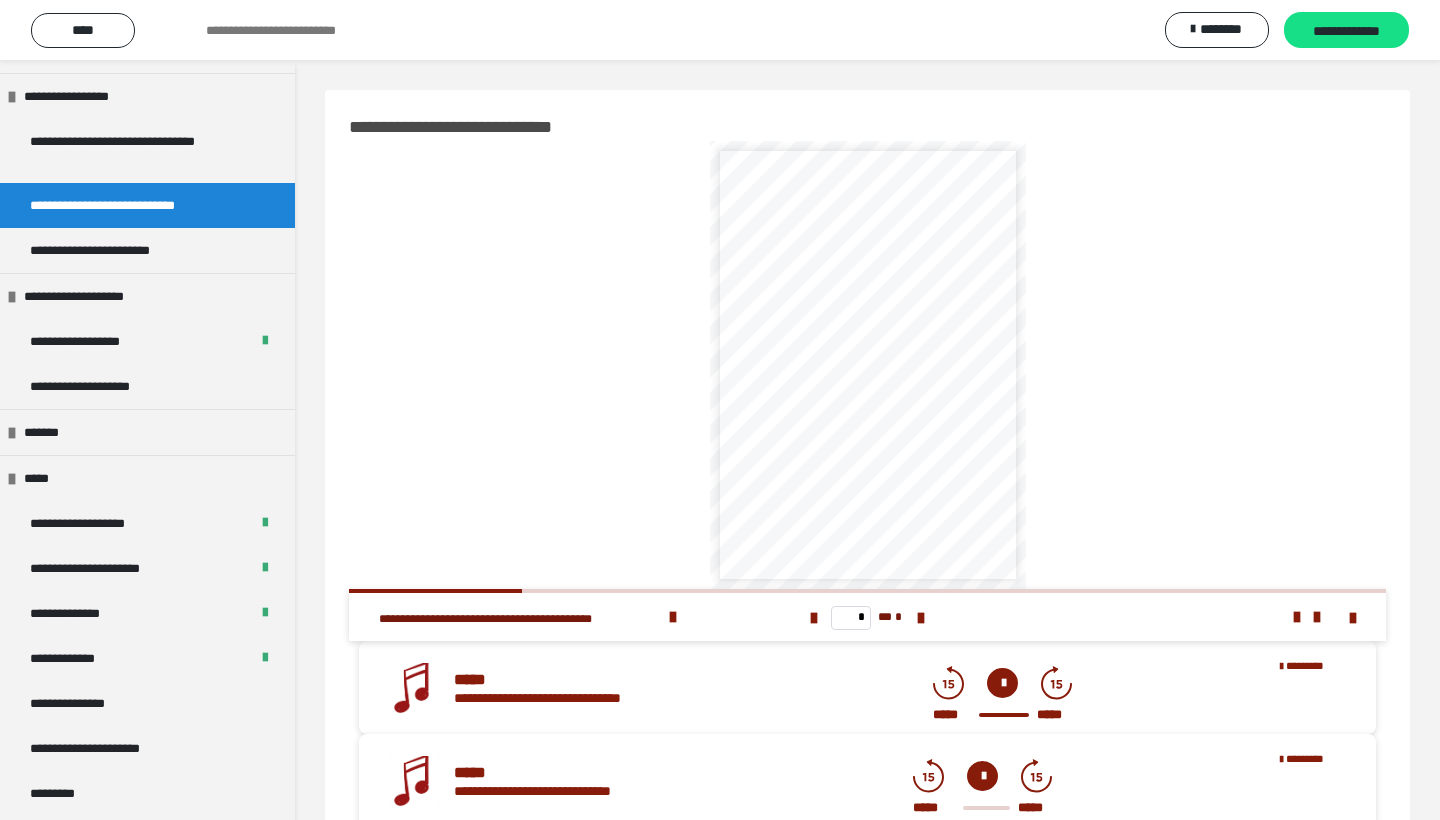 click at bounding box center (982, 776) 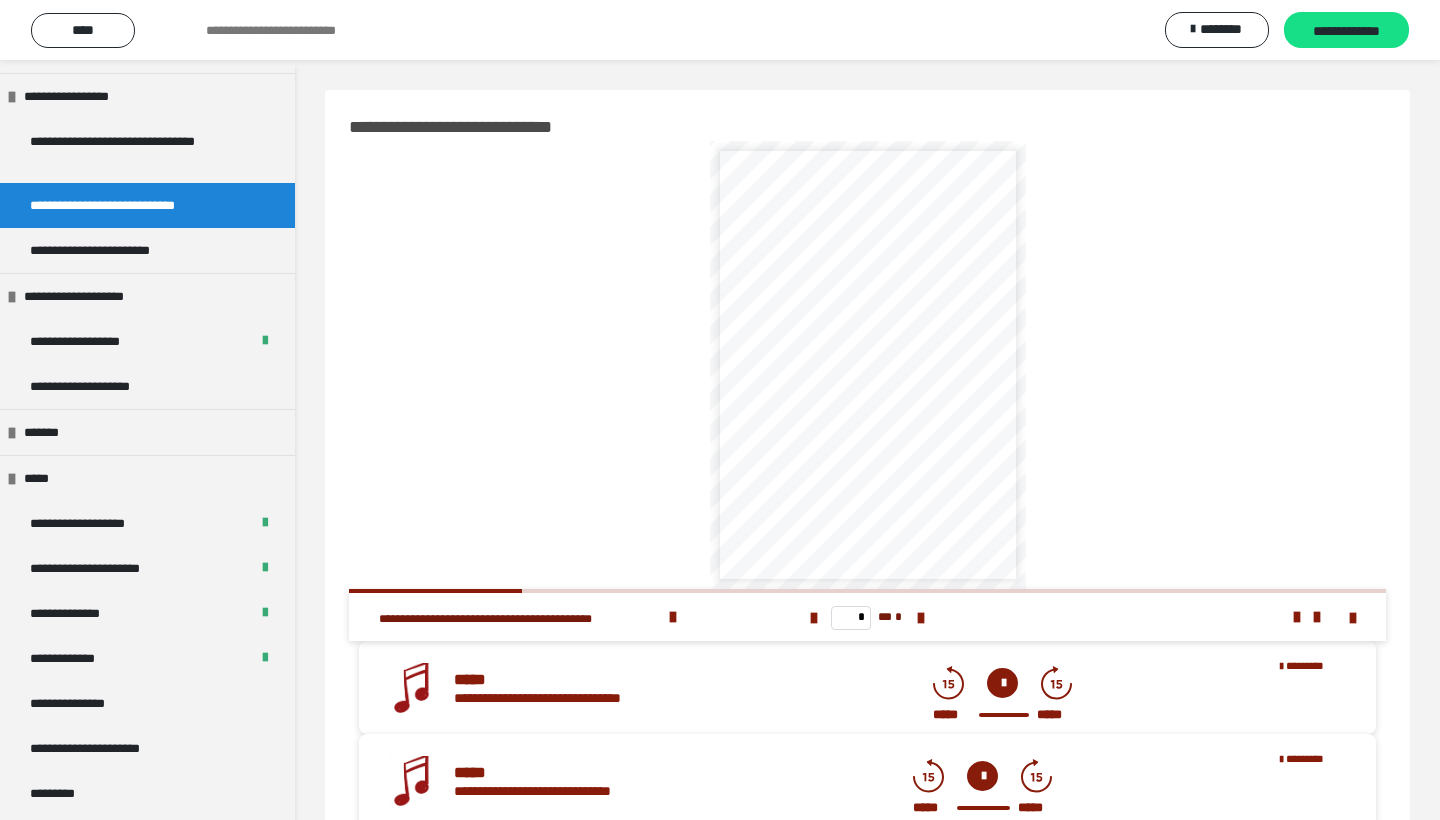 click at bounding box center (982, 776) 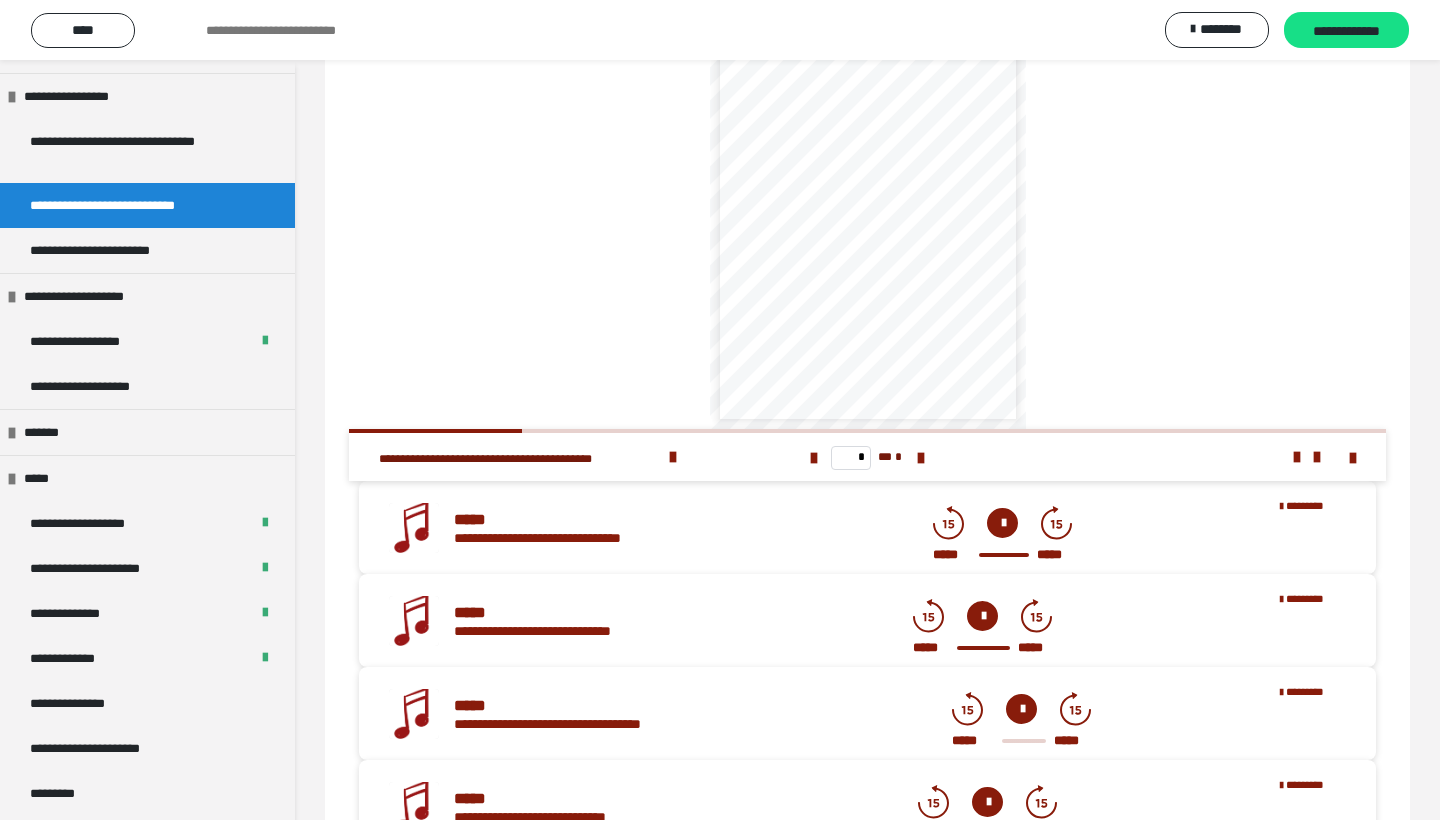 scroll, scrollTop: 161, scrollLeft: 0, axis: vertical 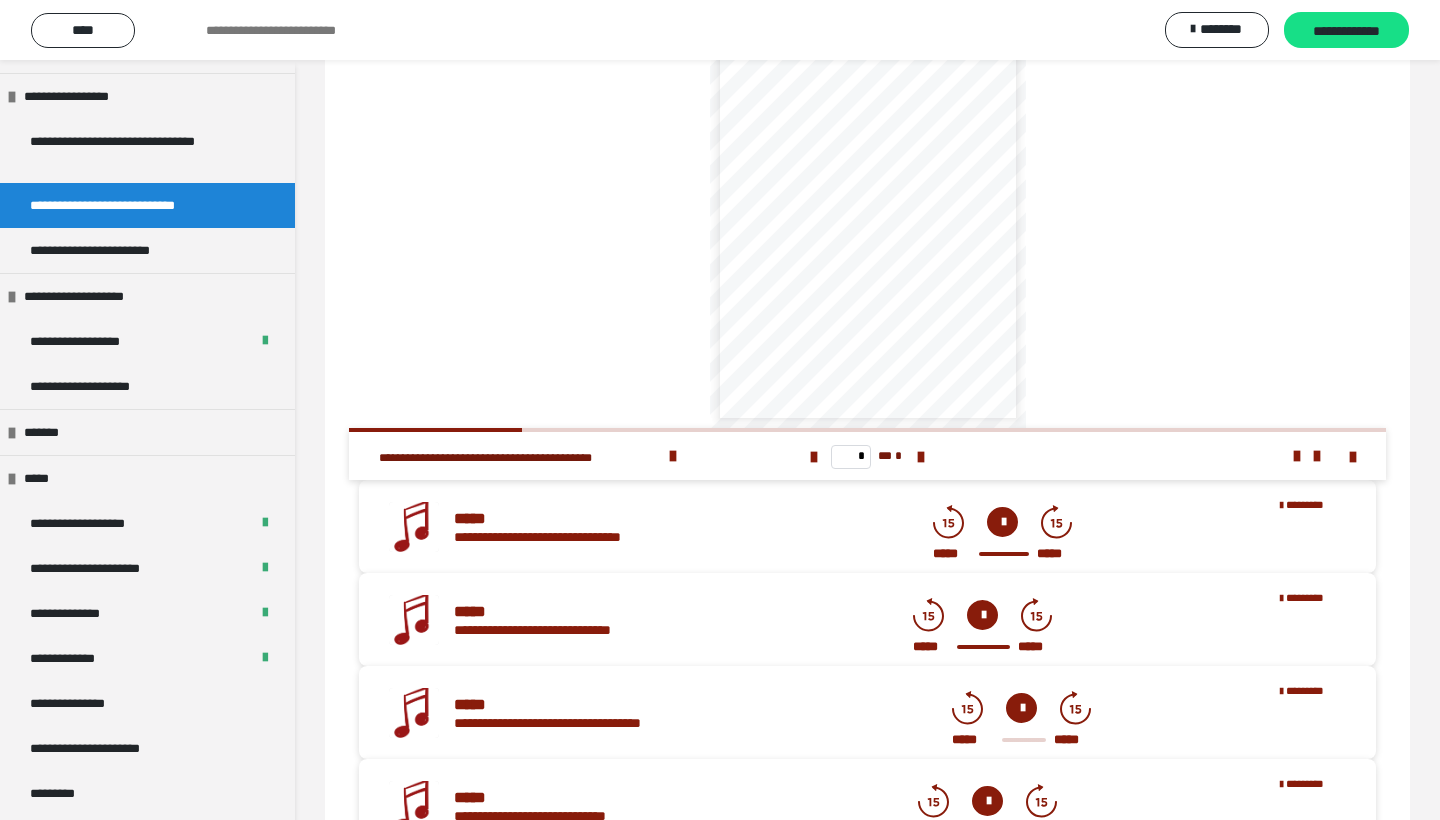 click at bounding box center [1021, 708] 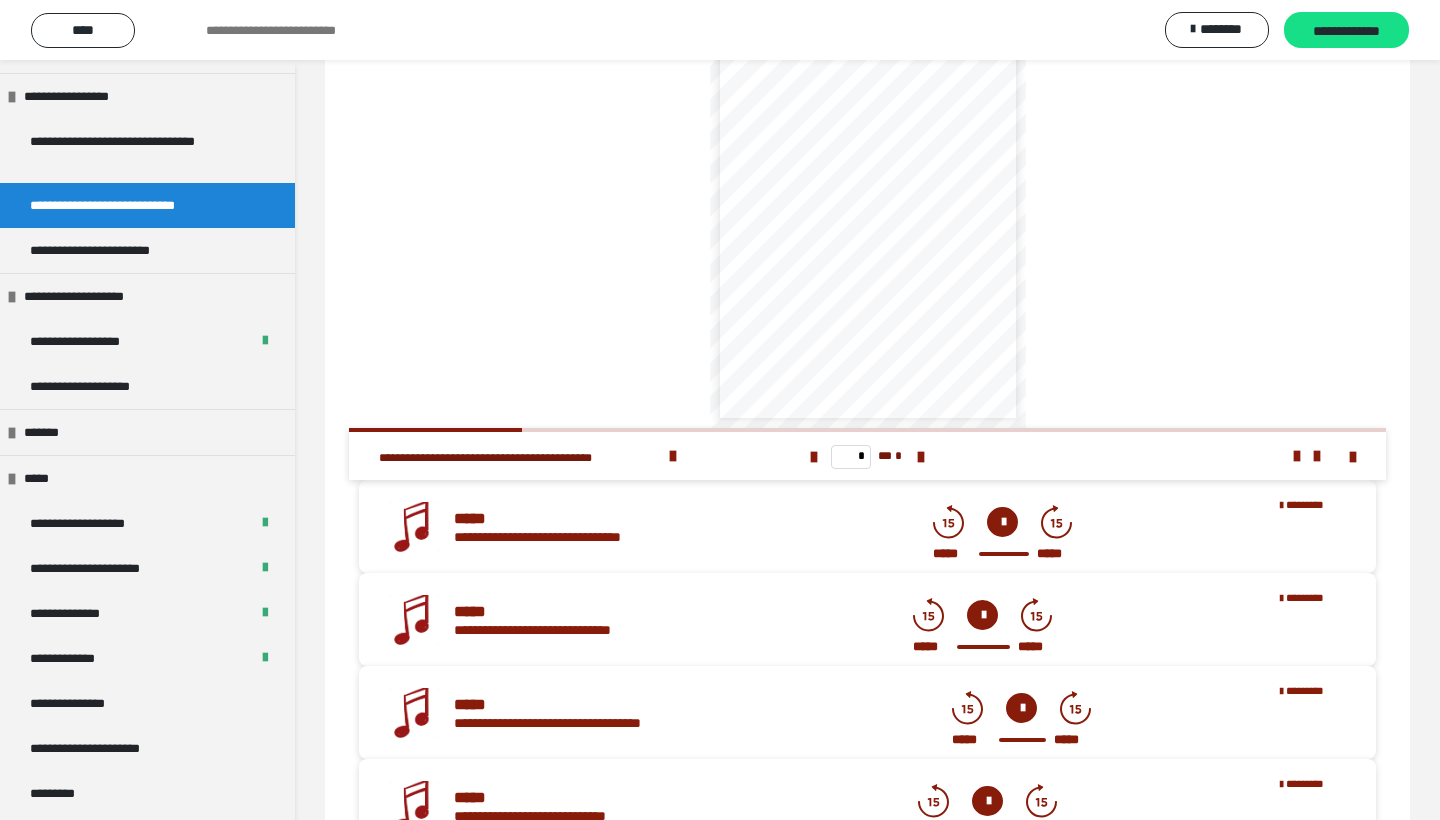click at bounding box center [1021, 708] 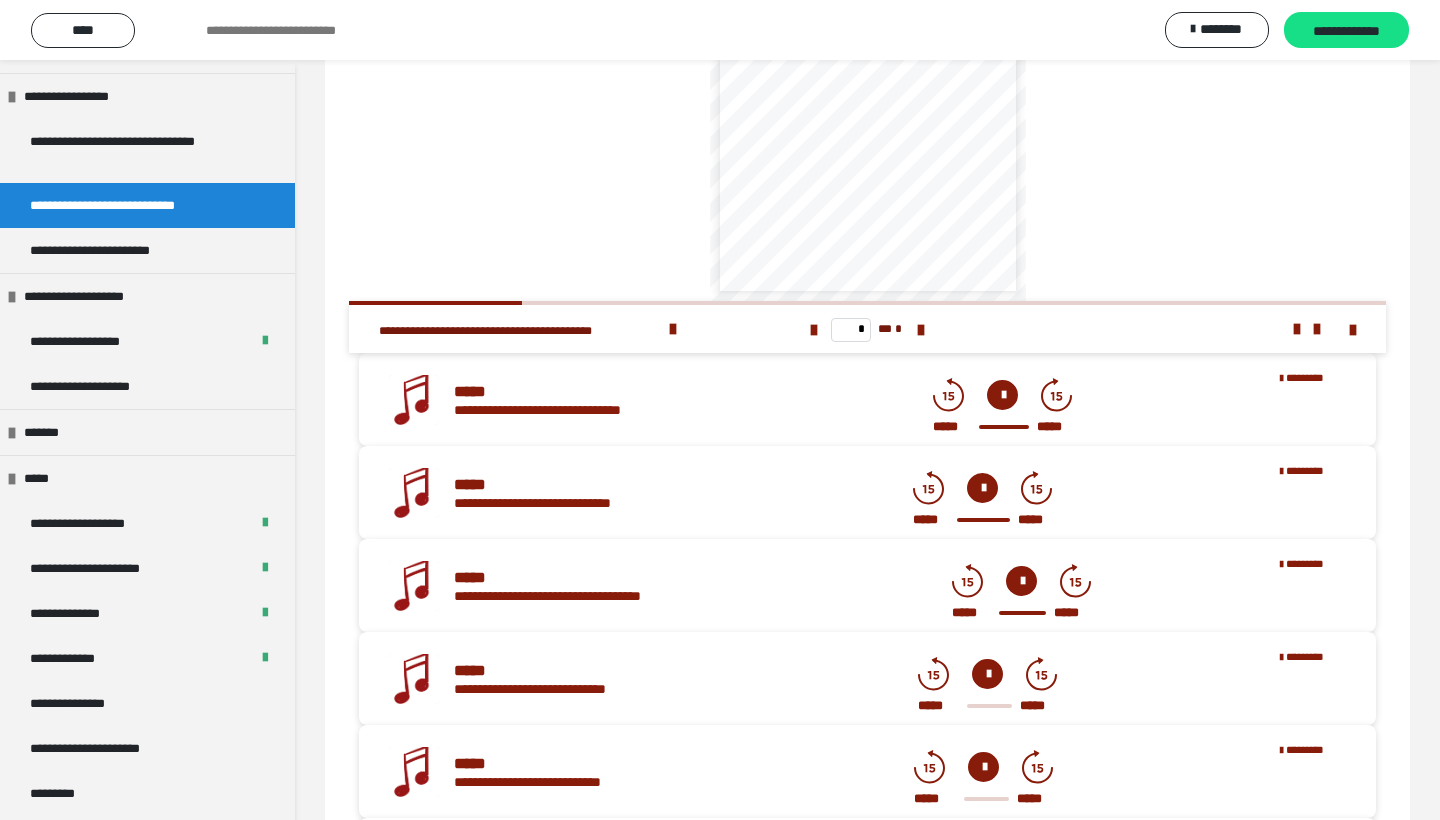 scroll, scrollTop: 330, scrollLeft: 0, axis: vertical 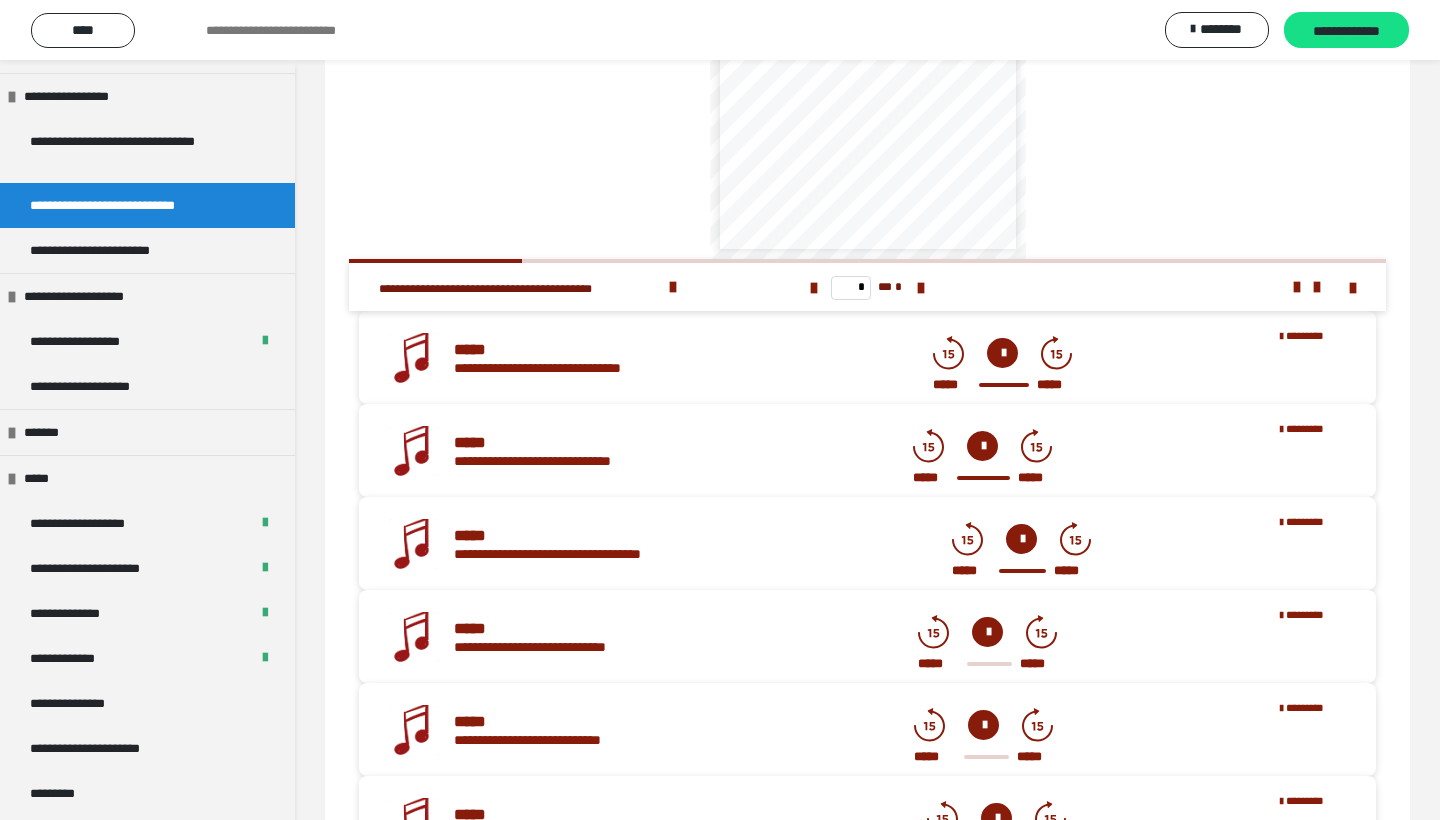 click at bounding box center (987, 632) 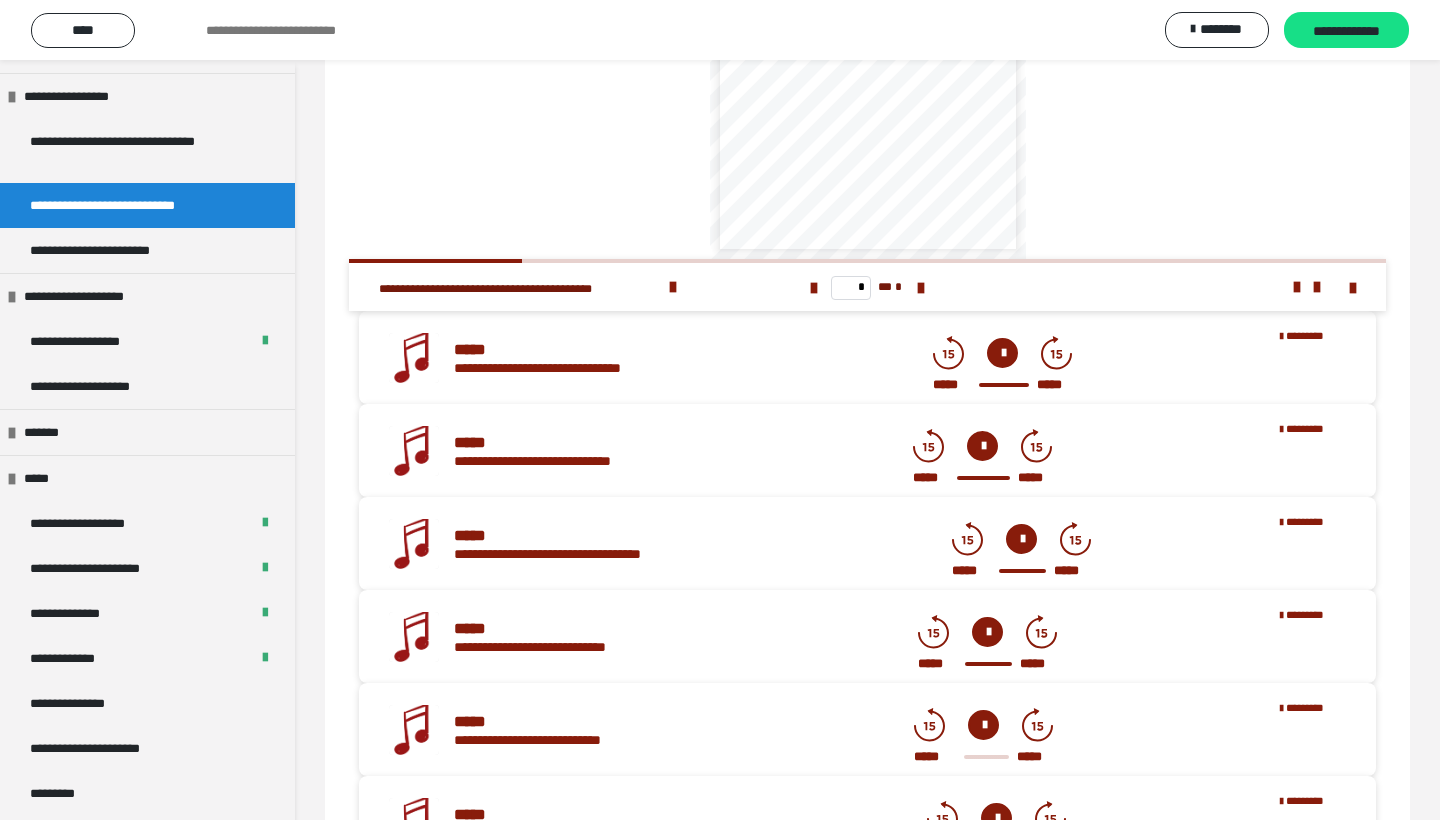 click at bounding box center (987, 632) 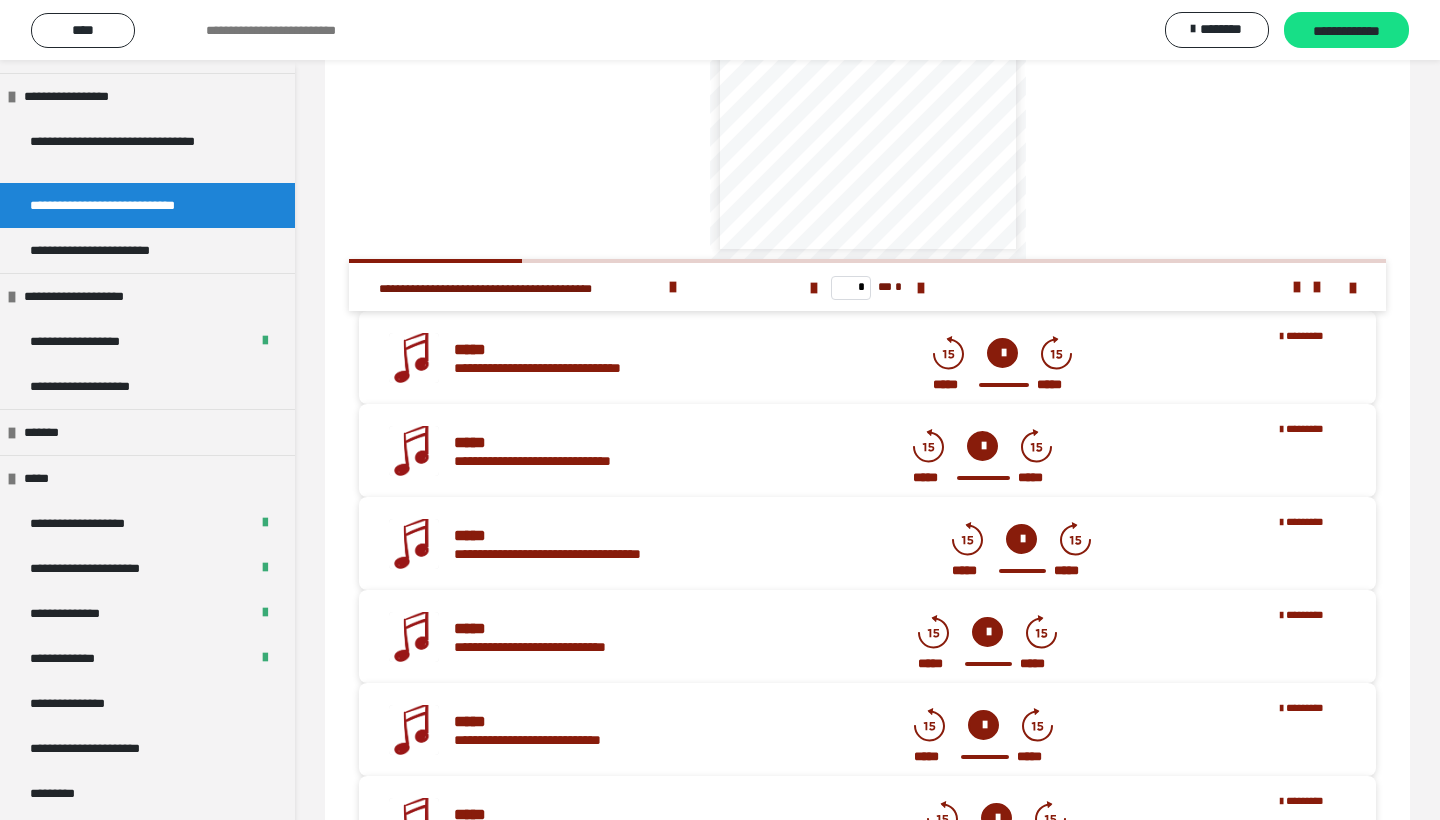 click at bounding box center (983, 725) 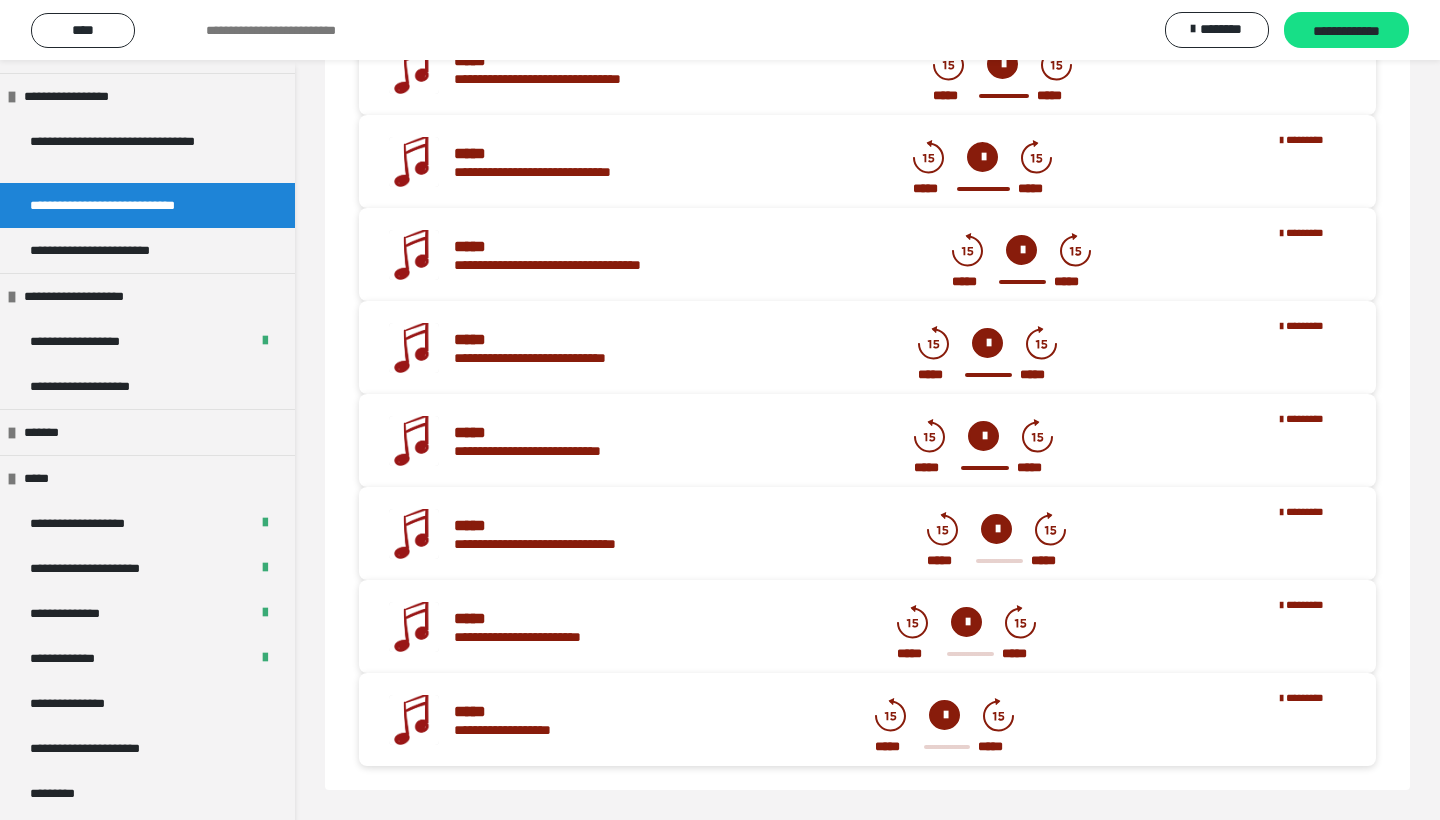 scroll, scrollTop: 619, scrollLeft: 0, axis: vertical 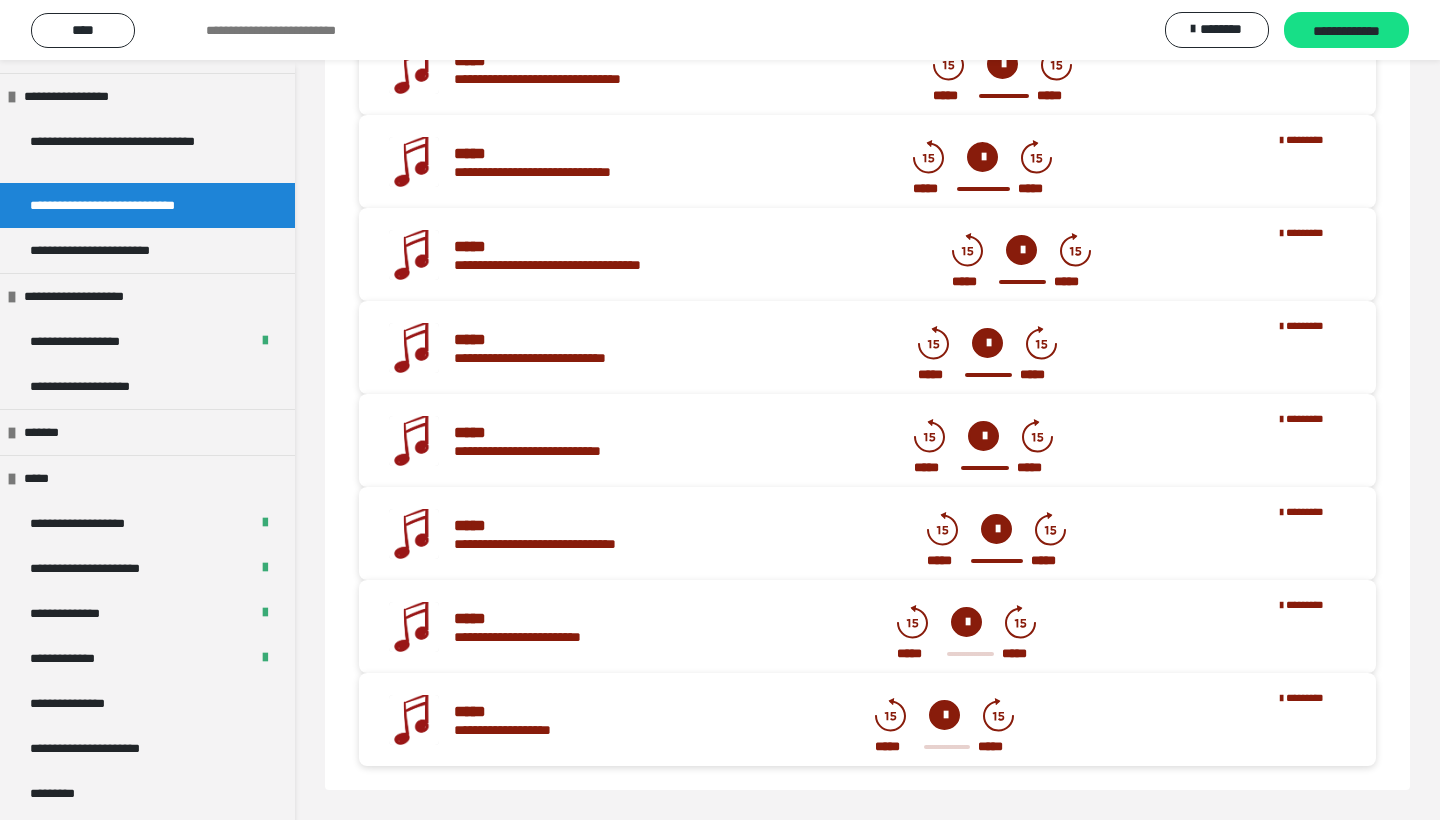 click at bounding box center [966, 622] 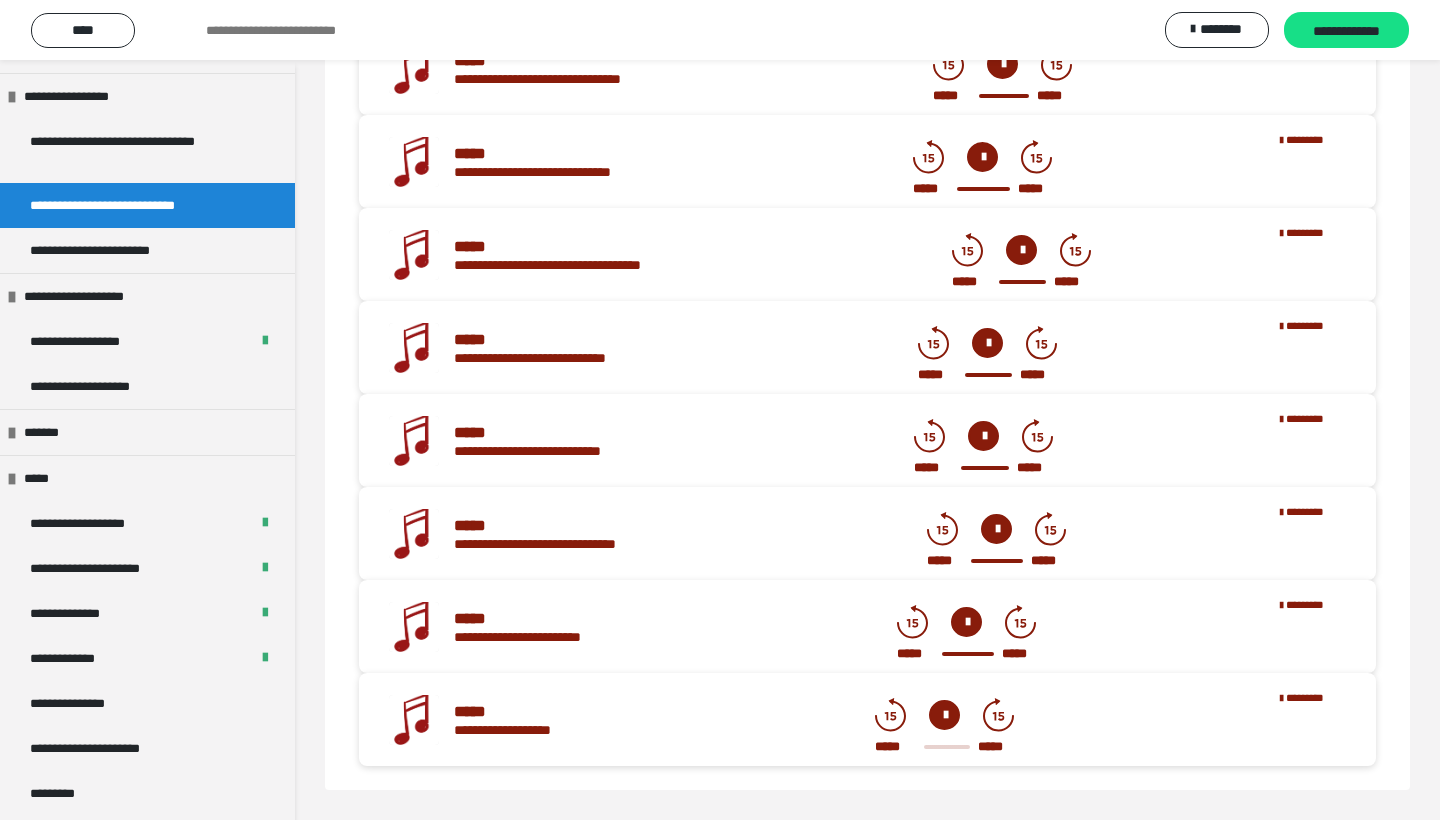 click at bounding box center [944, 715] 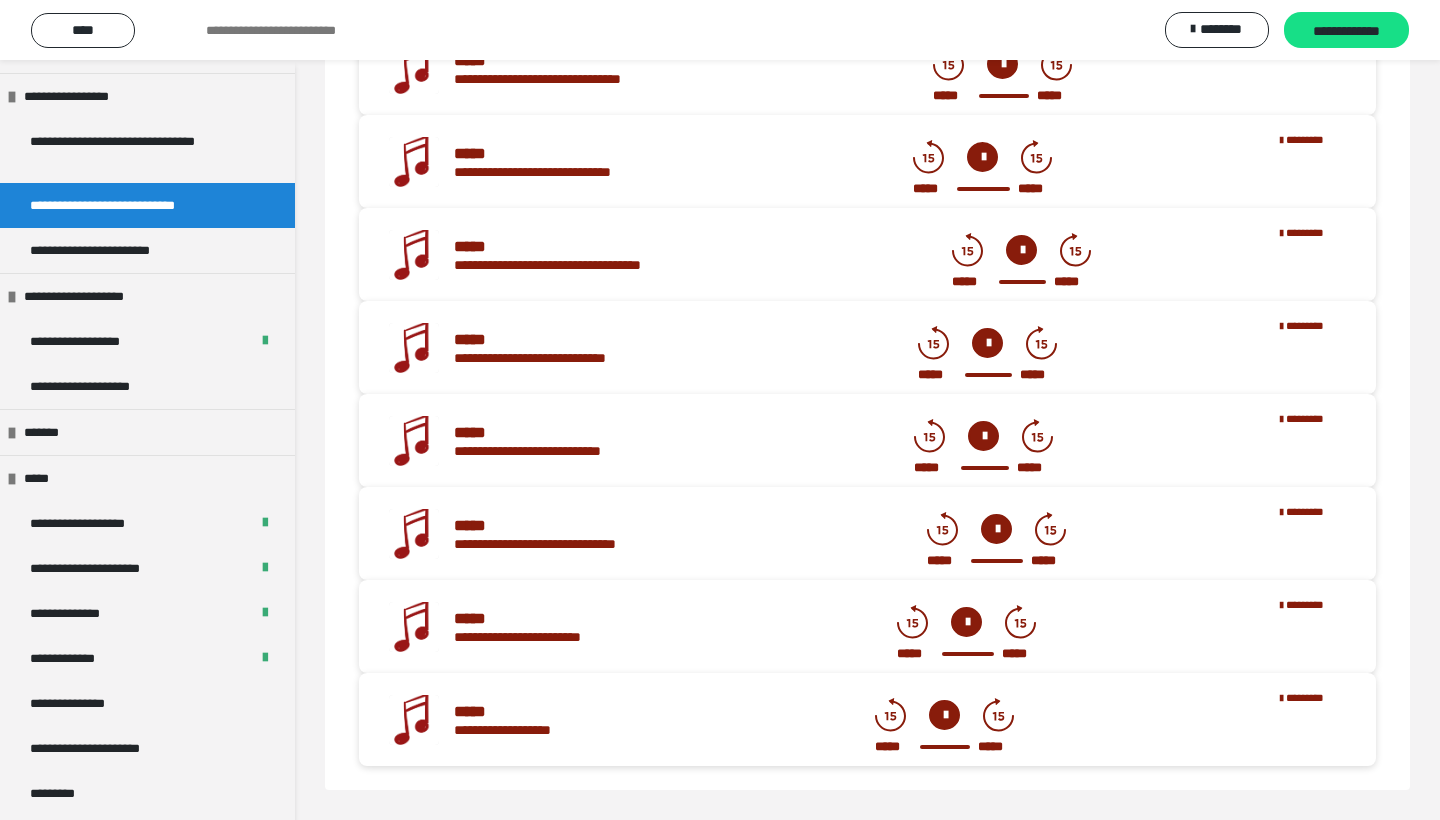 click at bounding box center (944, 715) 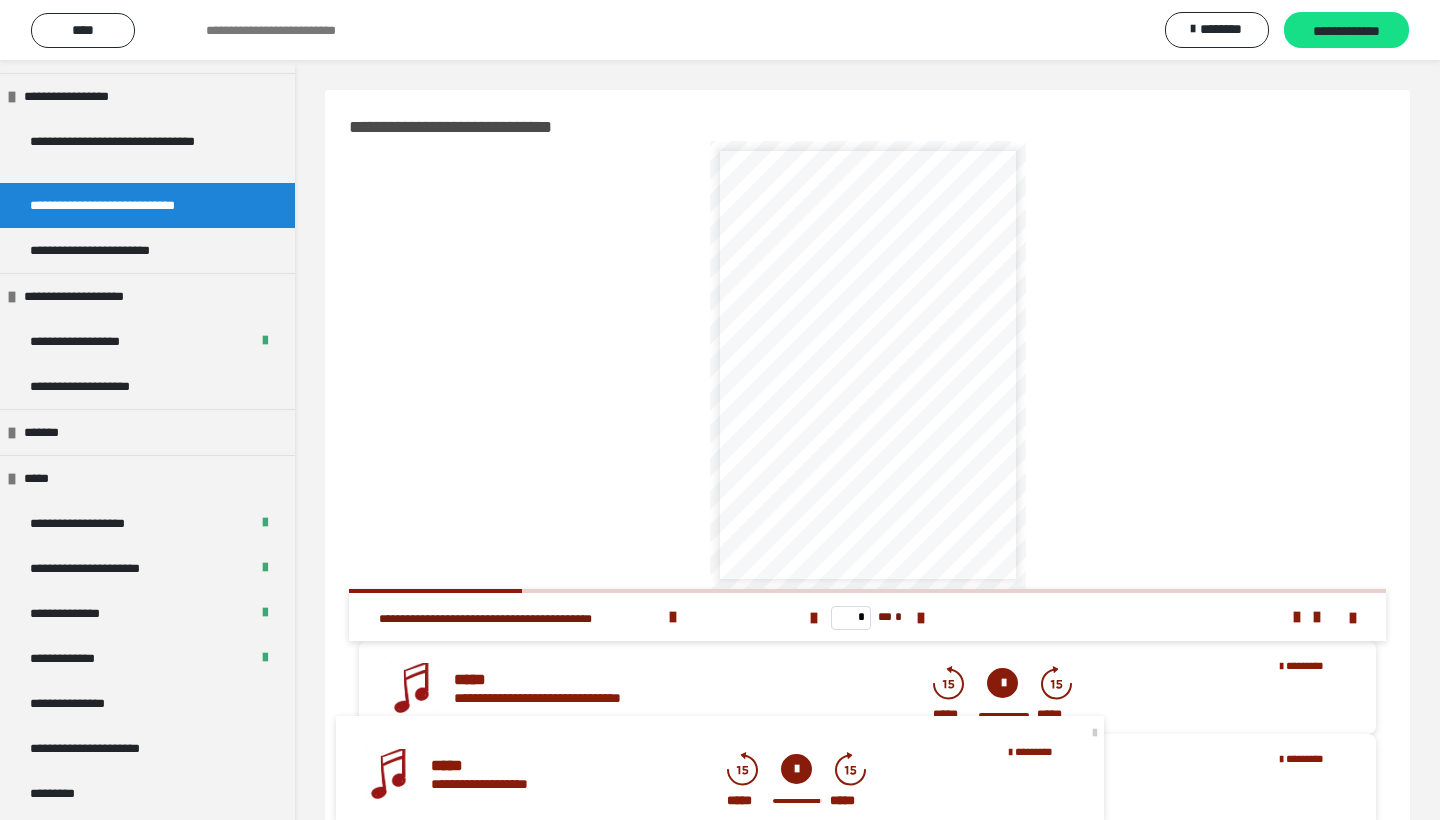 scroll, scrollTop: 0, scrollLeft: 0, axis: both 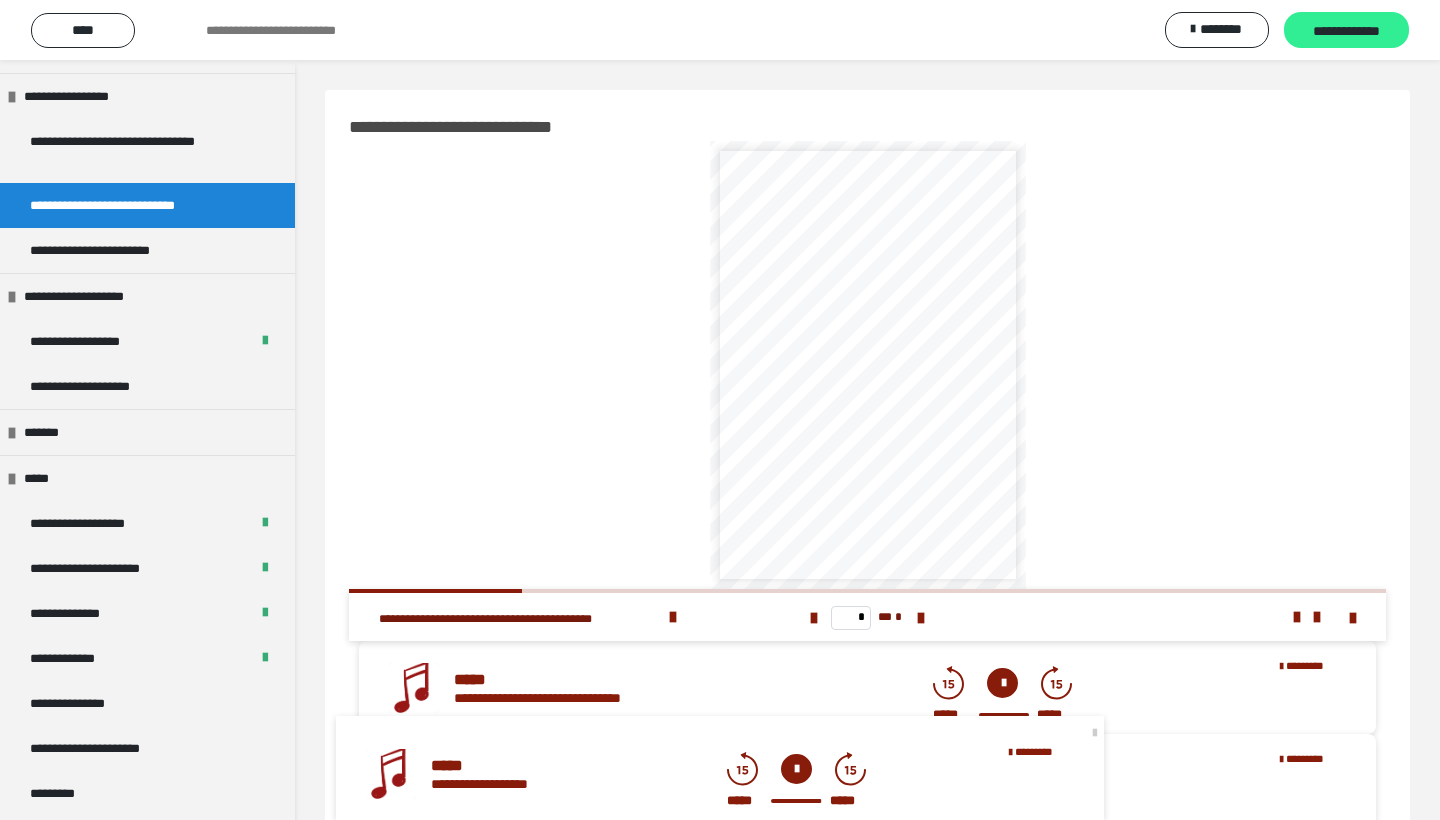 click on "**********" at bounding box center (1346, 31) 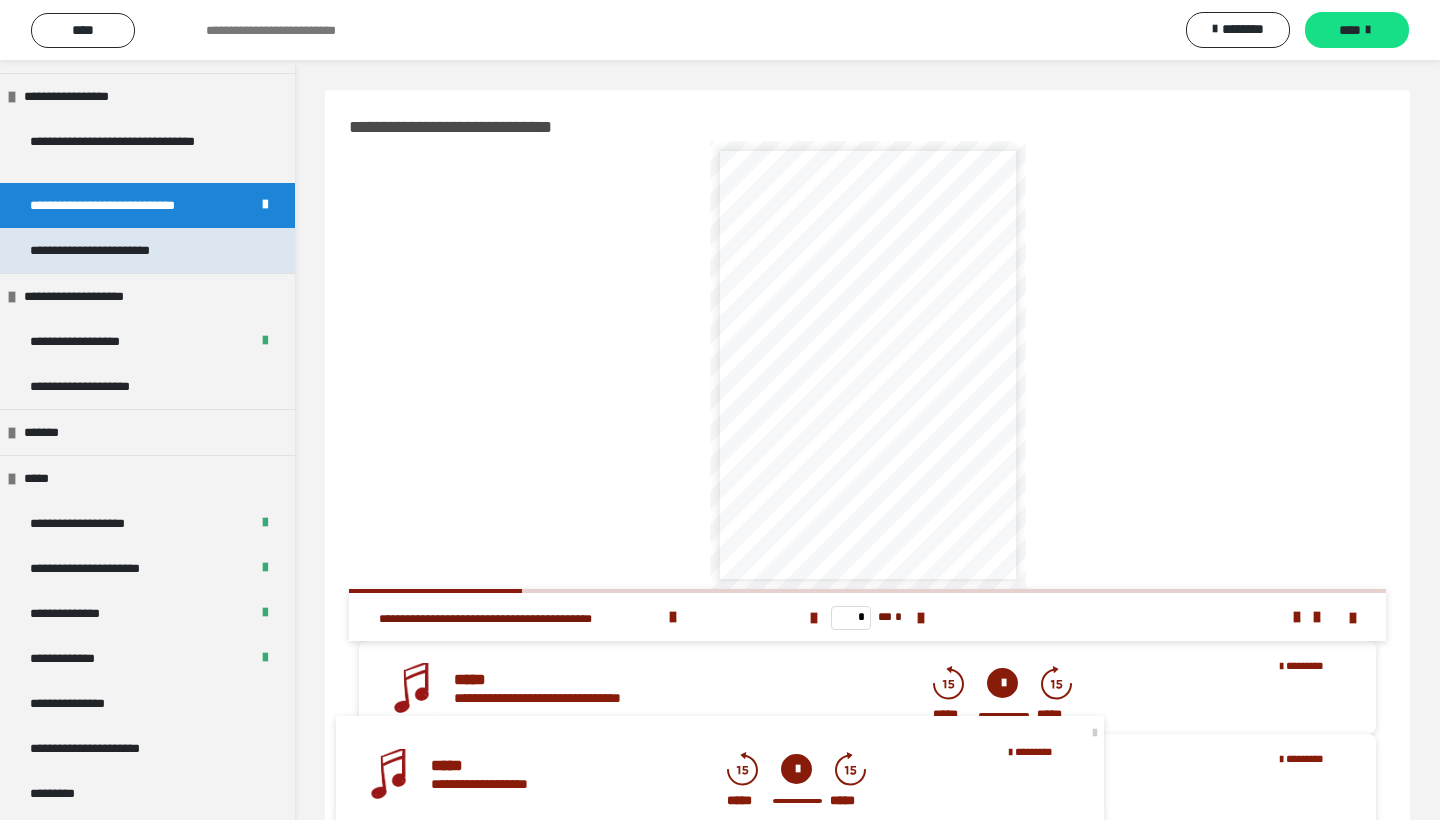 click on "**********" at bounding box center [117, 250] 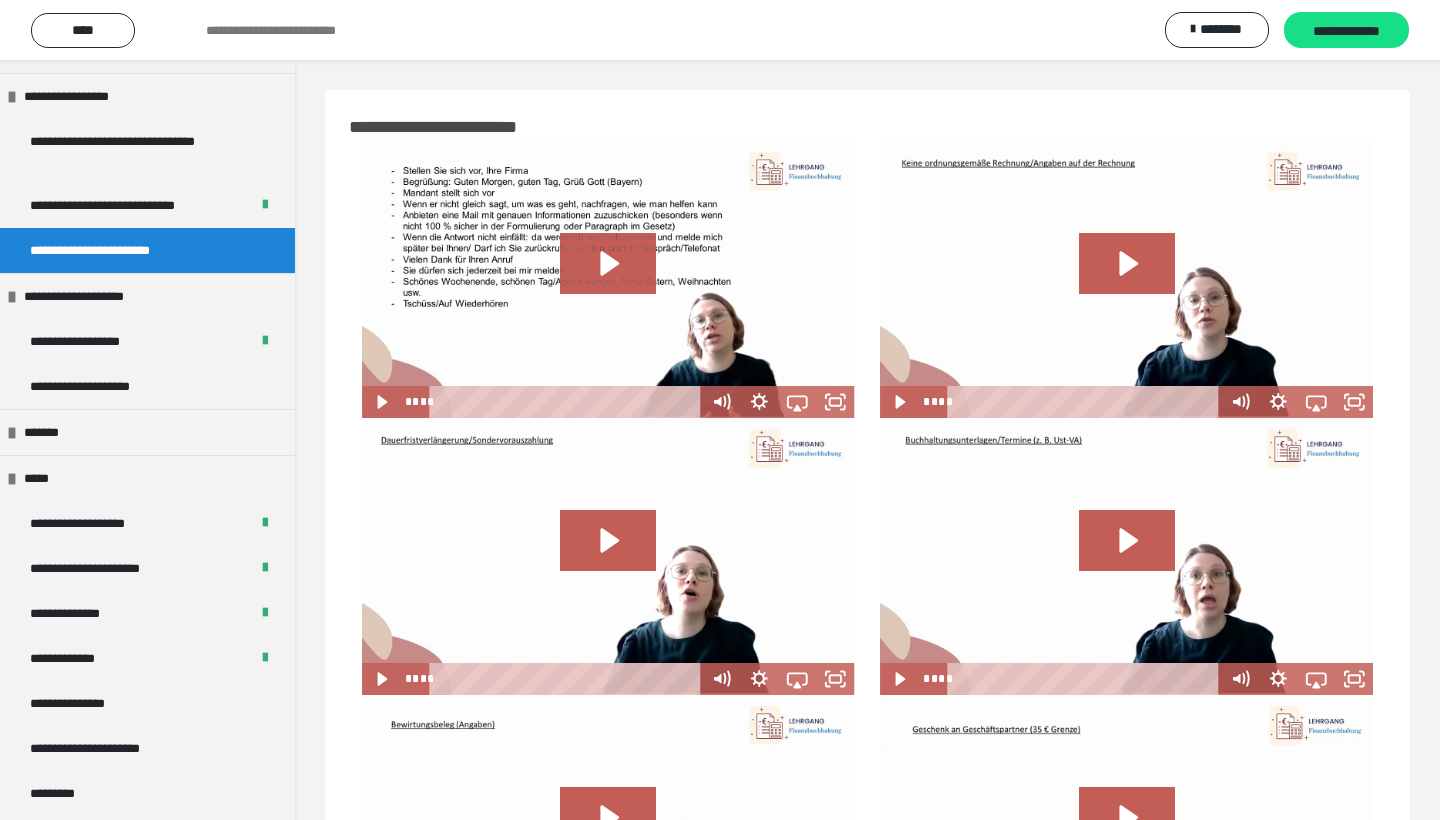 scroll, scrollTop: 0, scrollLeft: 0, axis: both 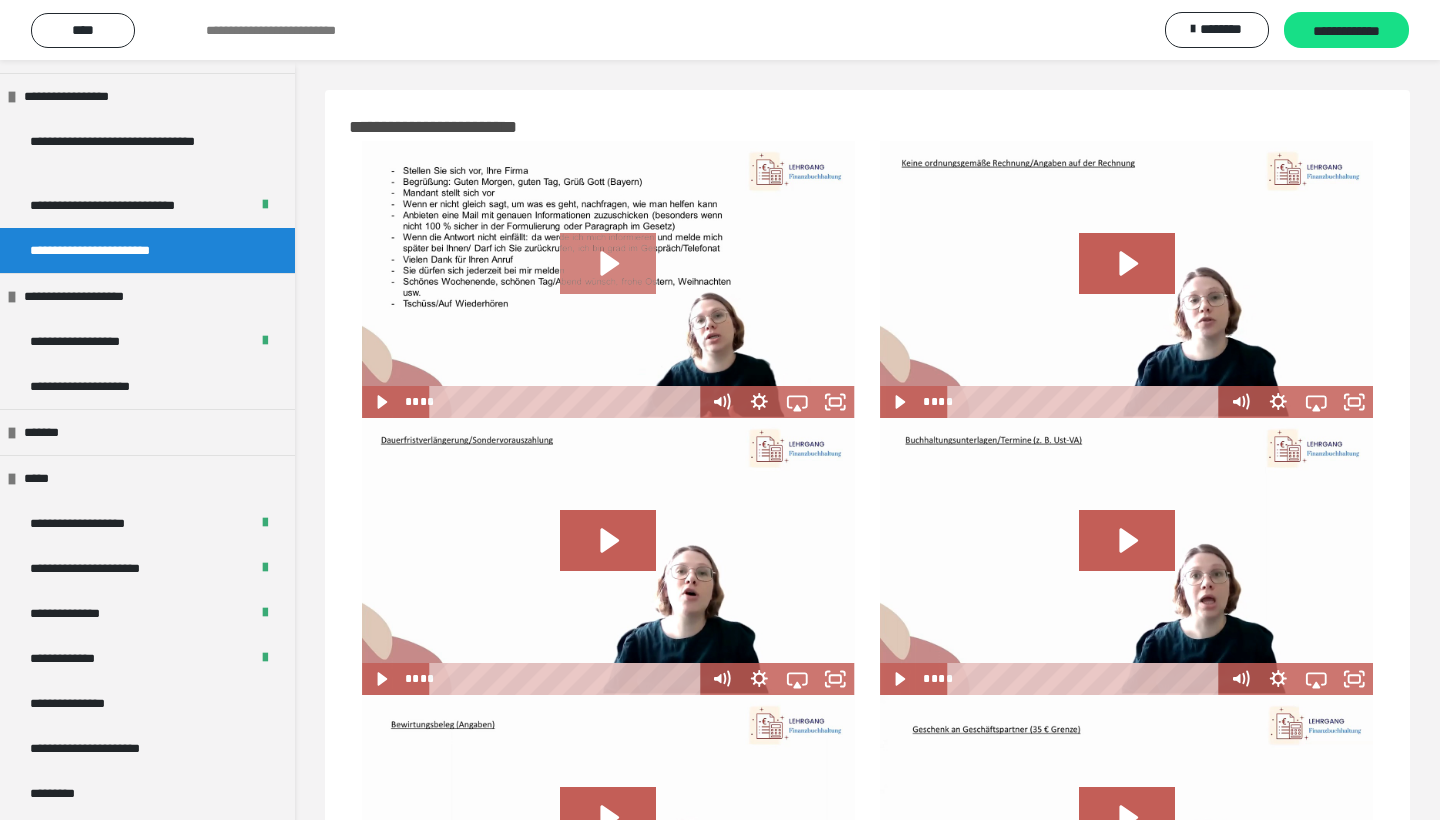 click 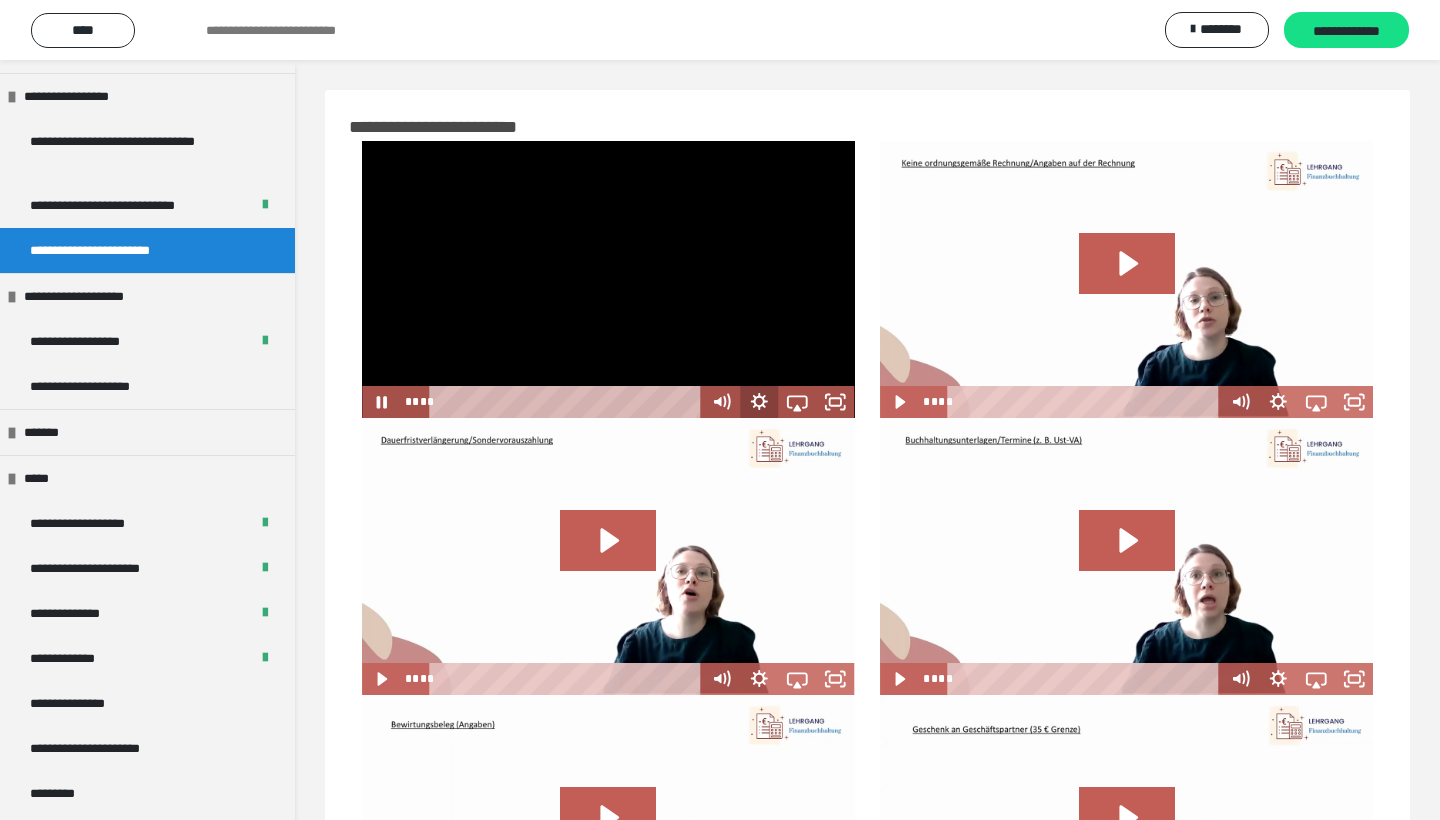 click 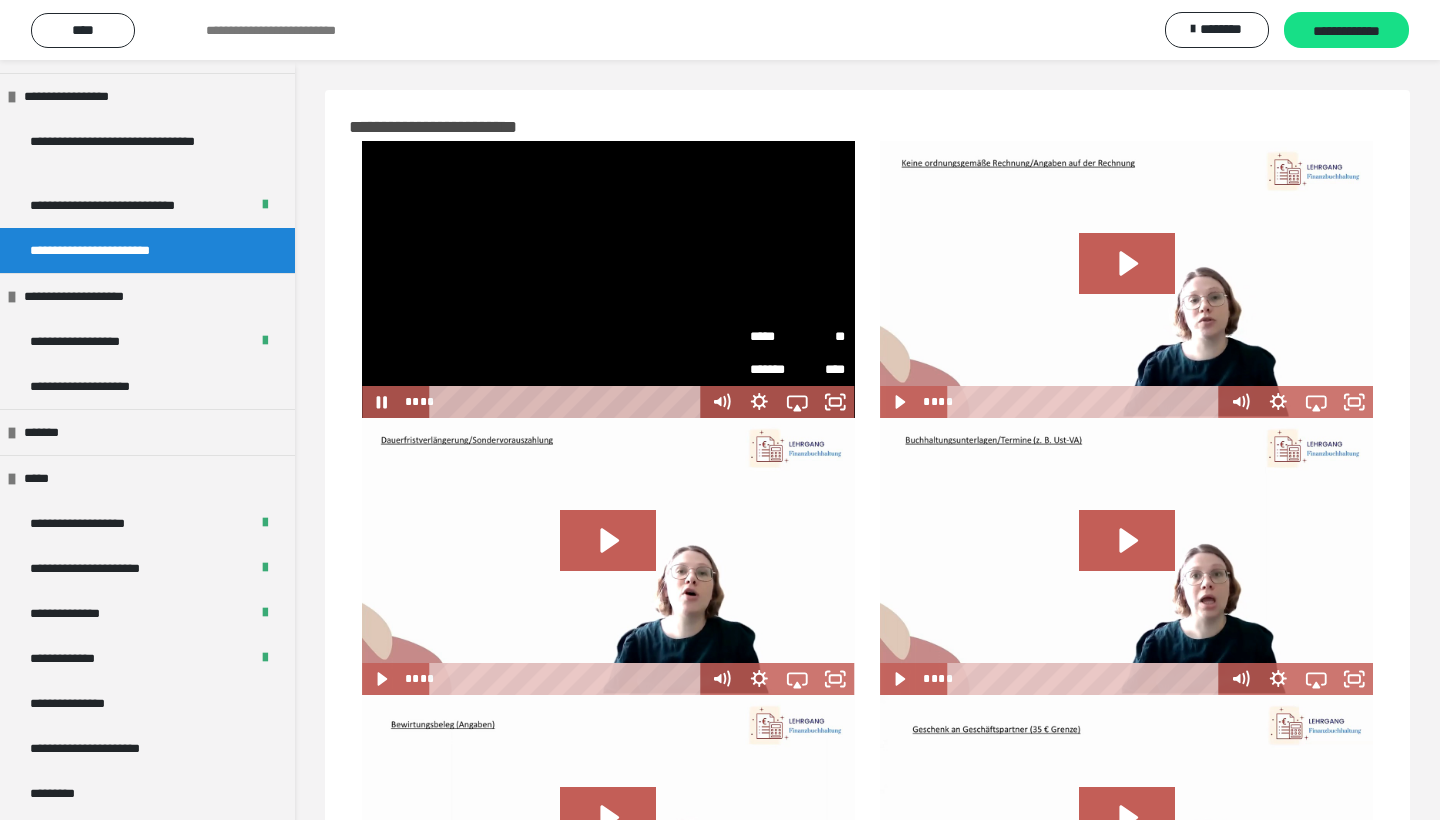 click on "*****" at bounding box center [774, 337] 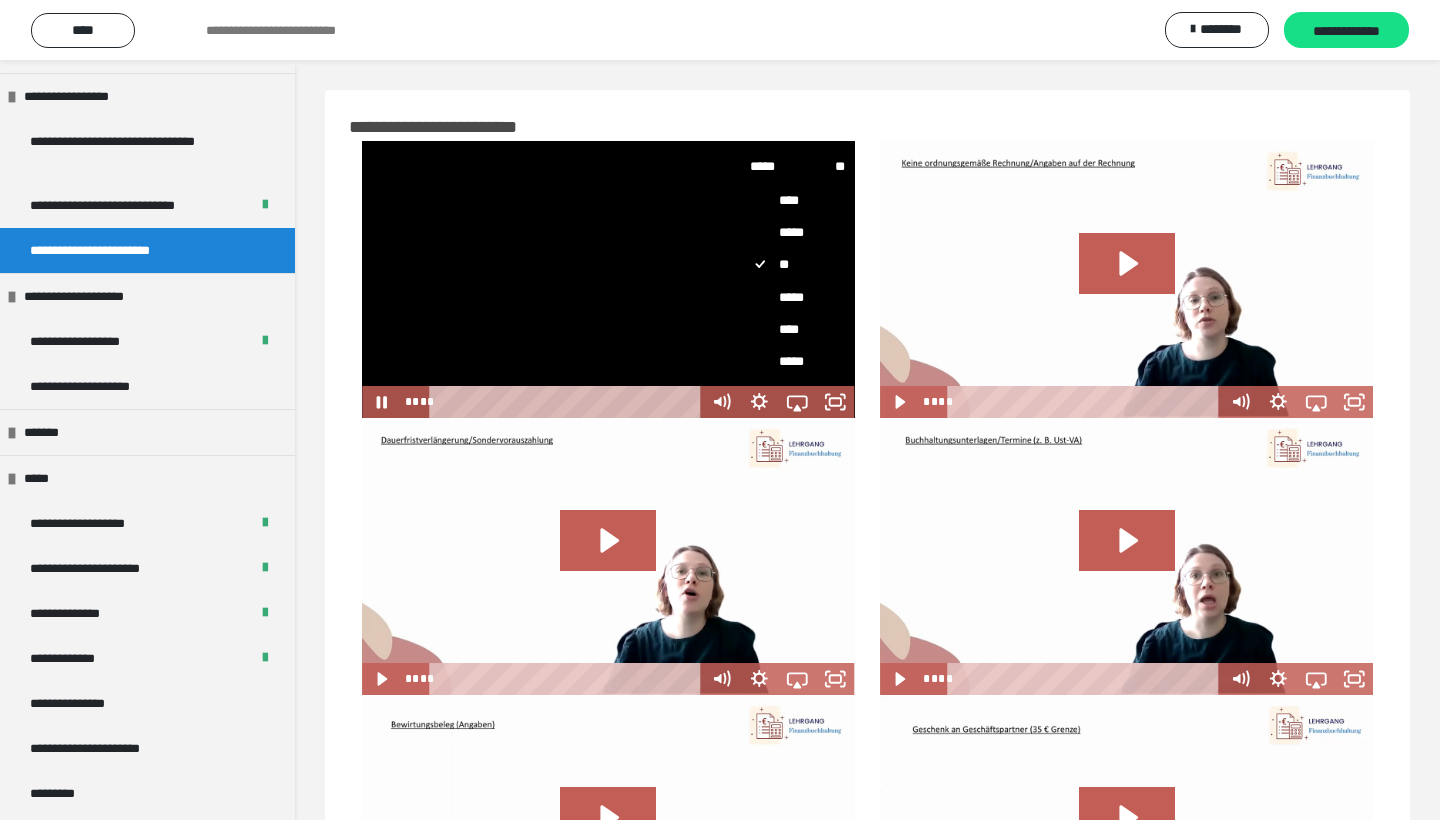 click on "*****" at bounding box center (798, 298) 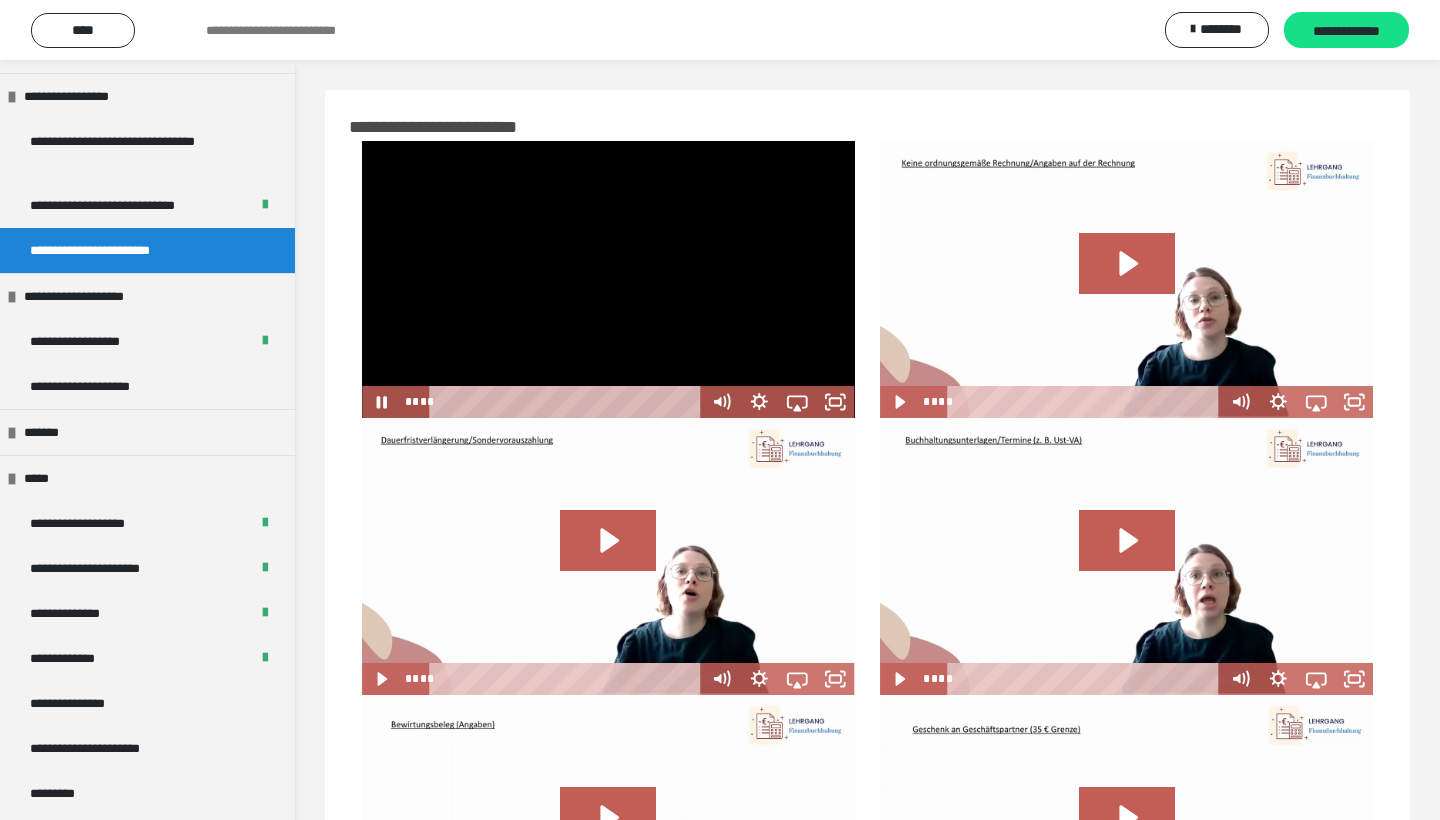 click at bounding box center (608, 279) 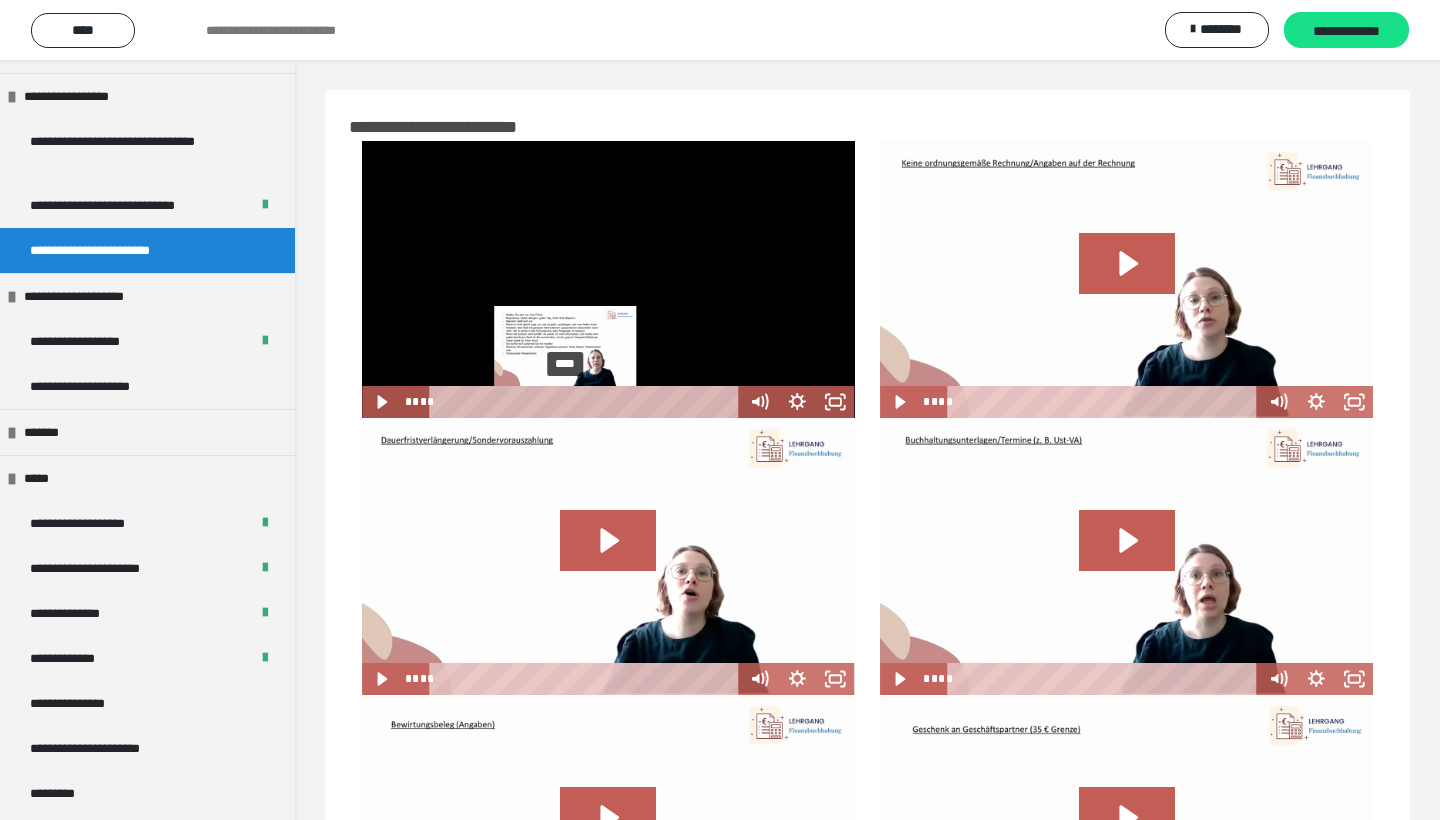 click at bounding box center [565, 402] 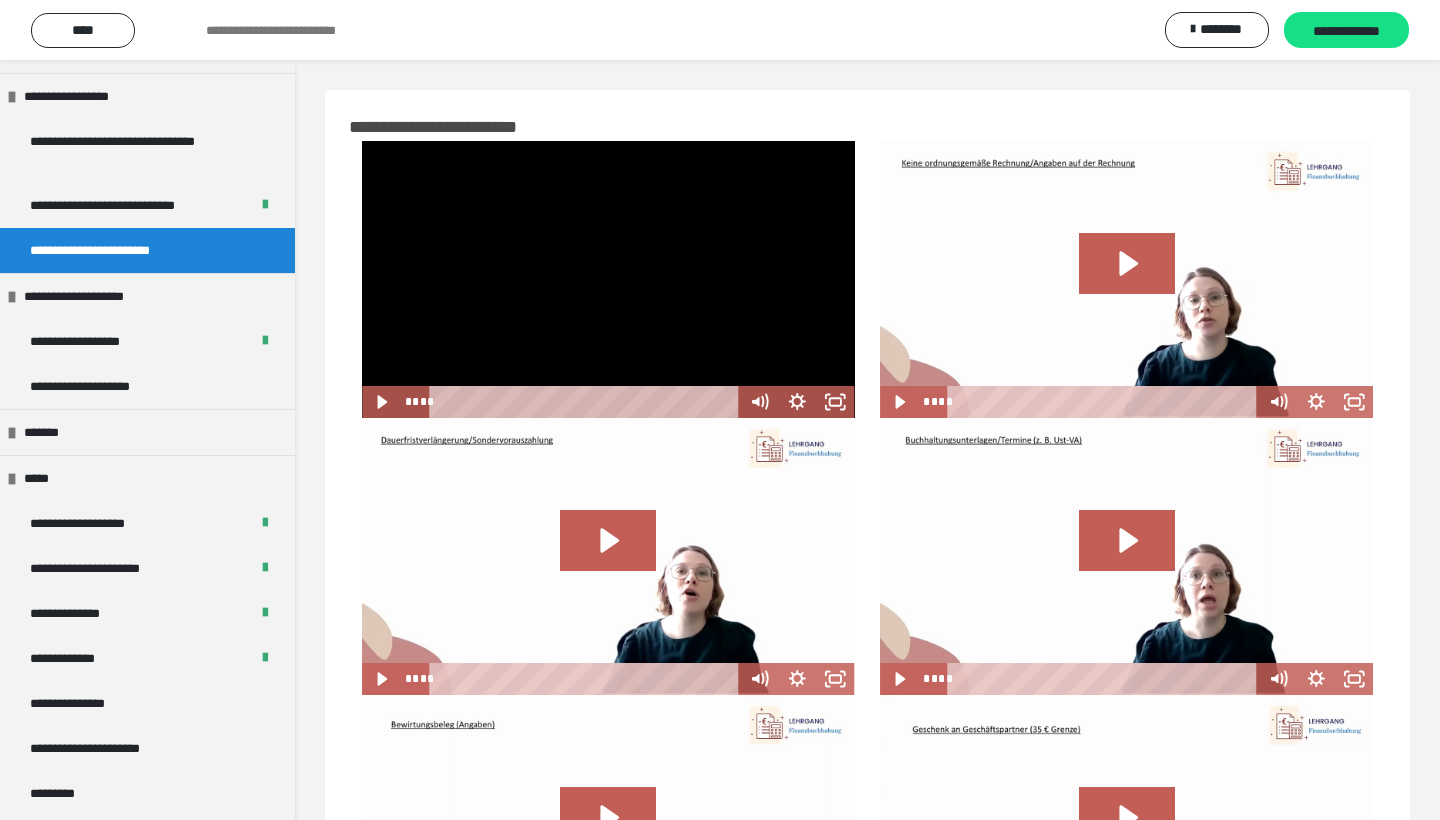click at bounding box center [608, 279] 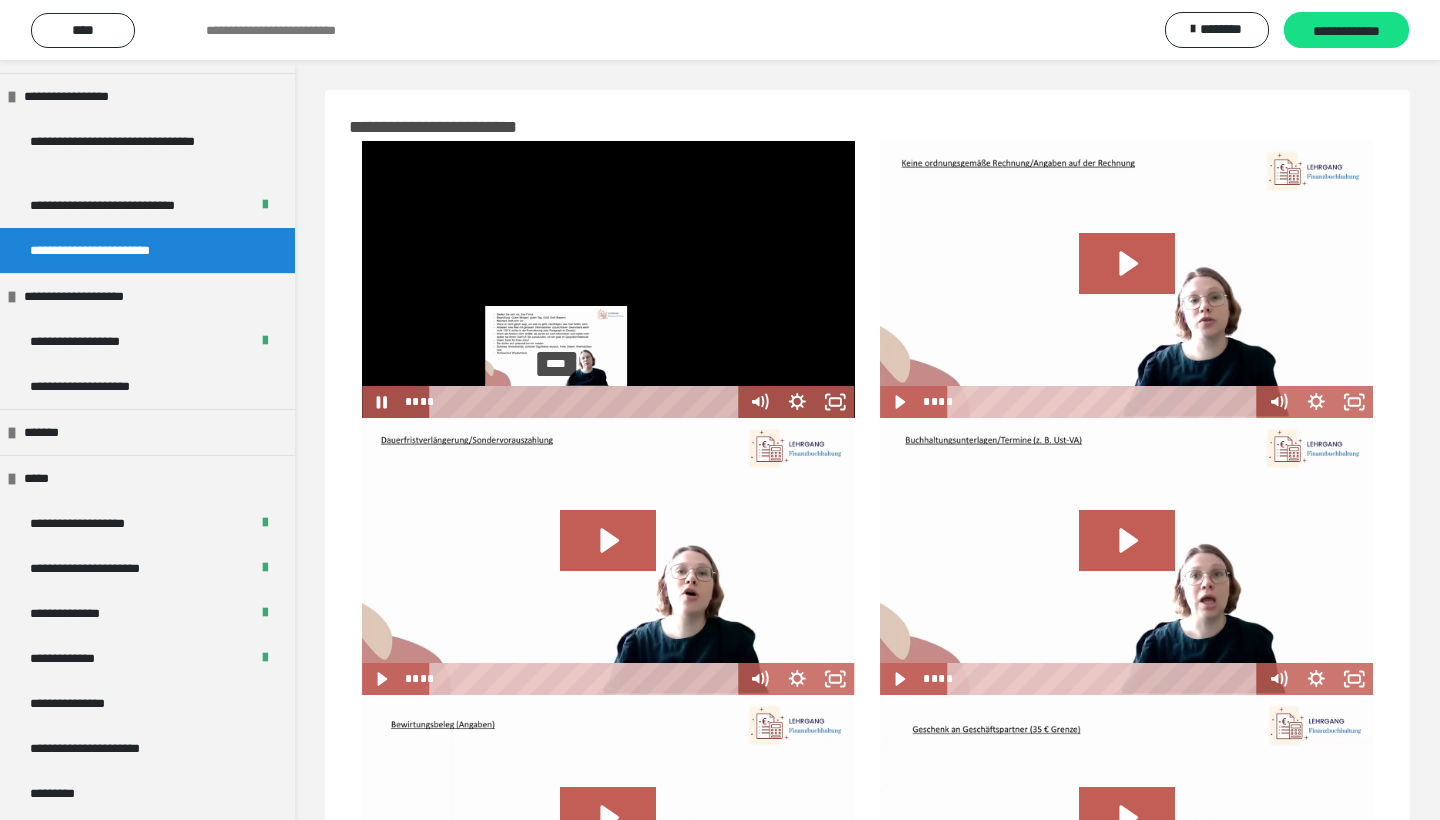 drag, startPoint x: 569, startPoint y: 400, endPoint x: 557, endPoint y: 400, distance: 12 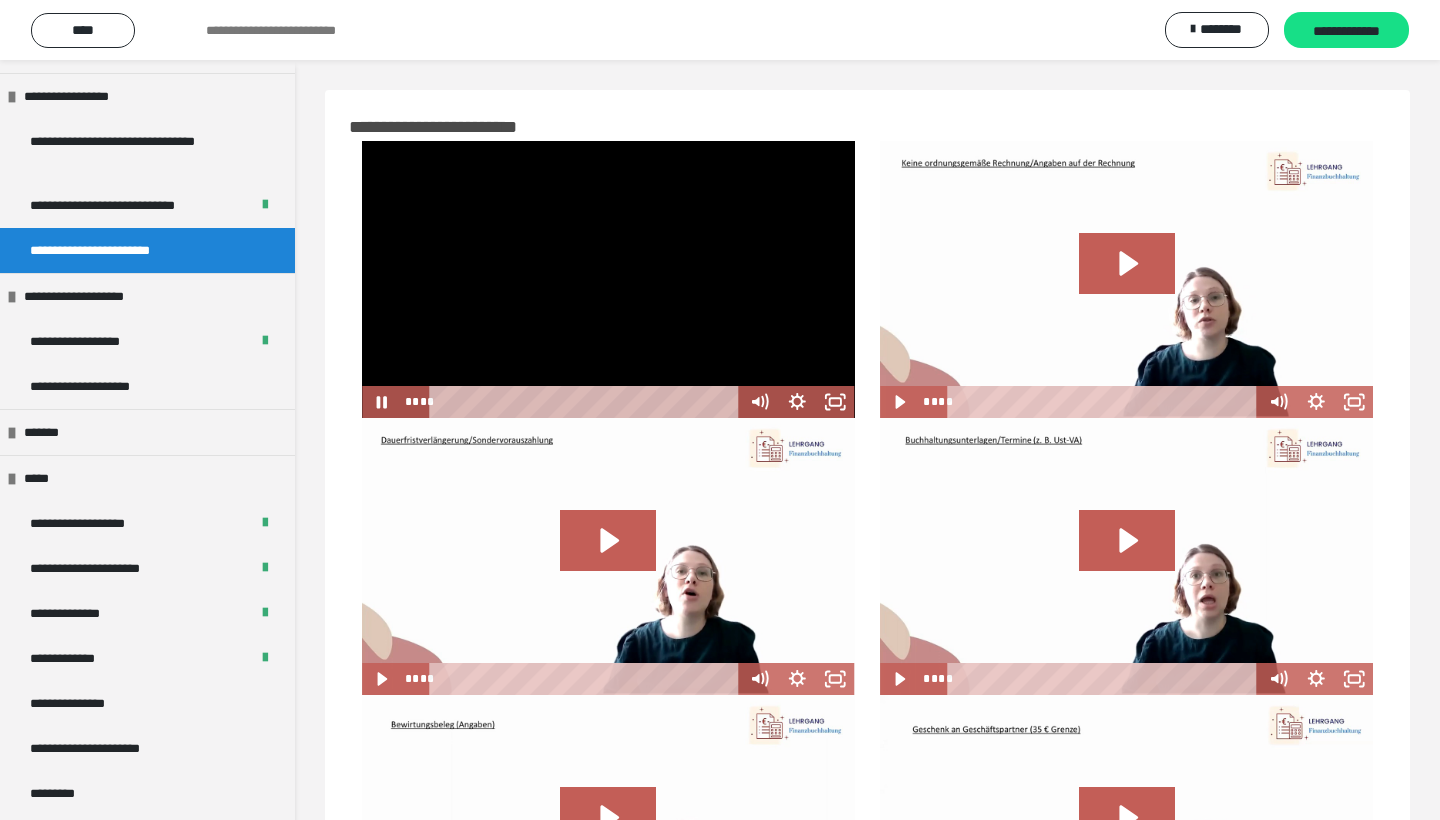 click at bounding box center (608, 279) 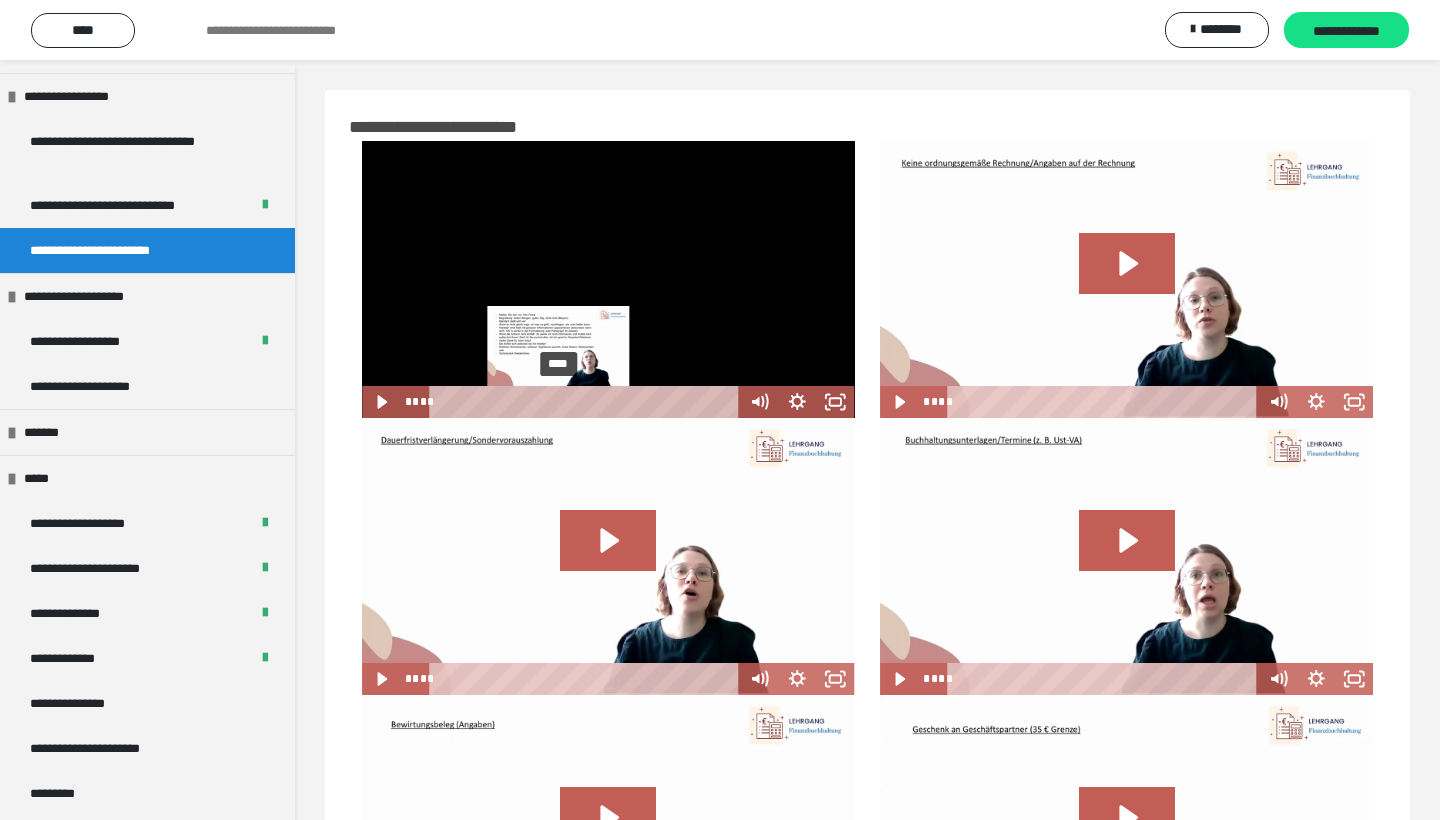 click at bounding box center [558, 402] 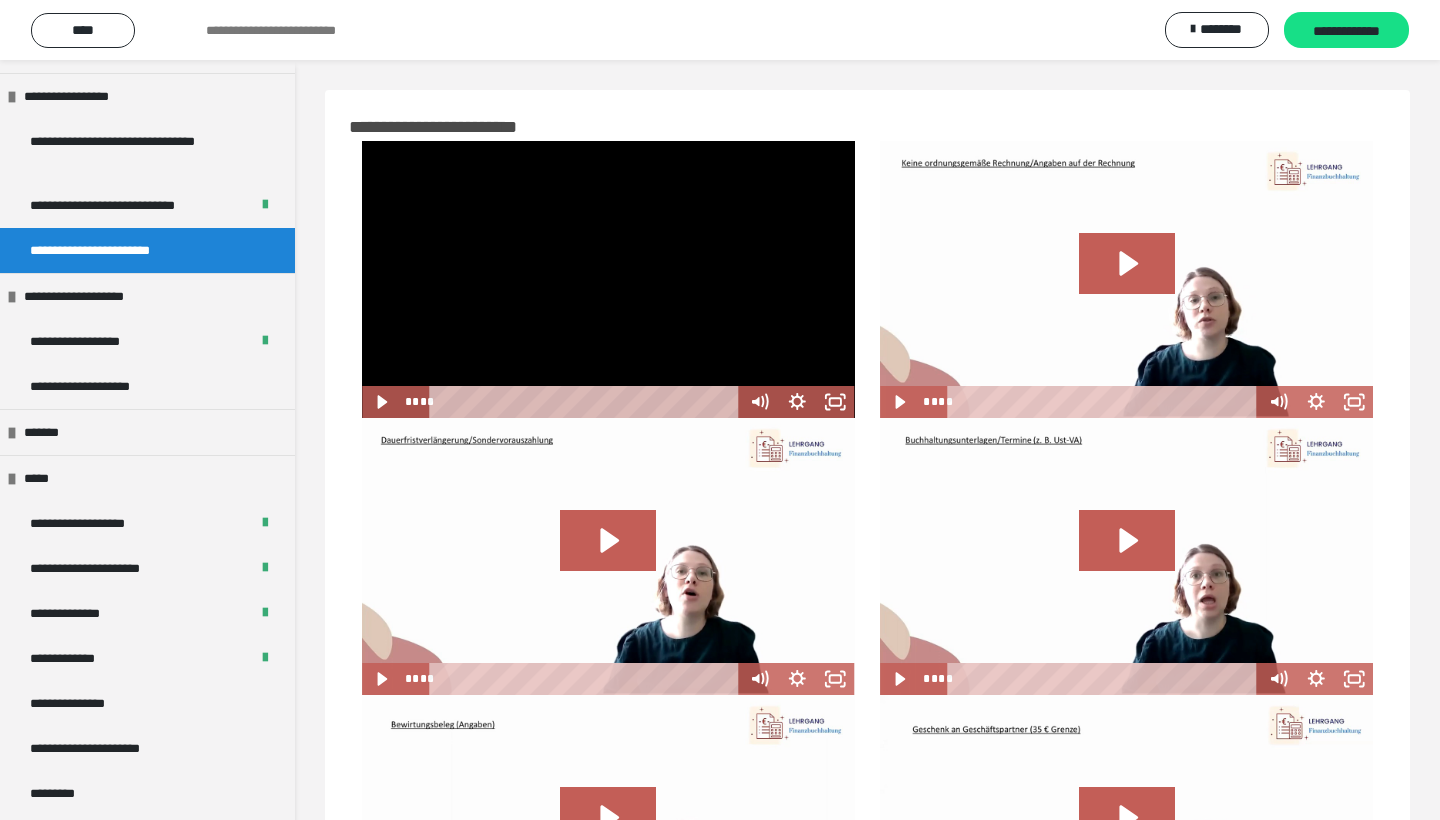 click at bounding box center [608, 279] 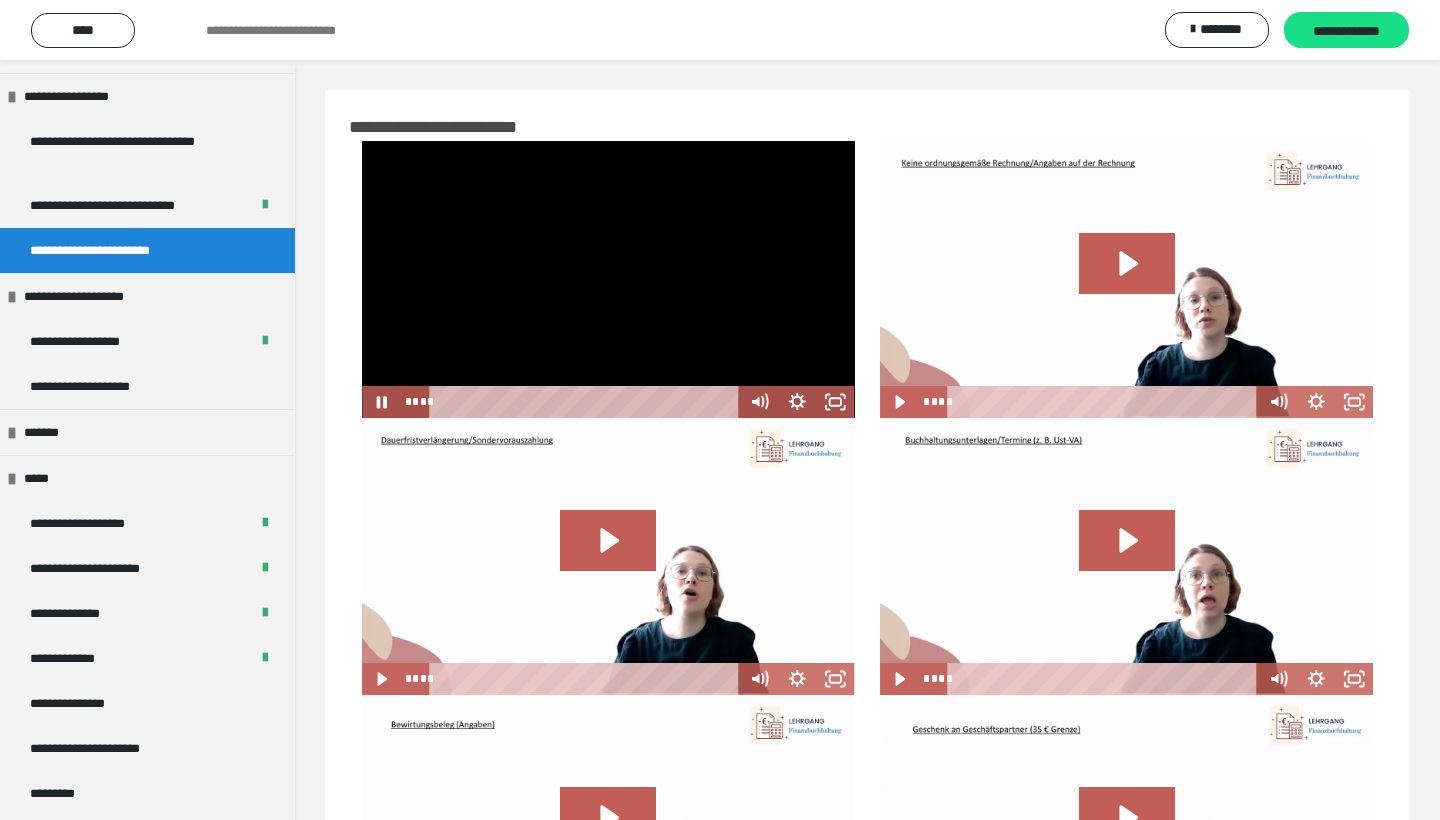 click at bounding box center (608, 279) 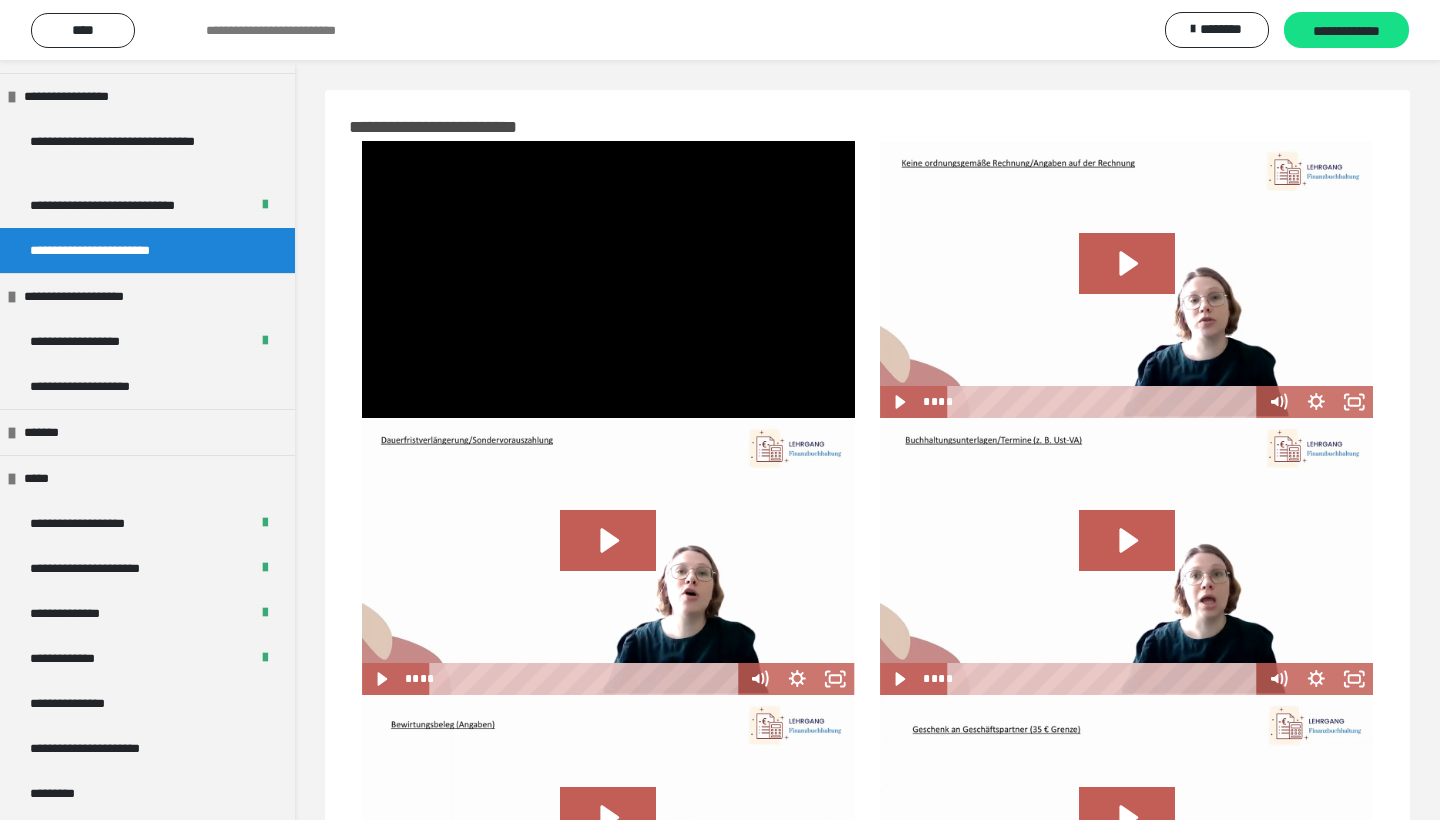 click at bounding box center (608, 279) 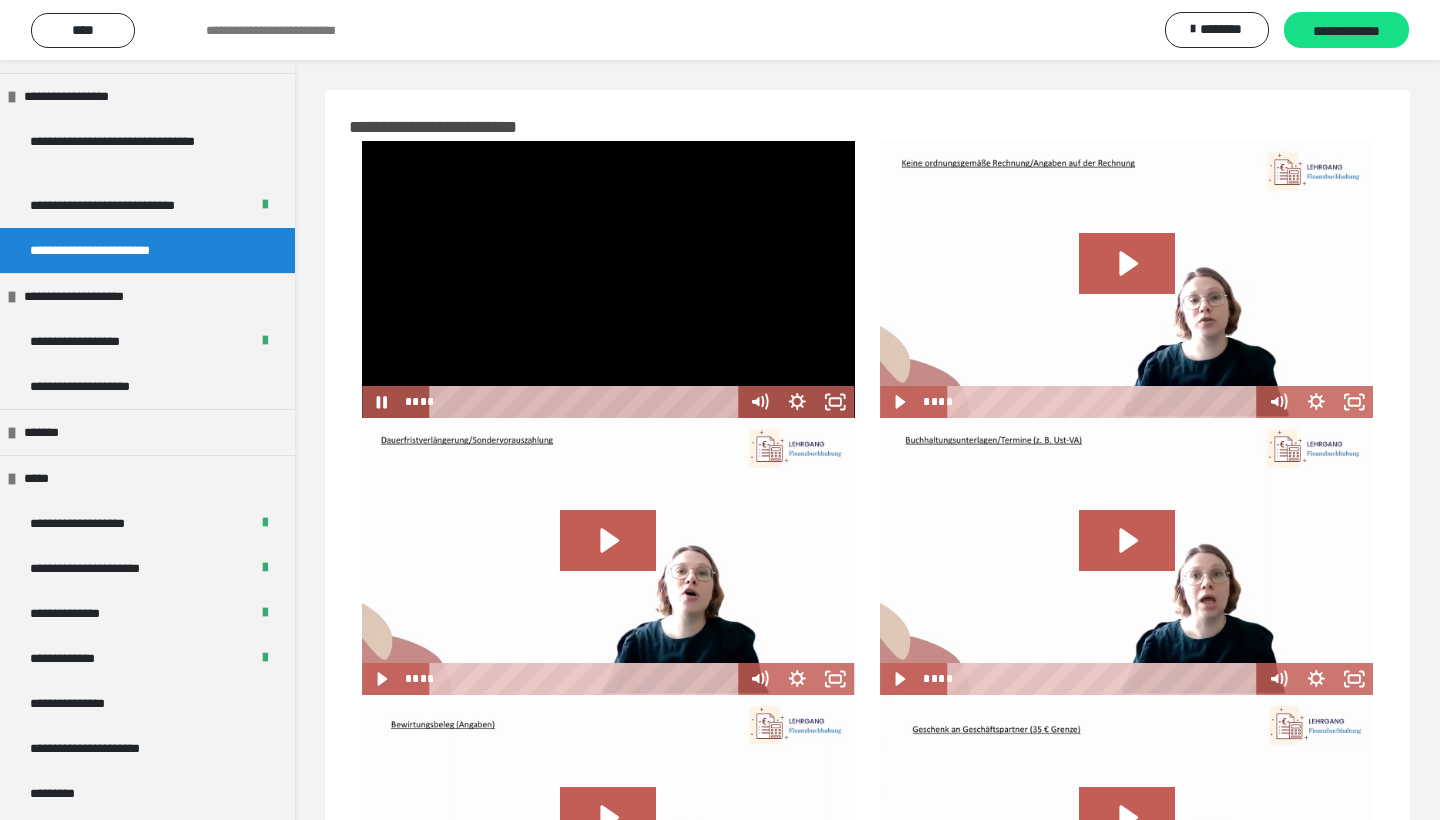 click at bounding box center (608, 279) 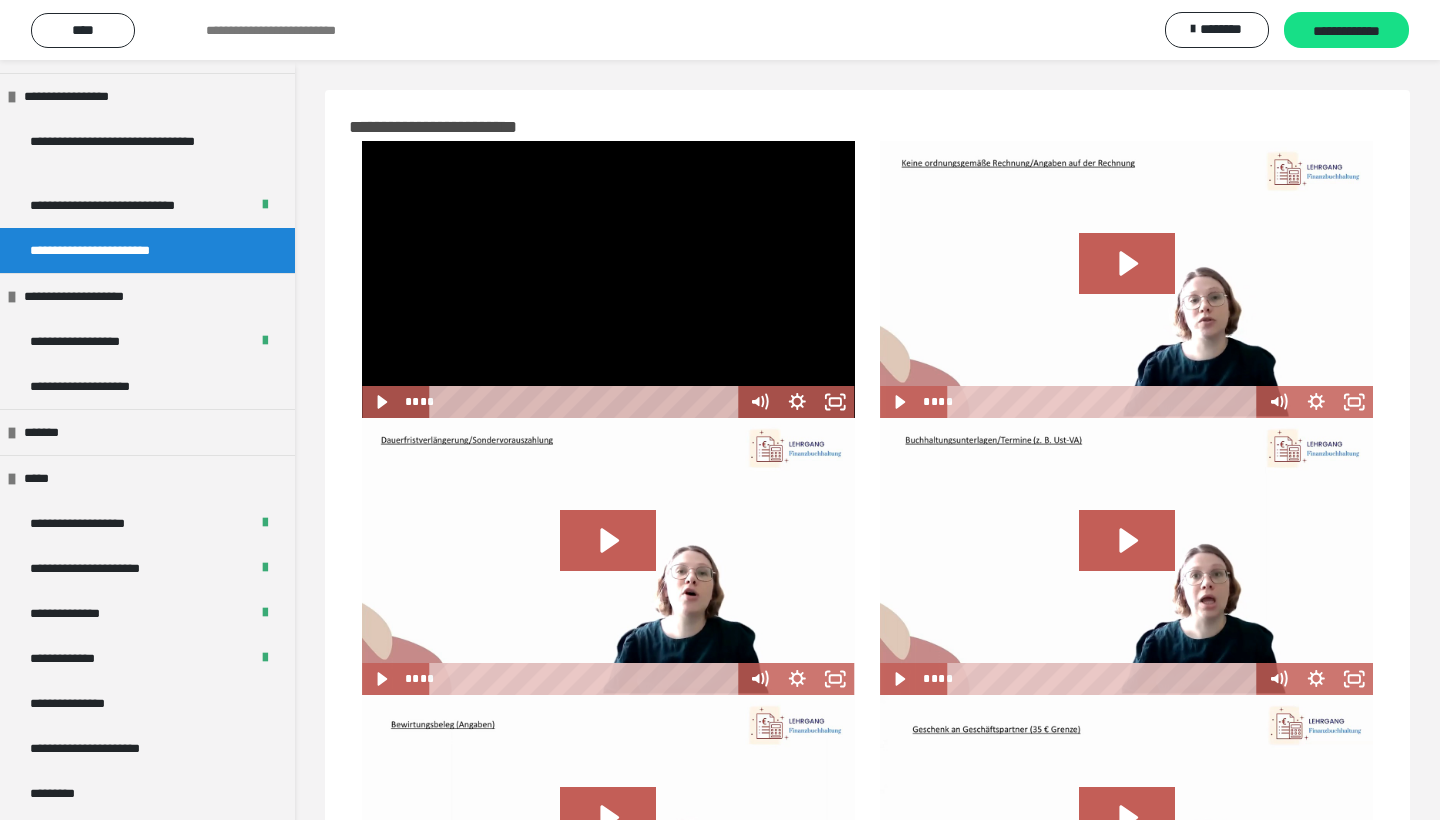 click at bounding box center (608, 279) 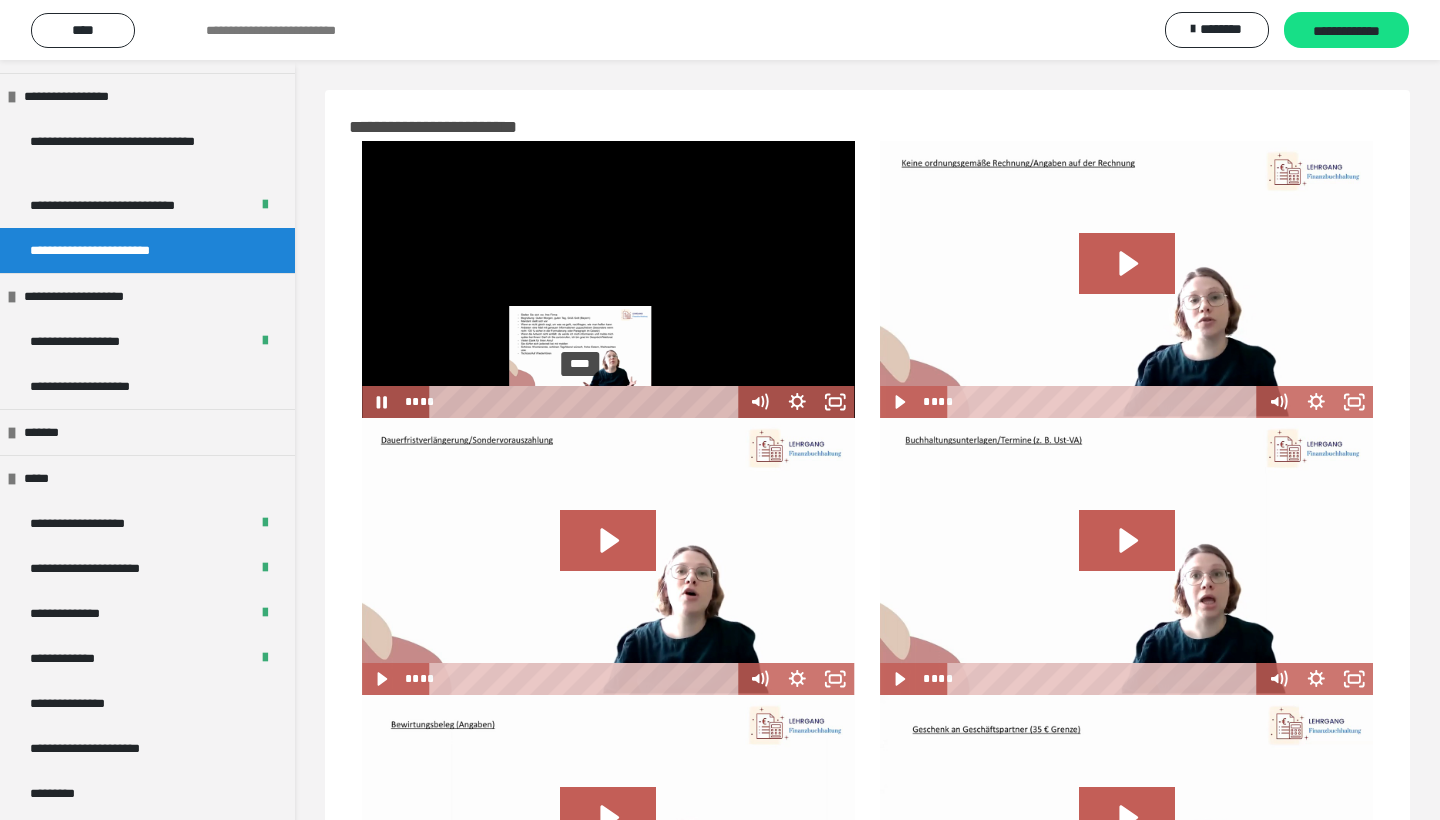 drag, startPoint x: 593, startPoint y: 401, endPoint x: 581, endPoint y: 401, distance: 12 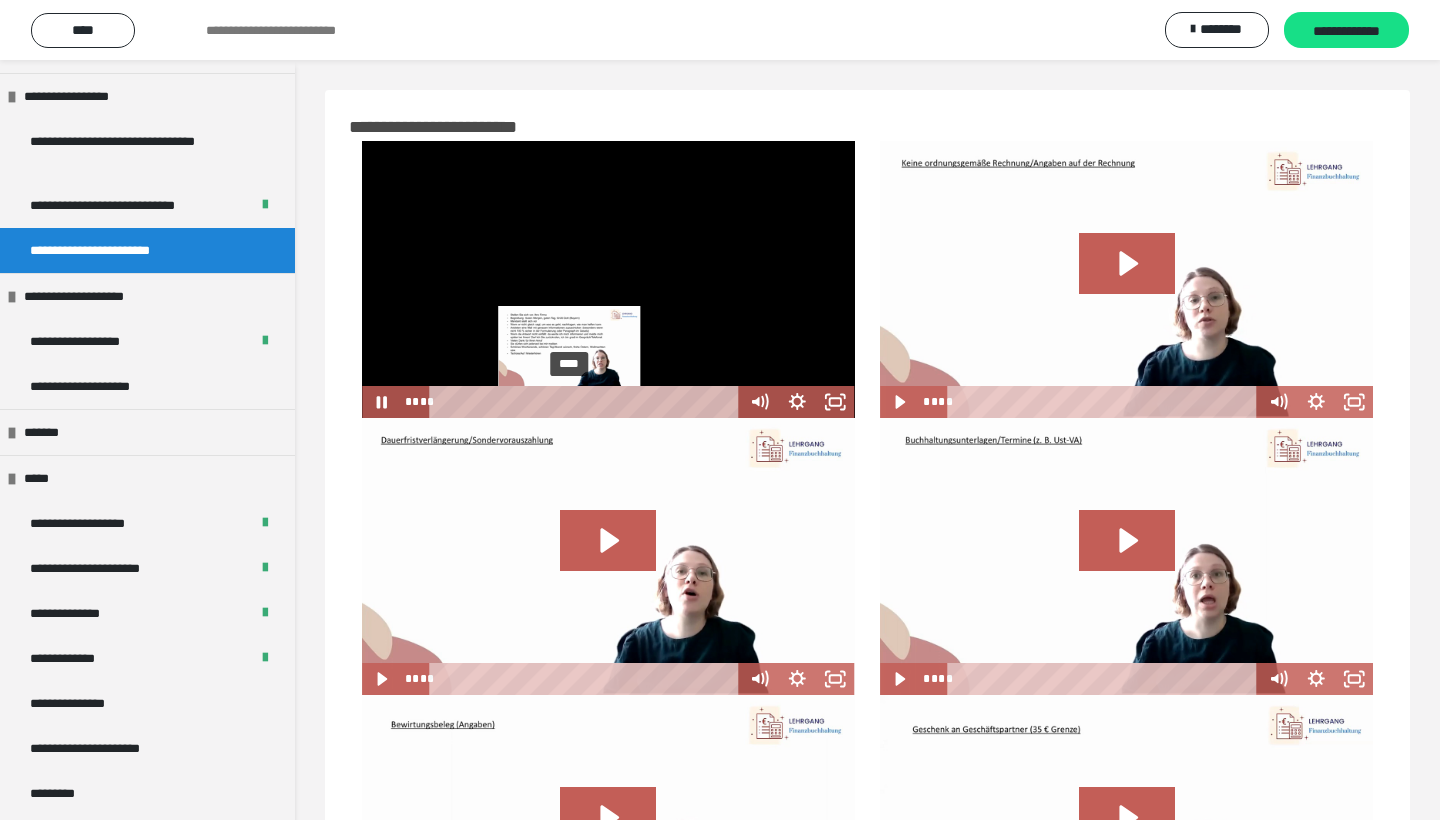 drag, startPoint x: 586, startPoint y: 399, endPoint x: 570, endPoint y: 399, distance: 16 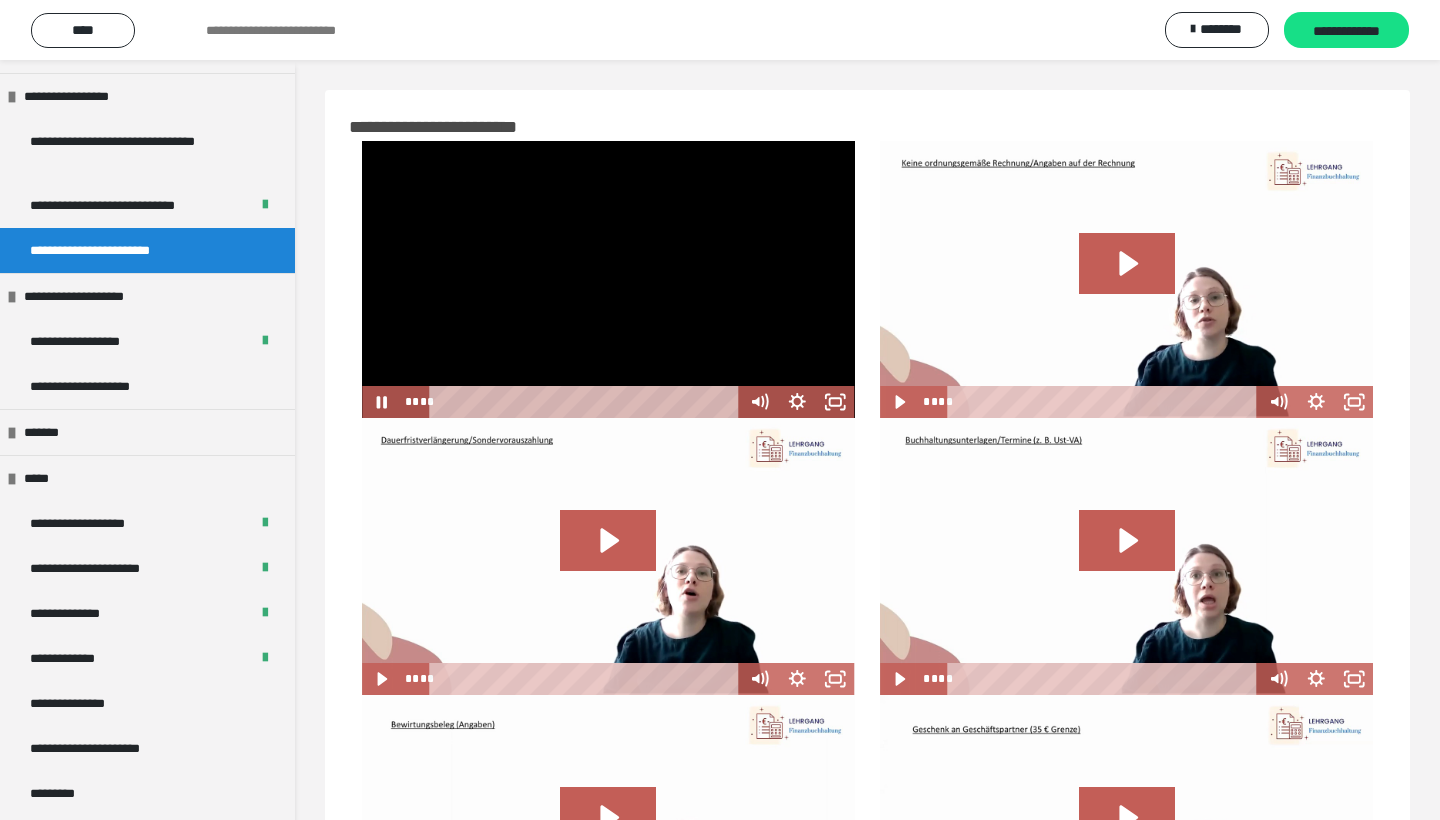 click at bounding box center [608, 279] 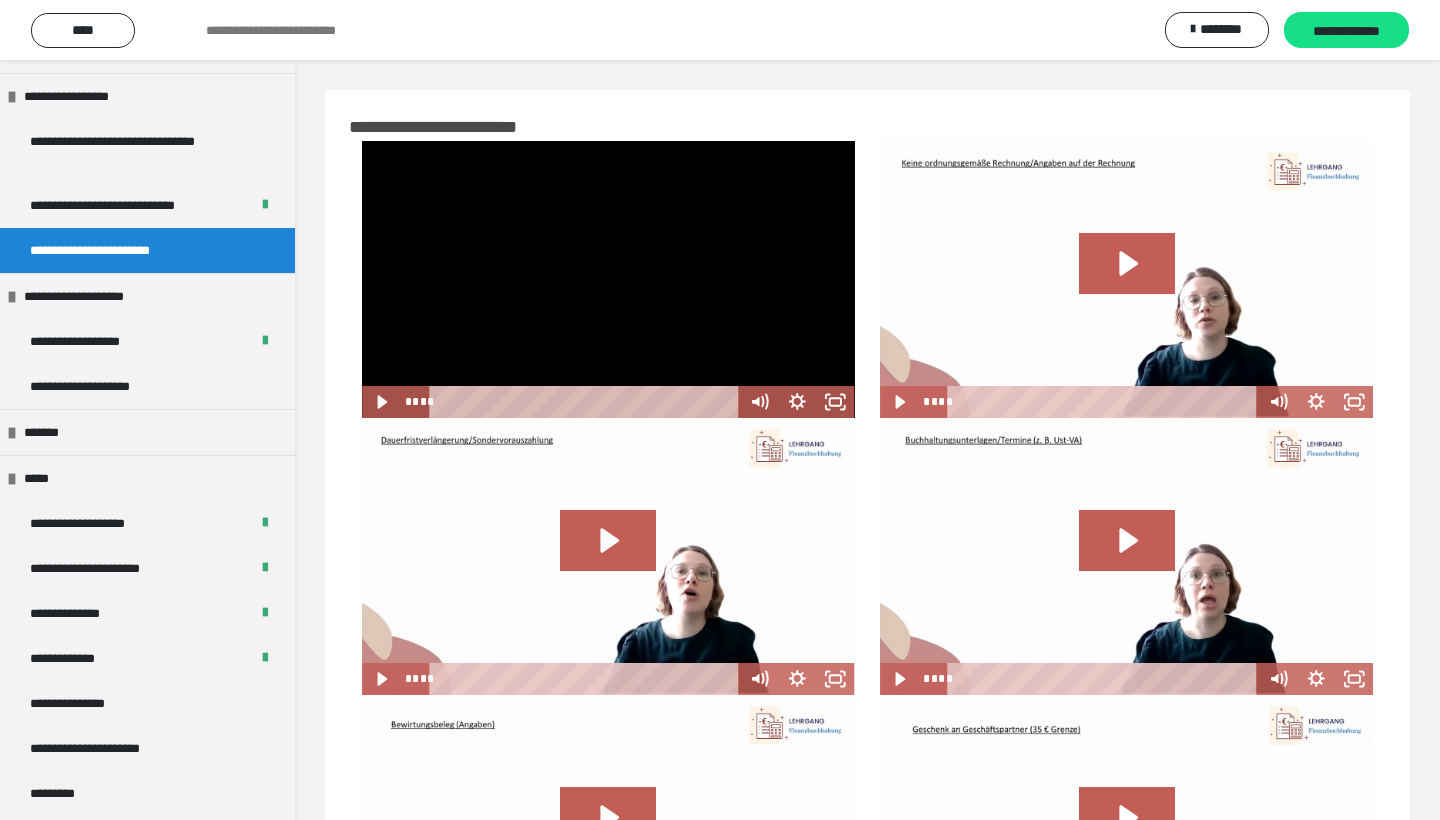 click at bounding box center (608, 279) 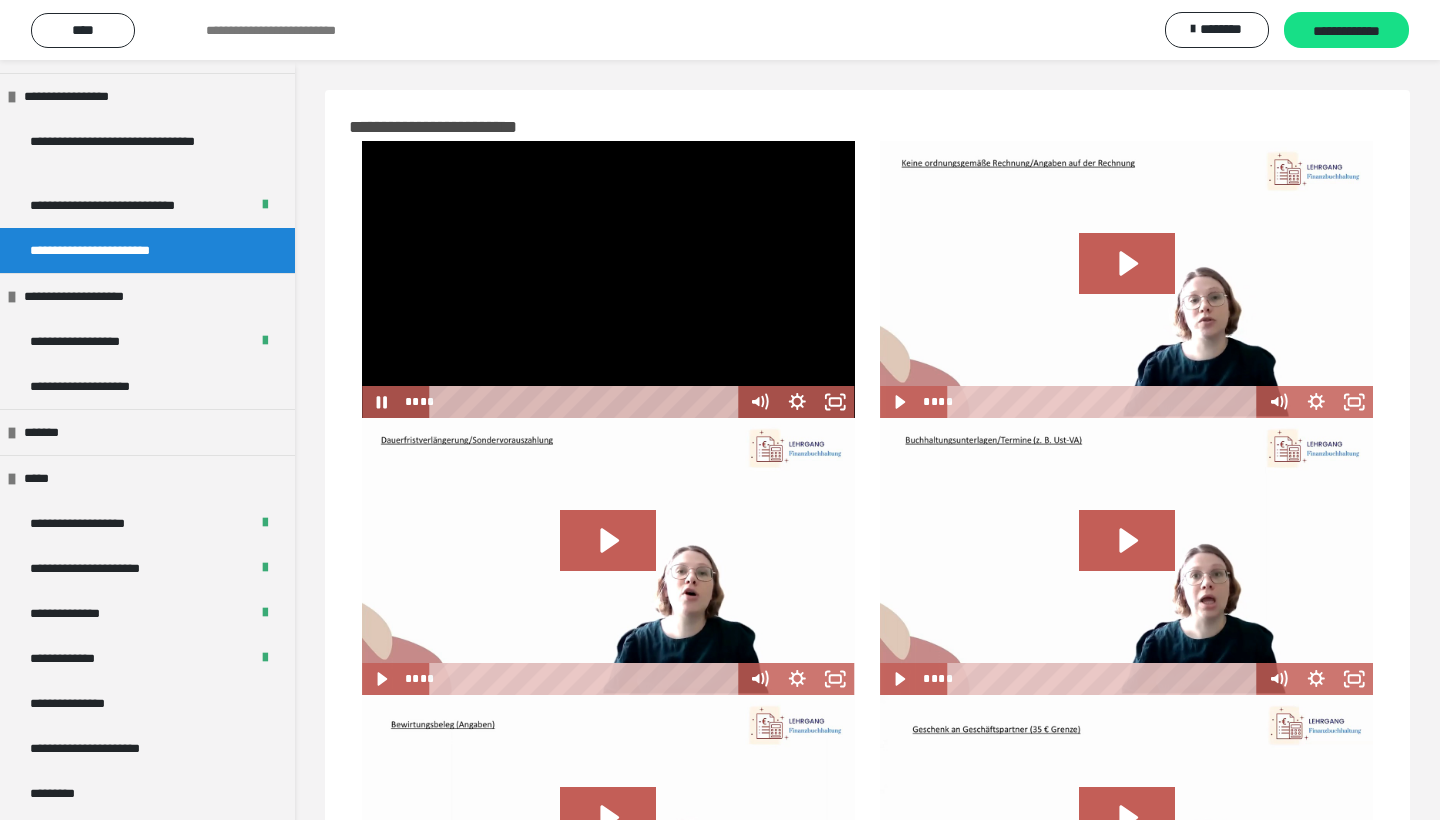 click at bounding box center [608, 279] 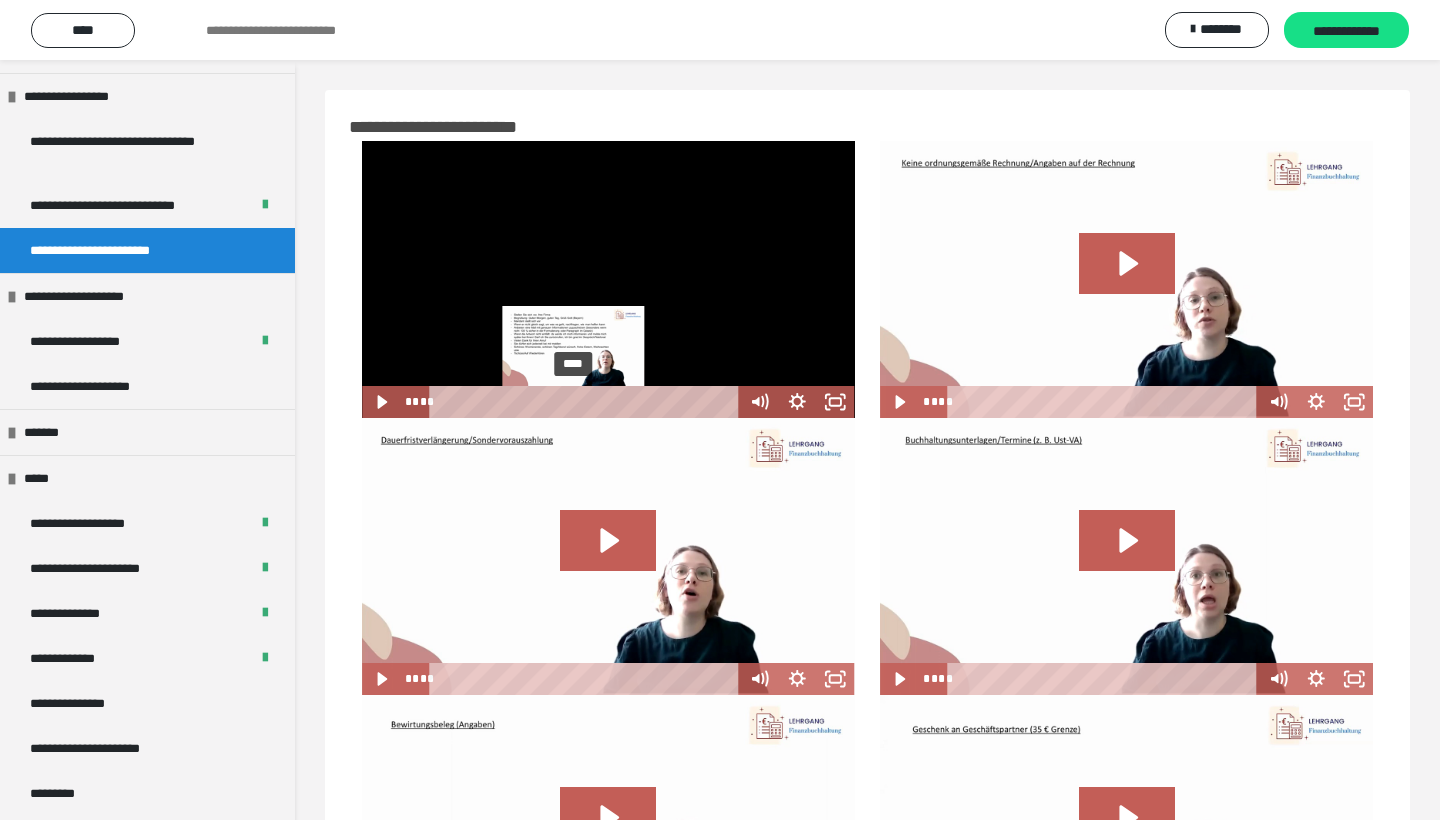 click at bounding box center (573, 402) 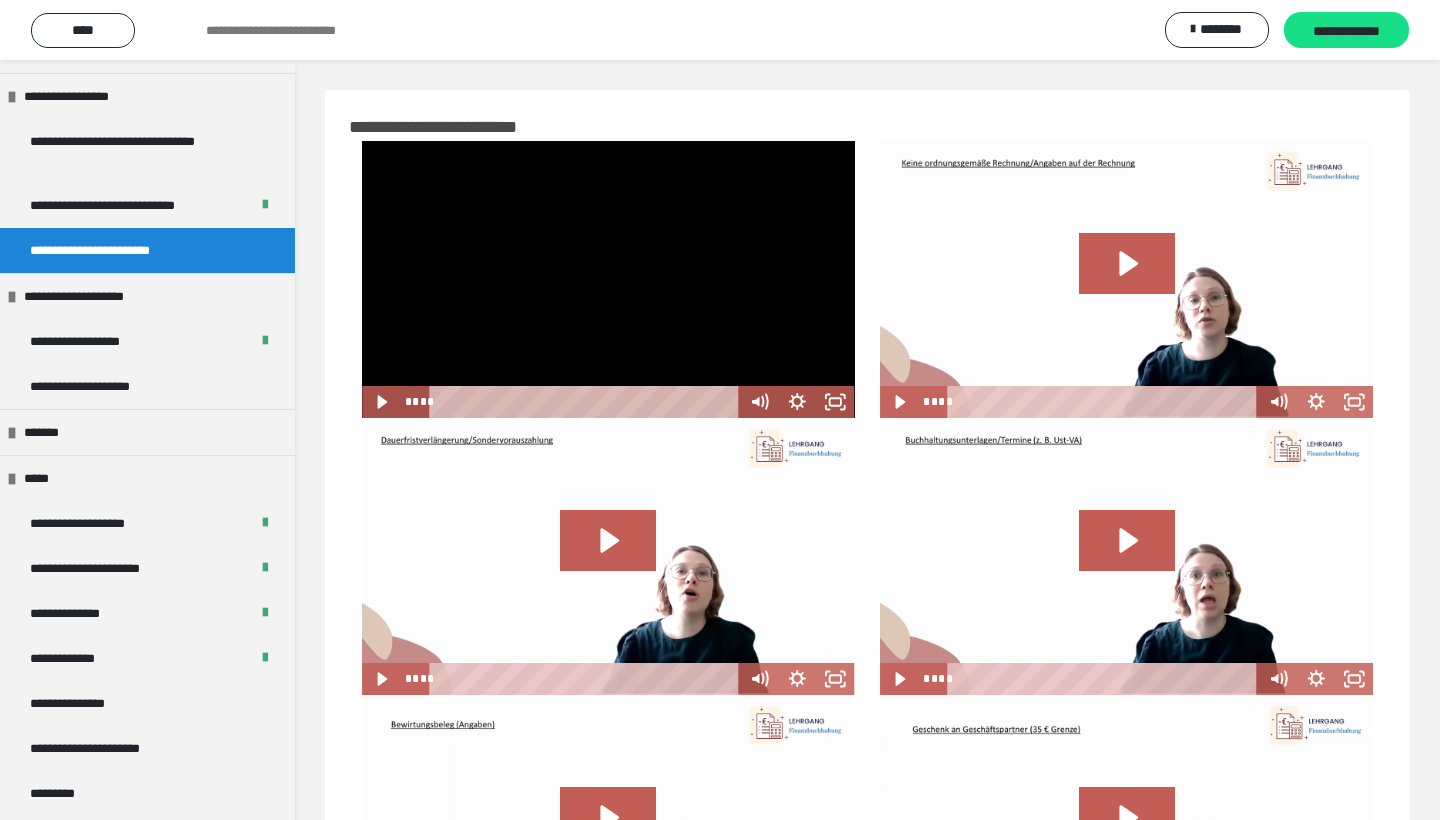 click at bounding box center [608, 279] 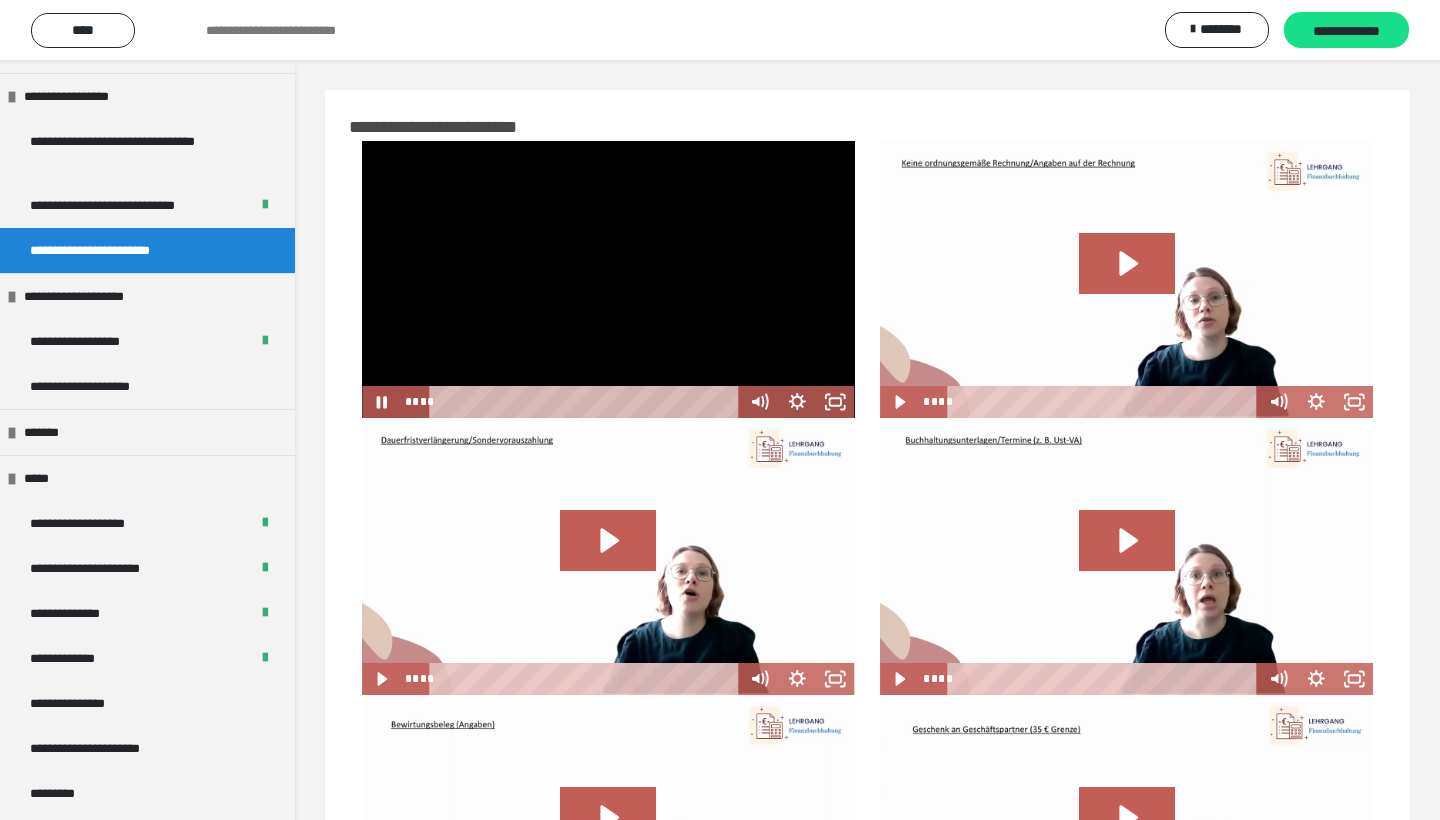 click at bounding box center (608, 279) 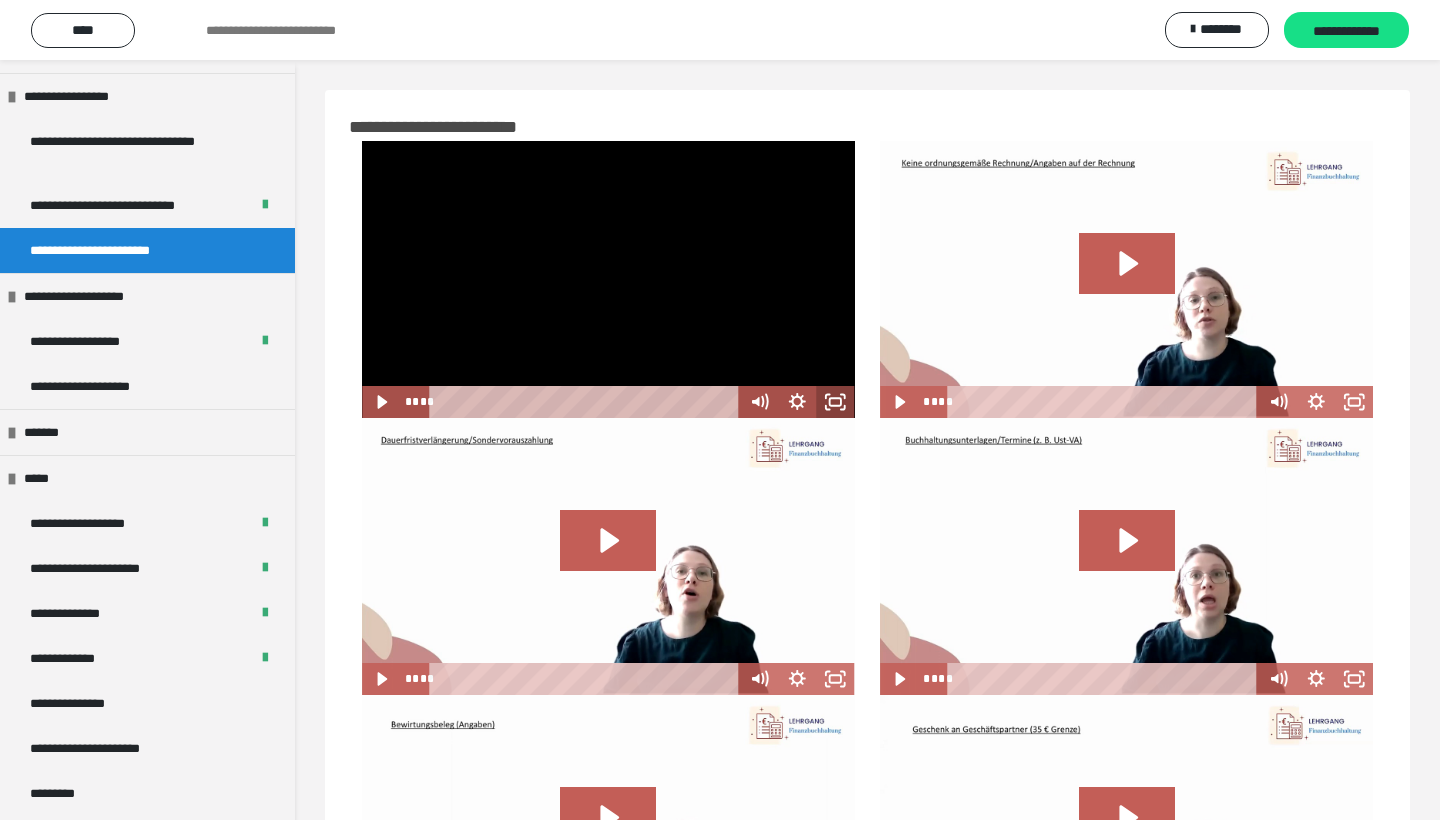 click 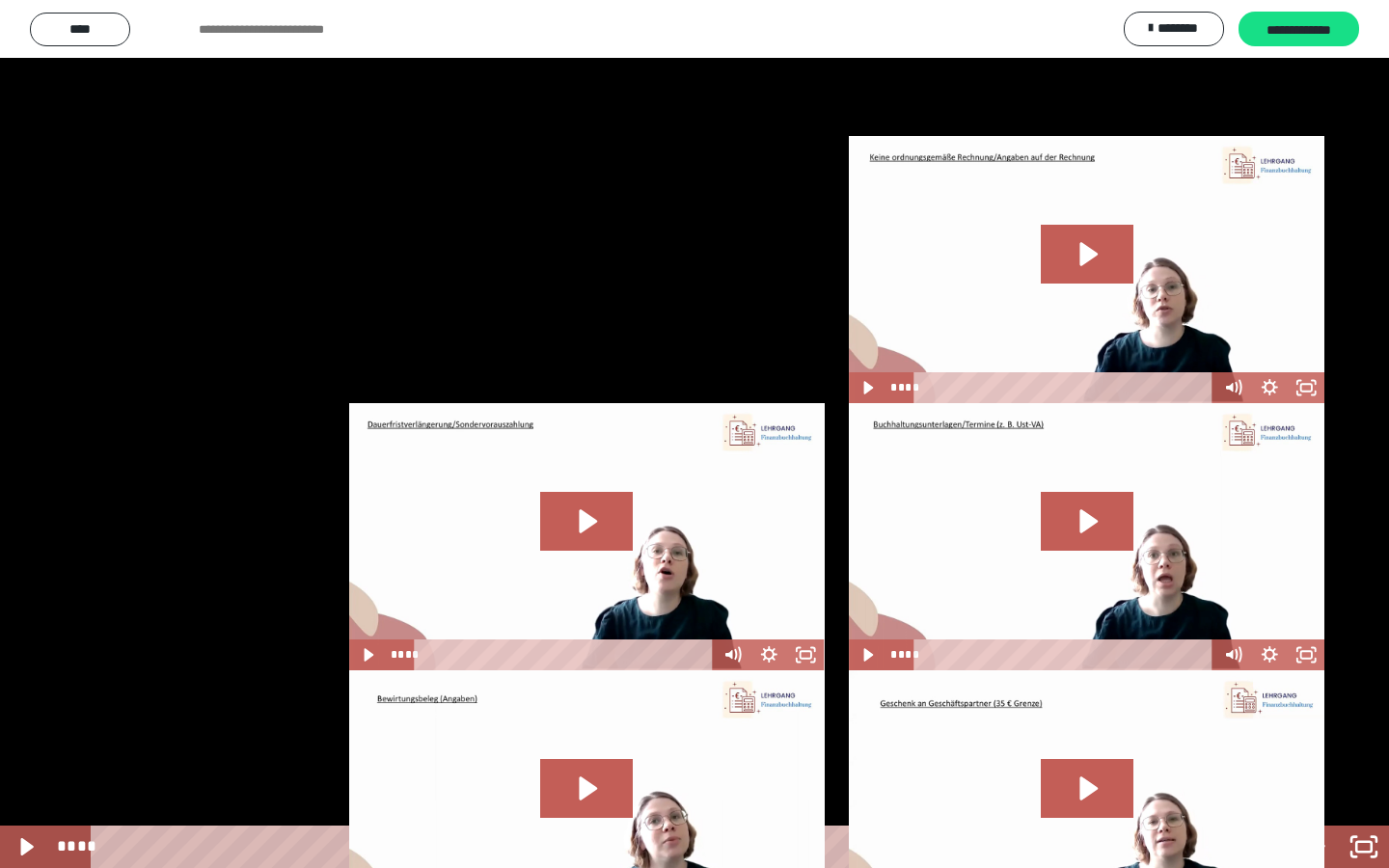 click at bounding box center (694, 434) 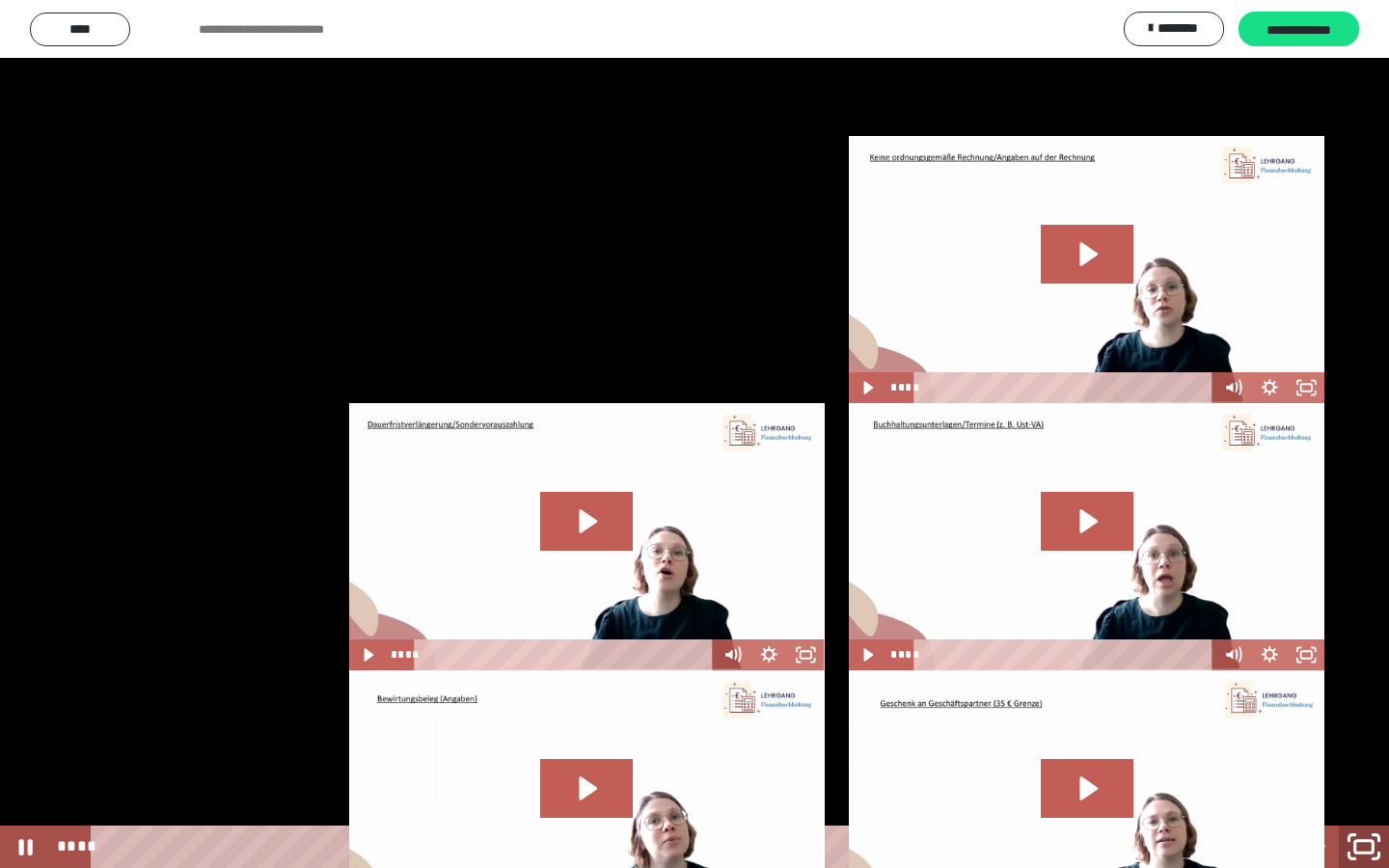 click 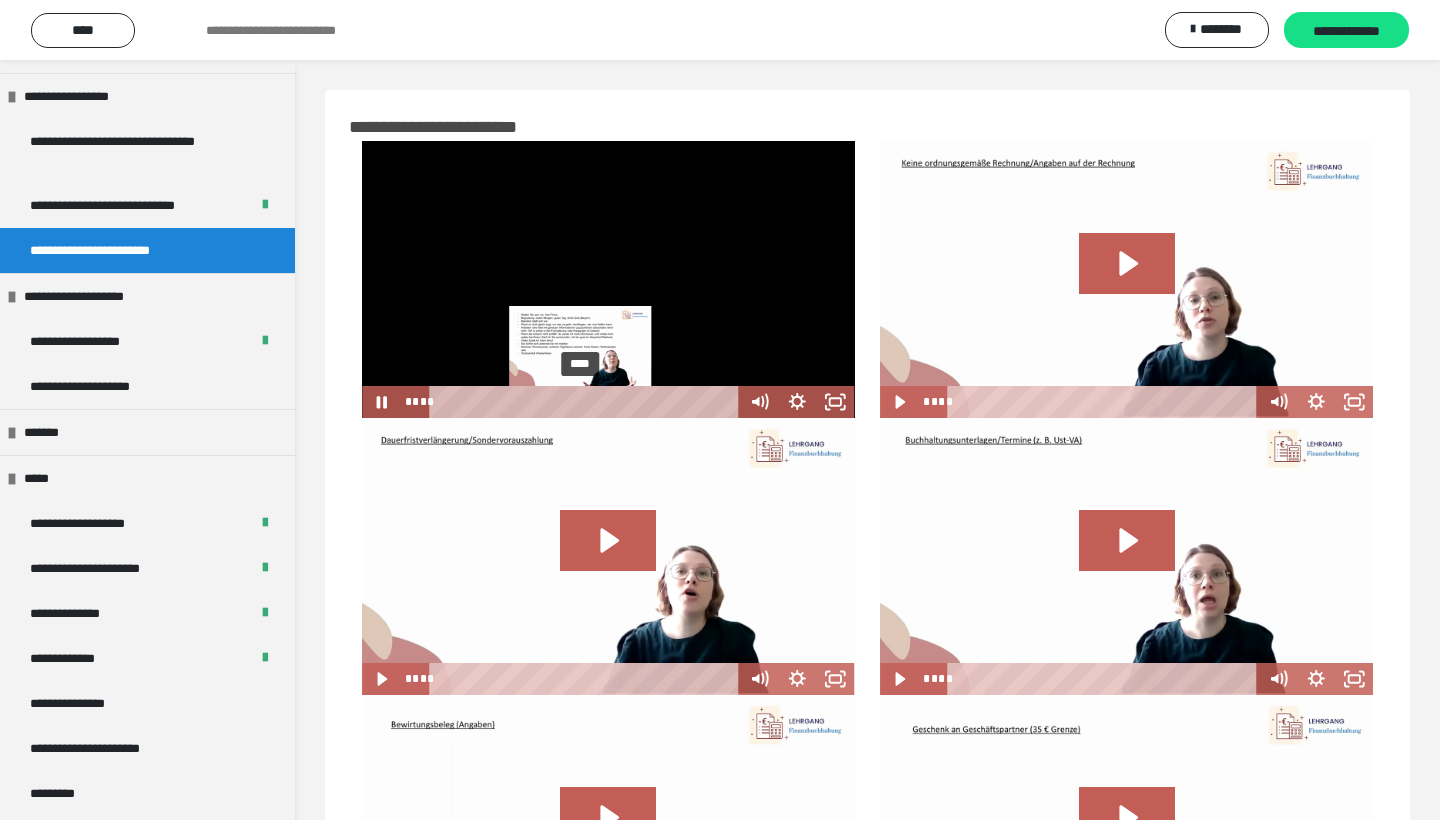 click at bounding box center (581, 402) 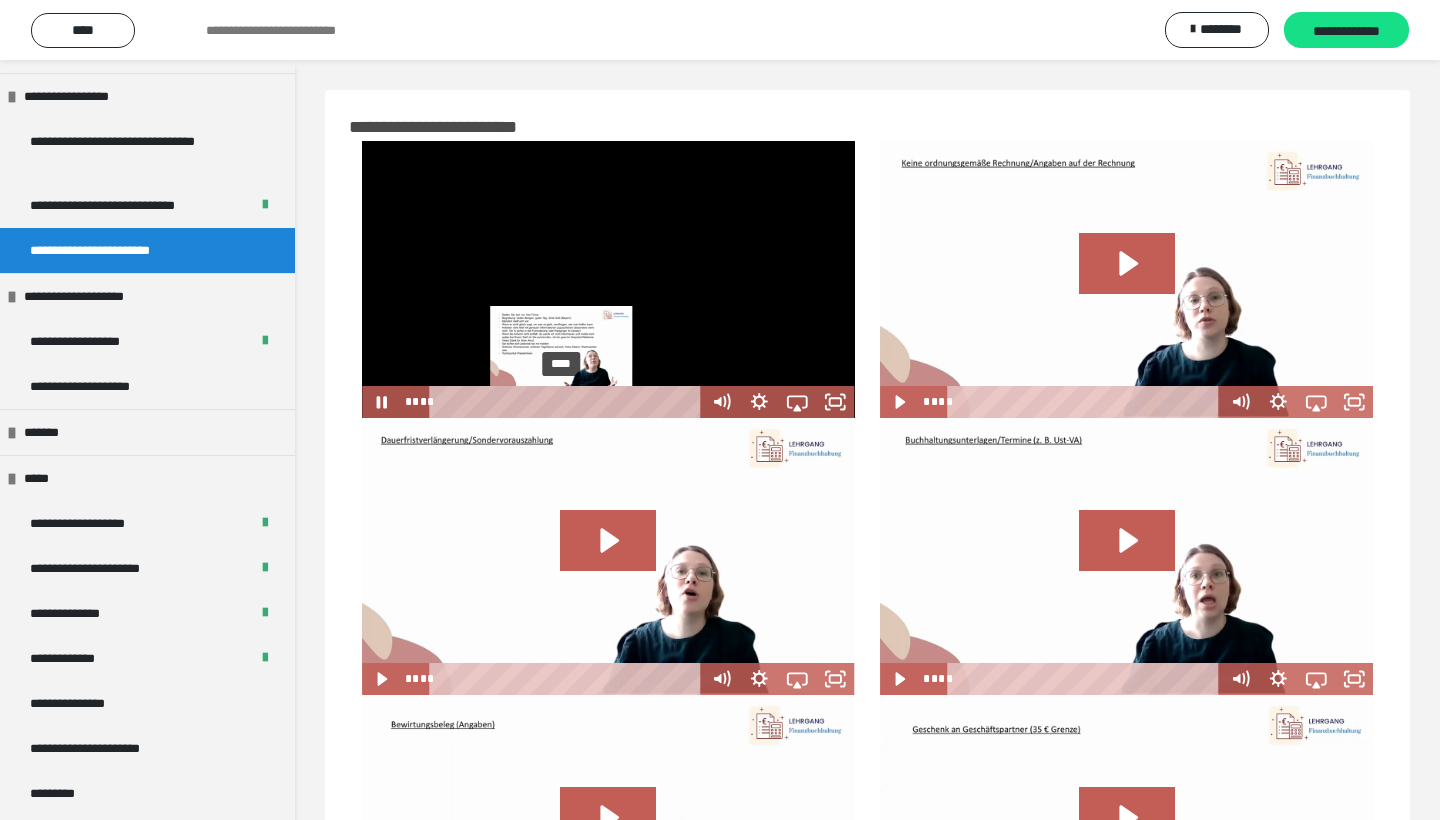 click on "****" at bounding box center (568, 402) 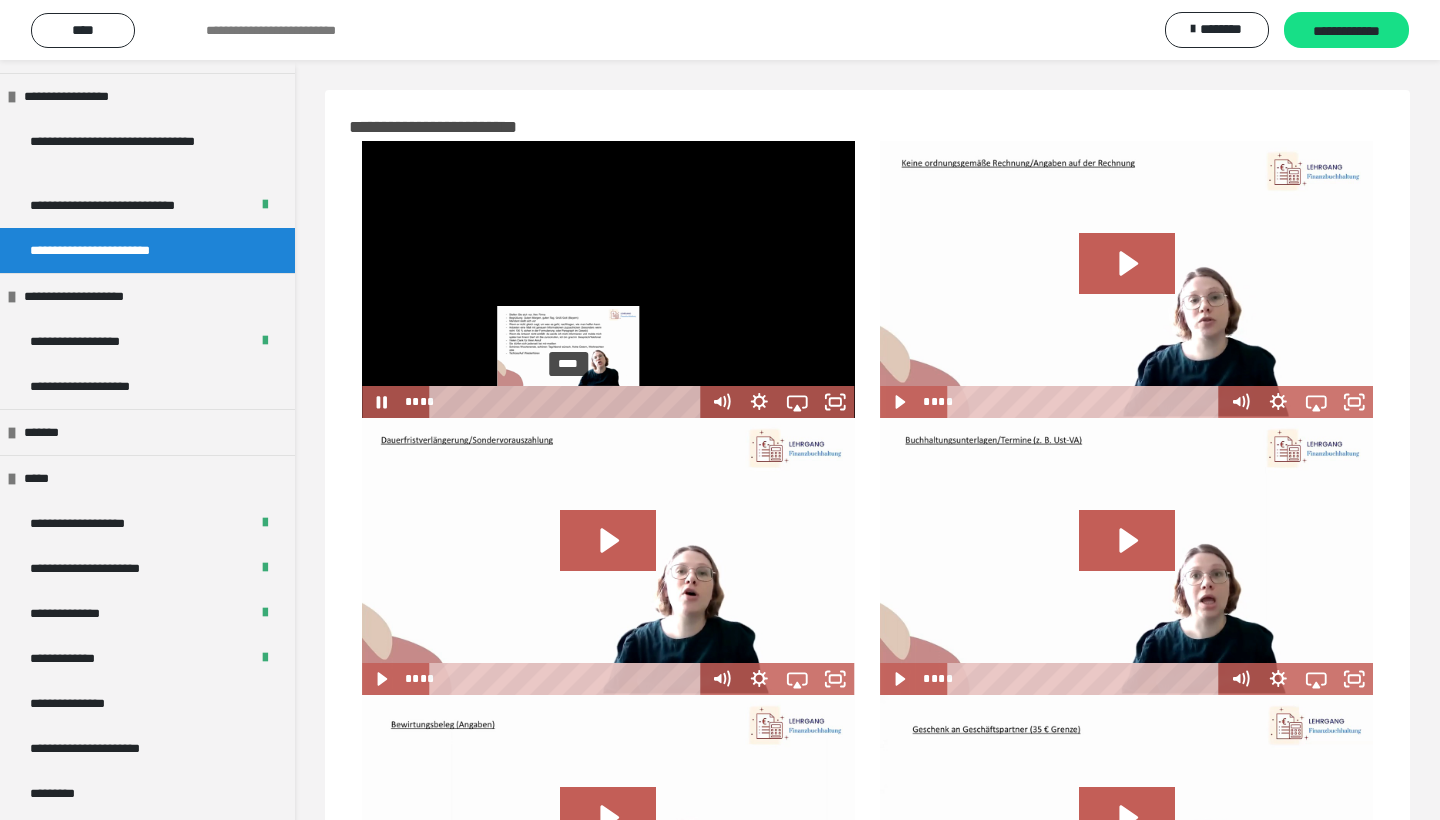 click at bounding box center (568, 402) 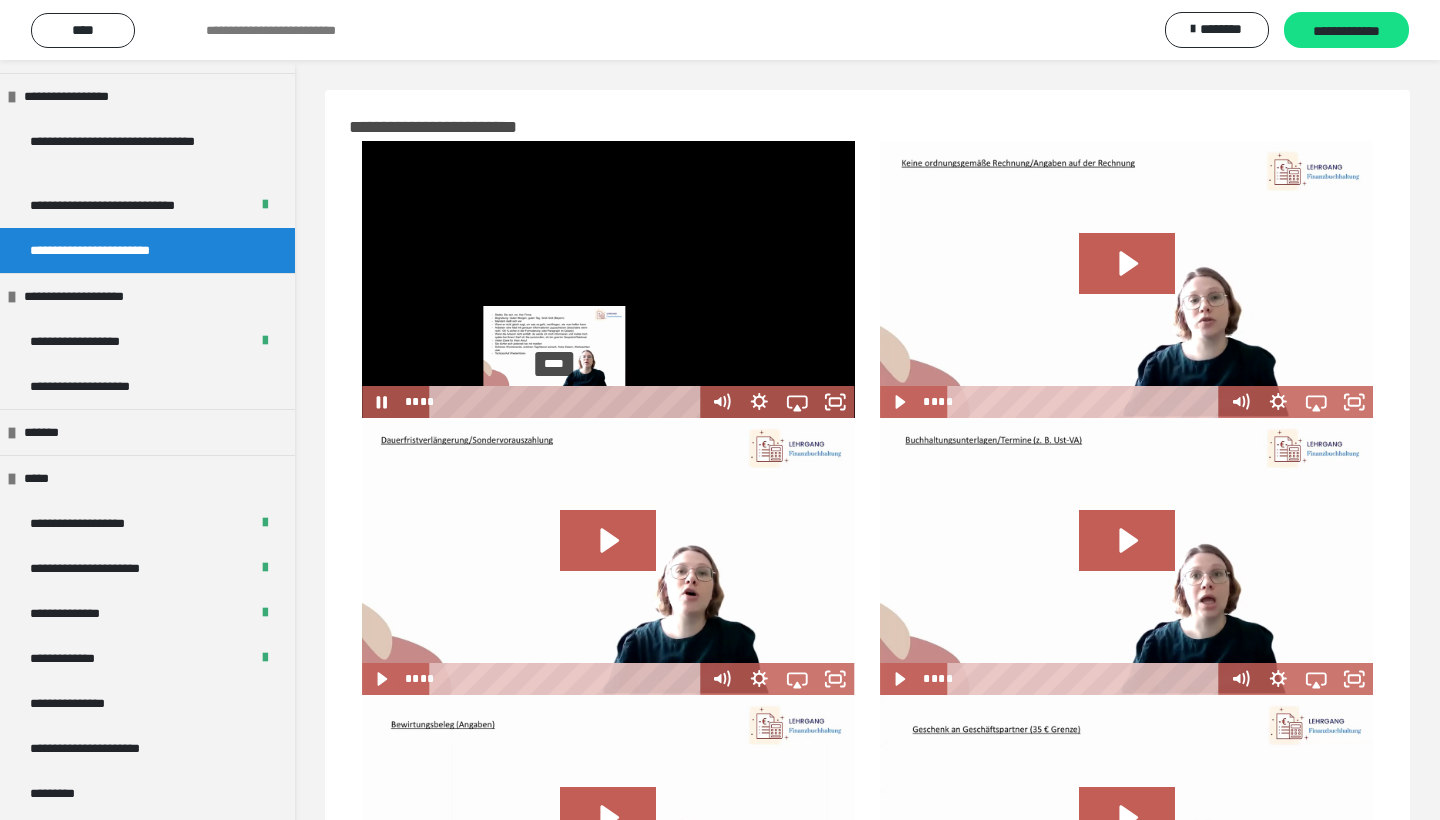 drag, startPoint x: 570, startPoint y: 401, endPoint x: 556, endPoint y: 401, distance: 14 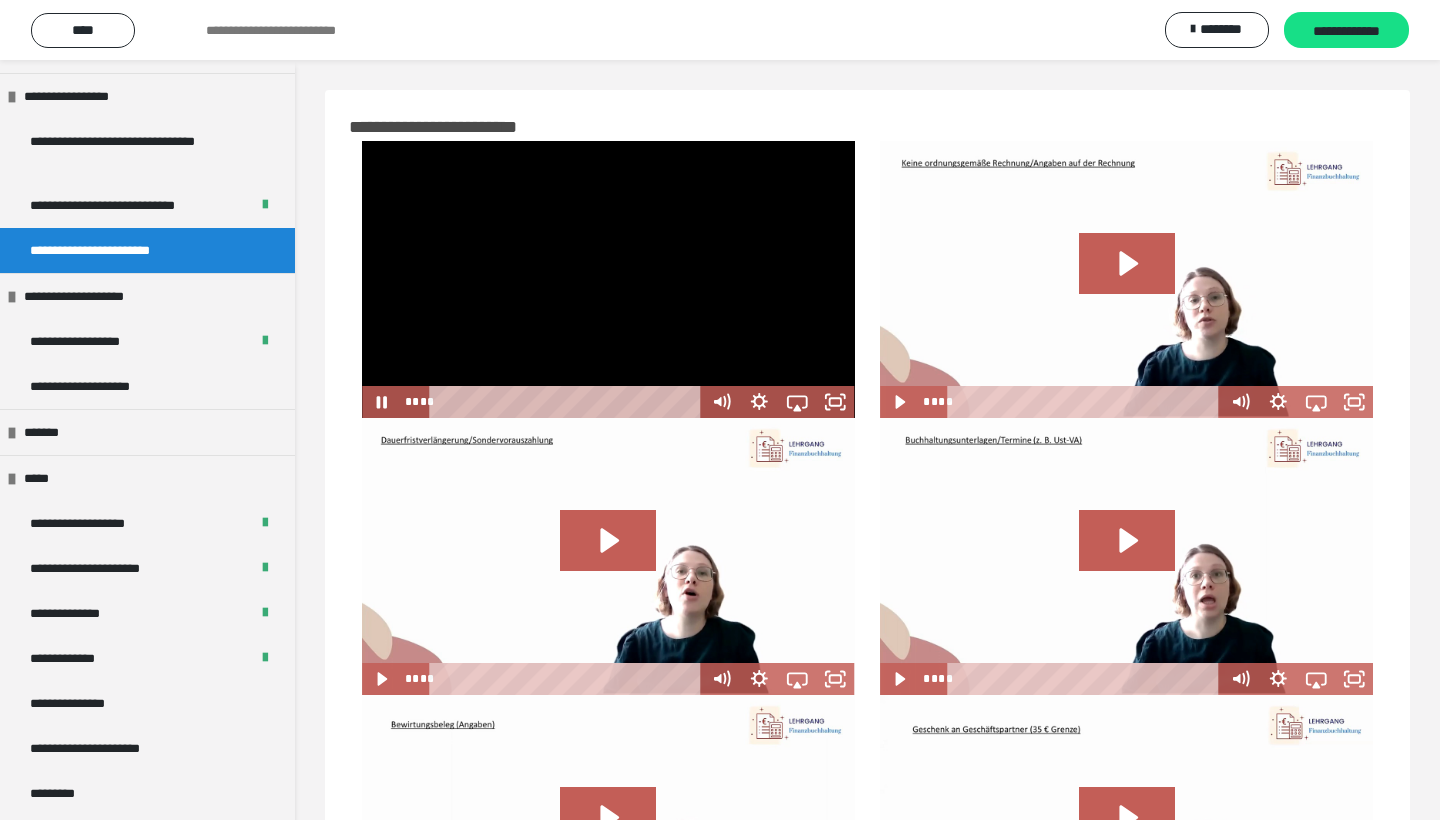 click at bounding box center [608, 279] 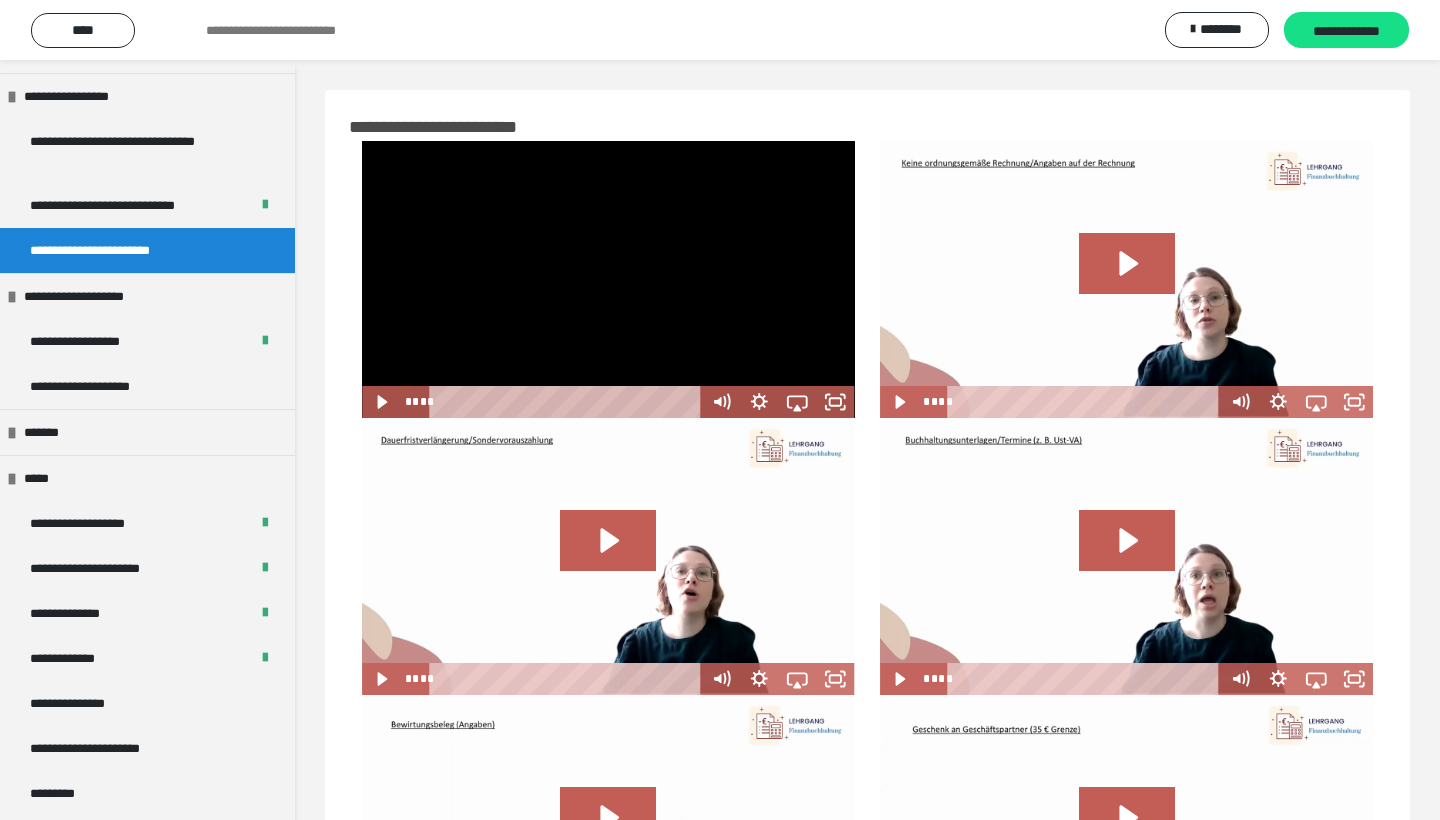 click at bounding box center (608, 279) 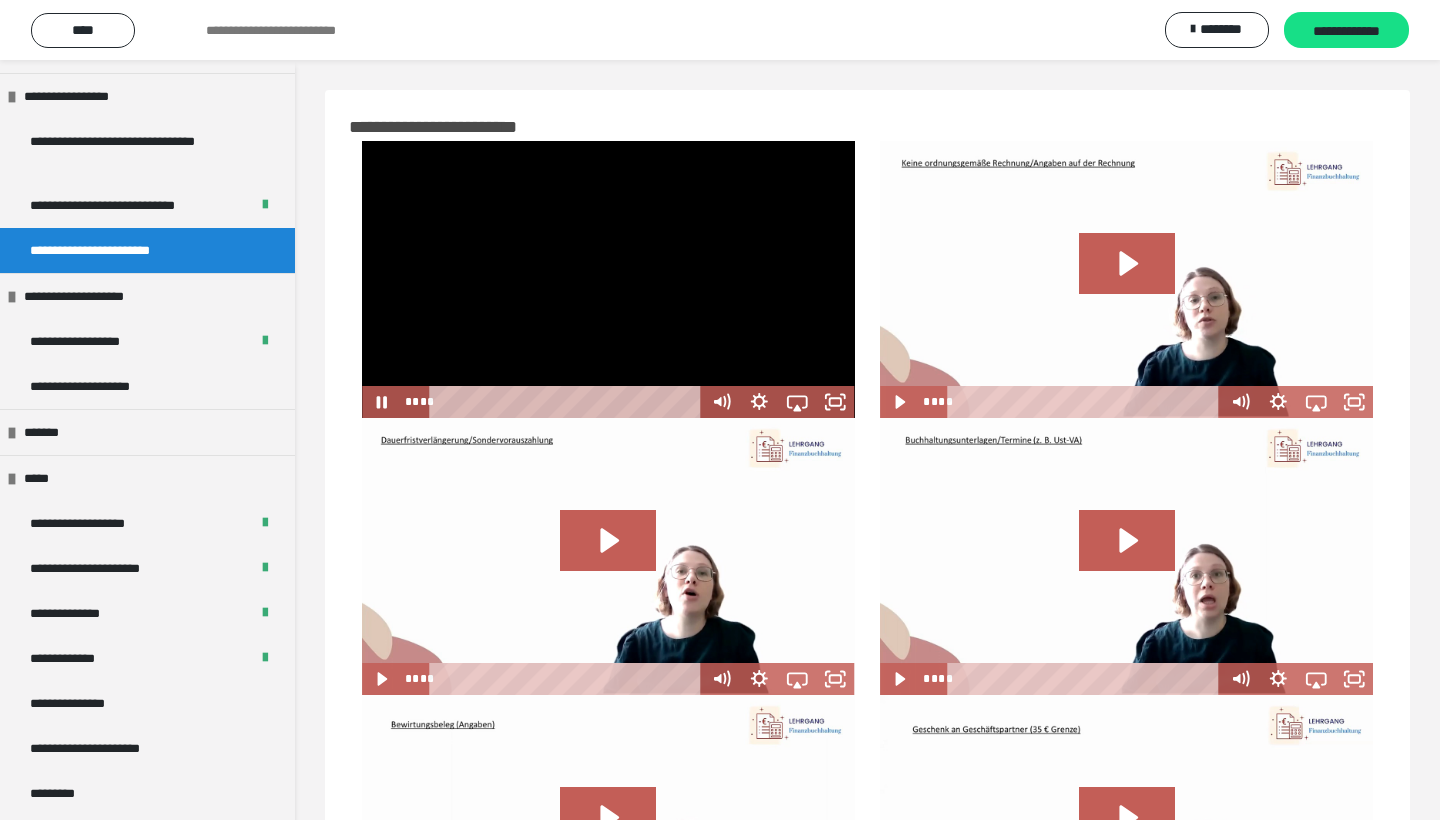 click at bounding box center (608, 279) 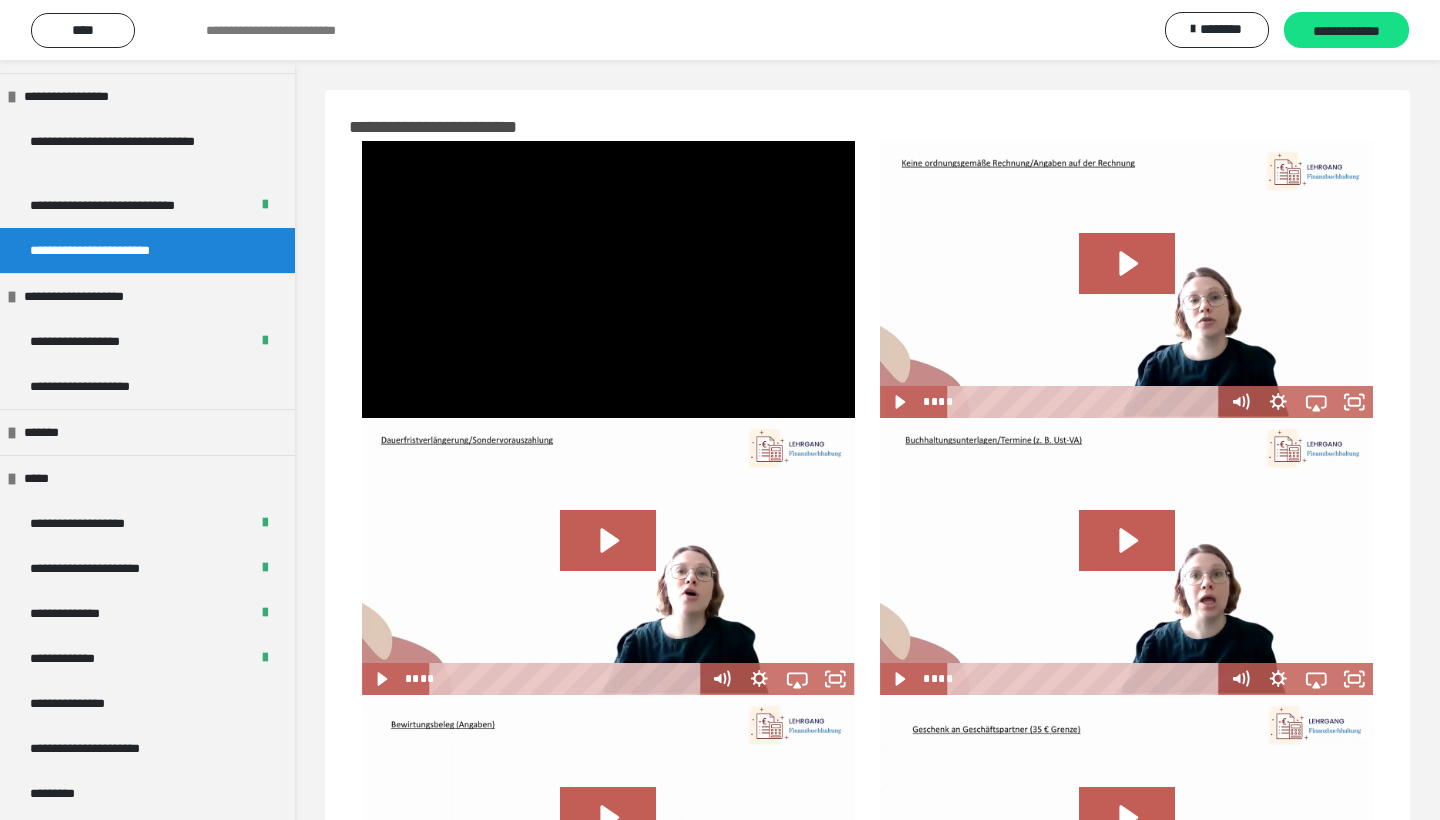click at bounding box center (608, 279) 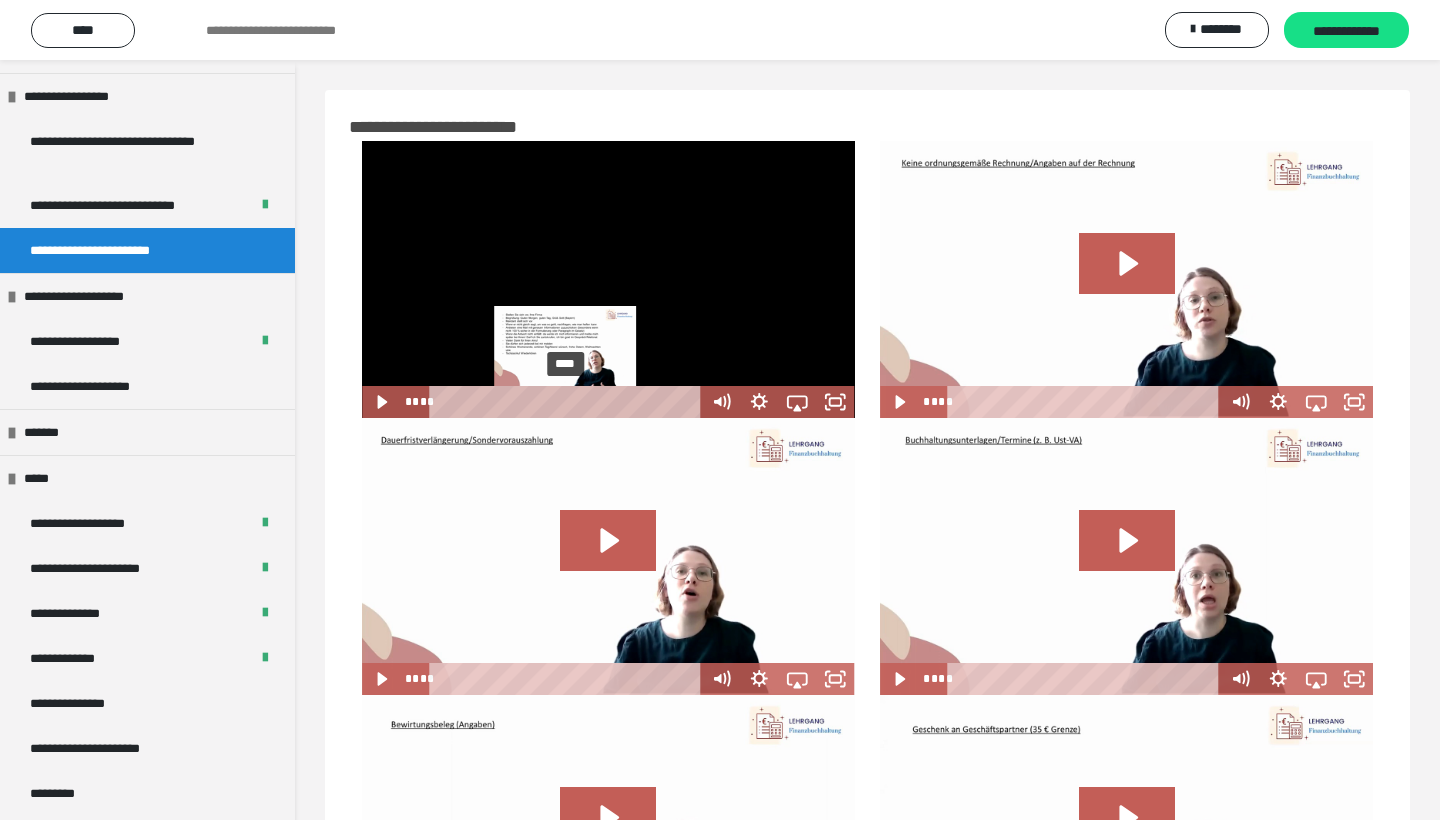 click at bounding box center (565, 402) 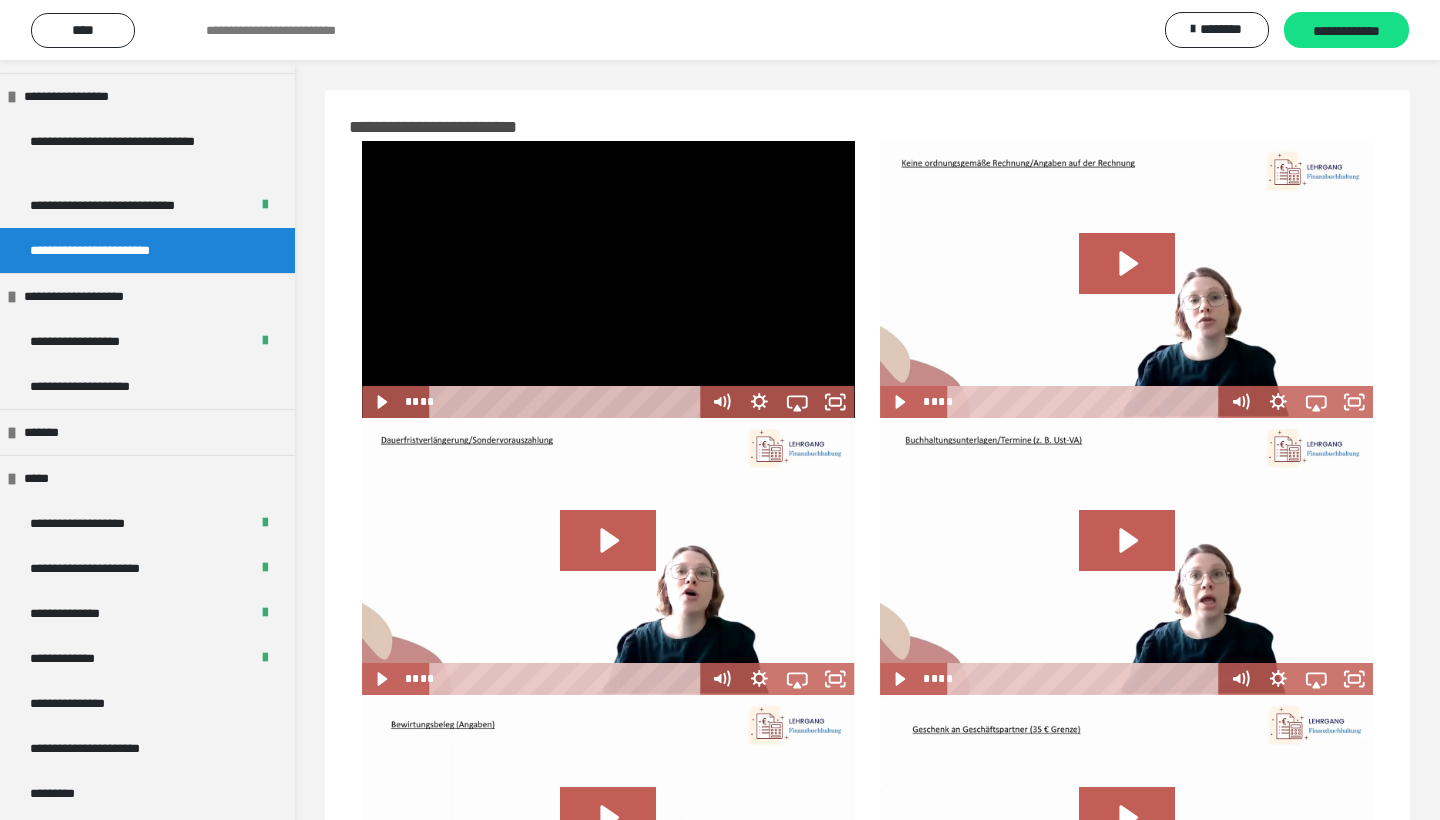 click at bounding box center [608, 279] 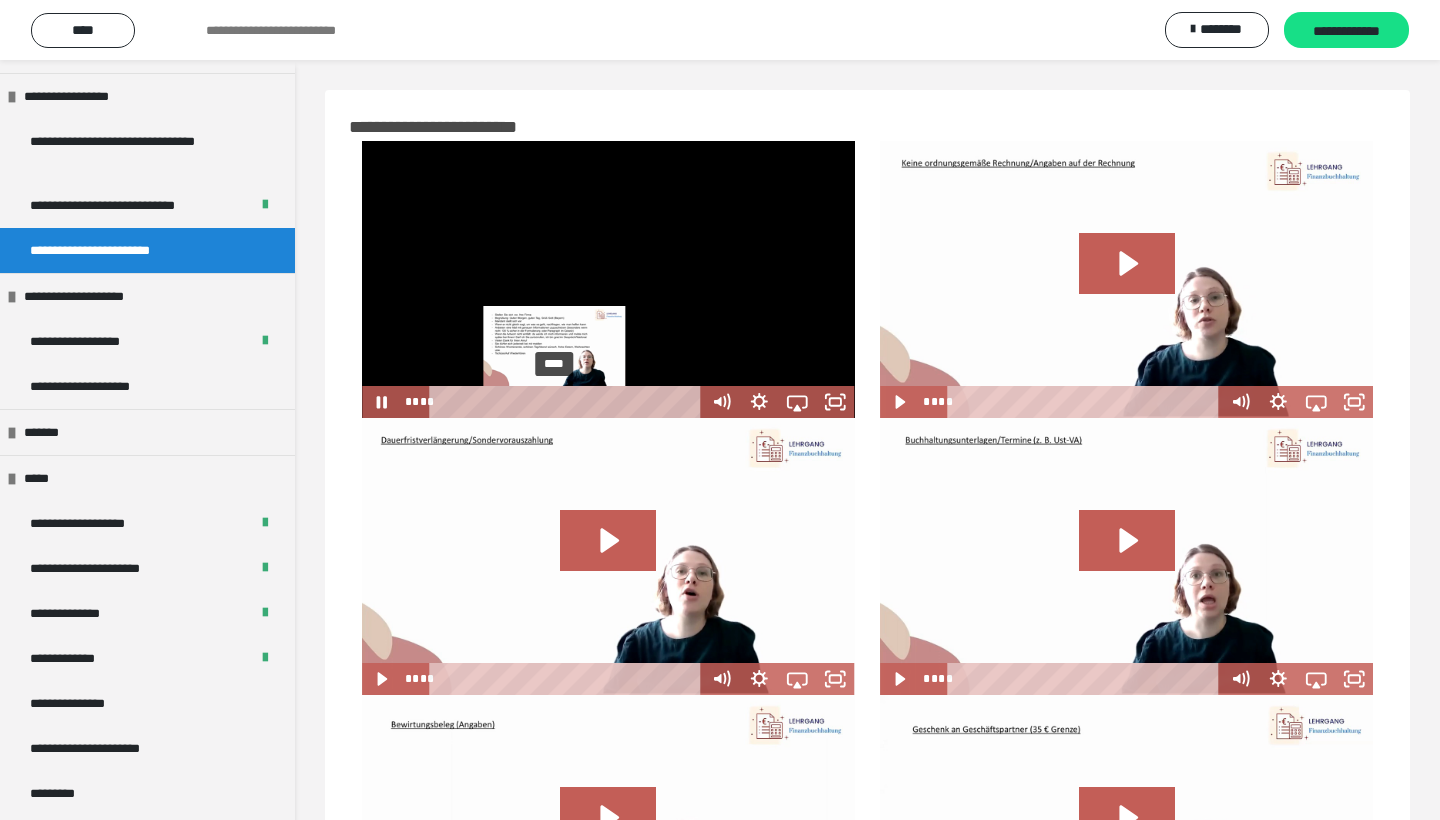 drag, startPoint x: 574, startPoint y: 399, endPoint x: 556, endPoint y: 399, distance: 18 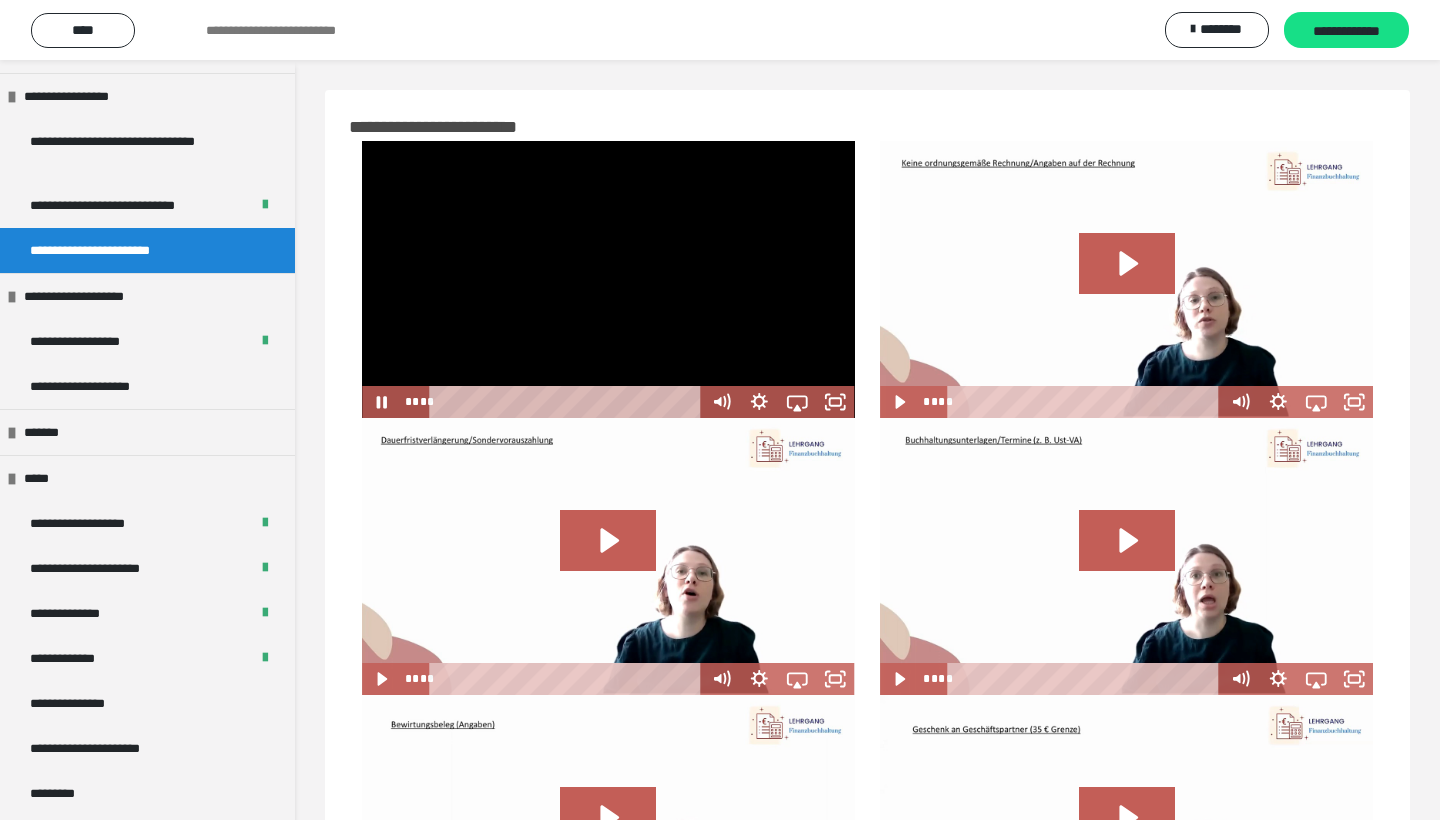 click at bounding box center [608, 279] 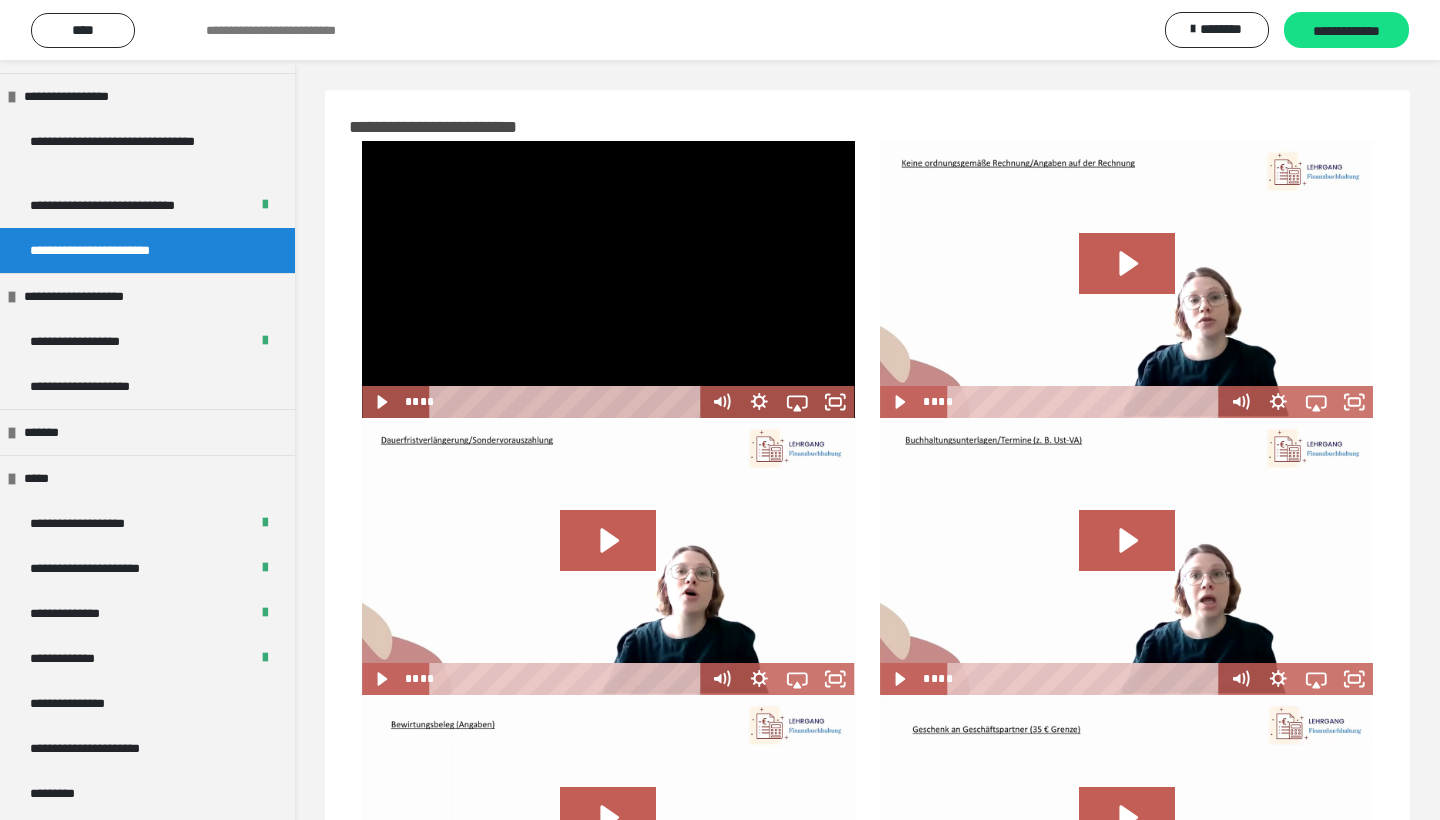 click at bounding box center (608, 279) 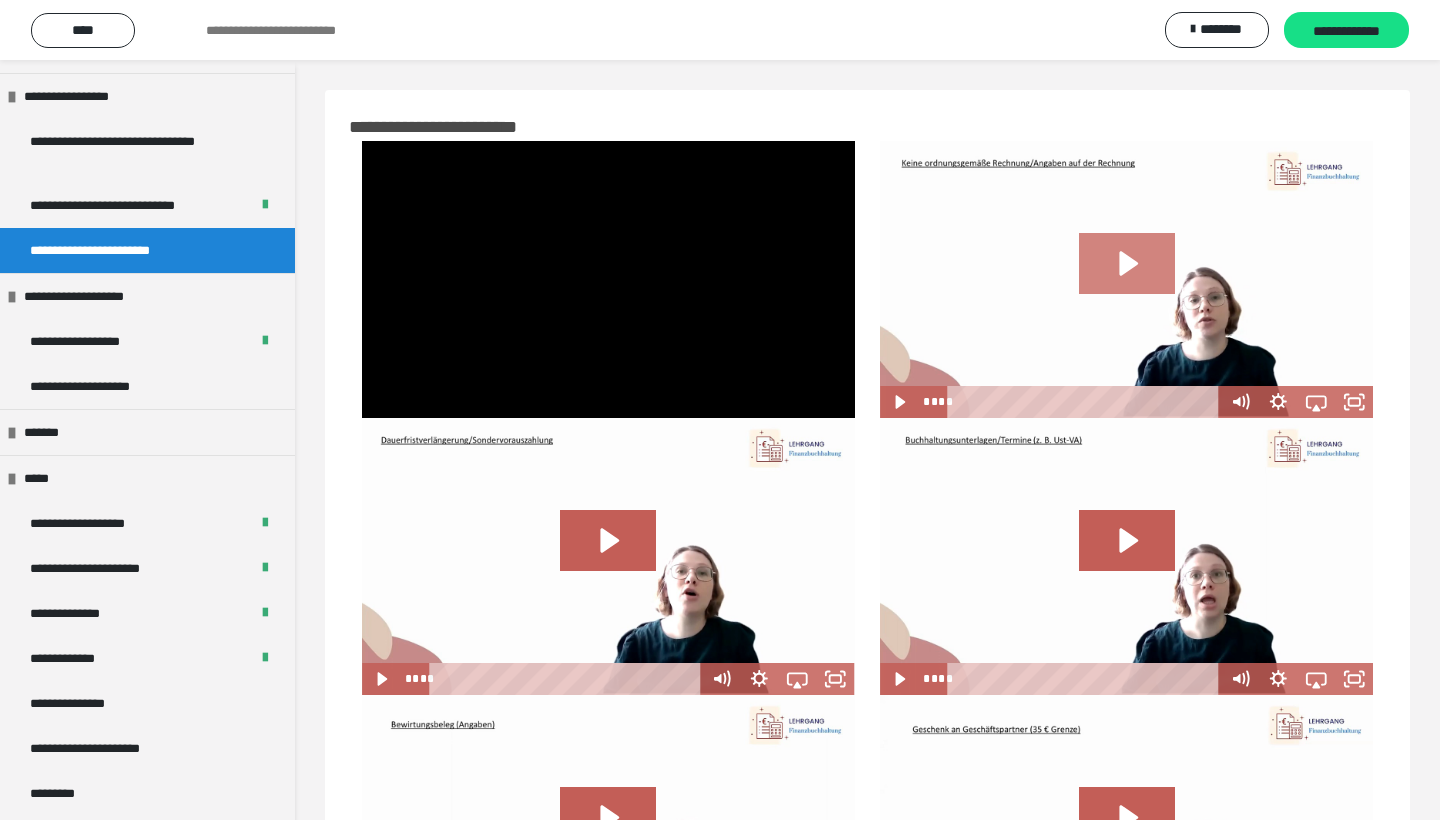 click 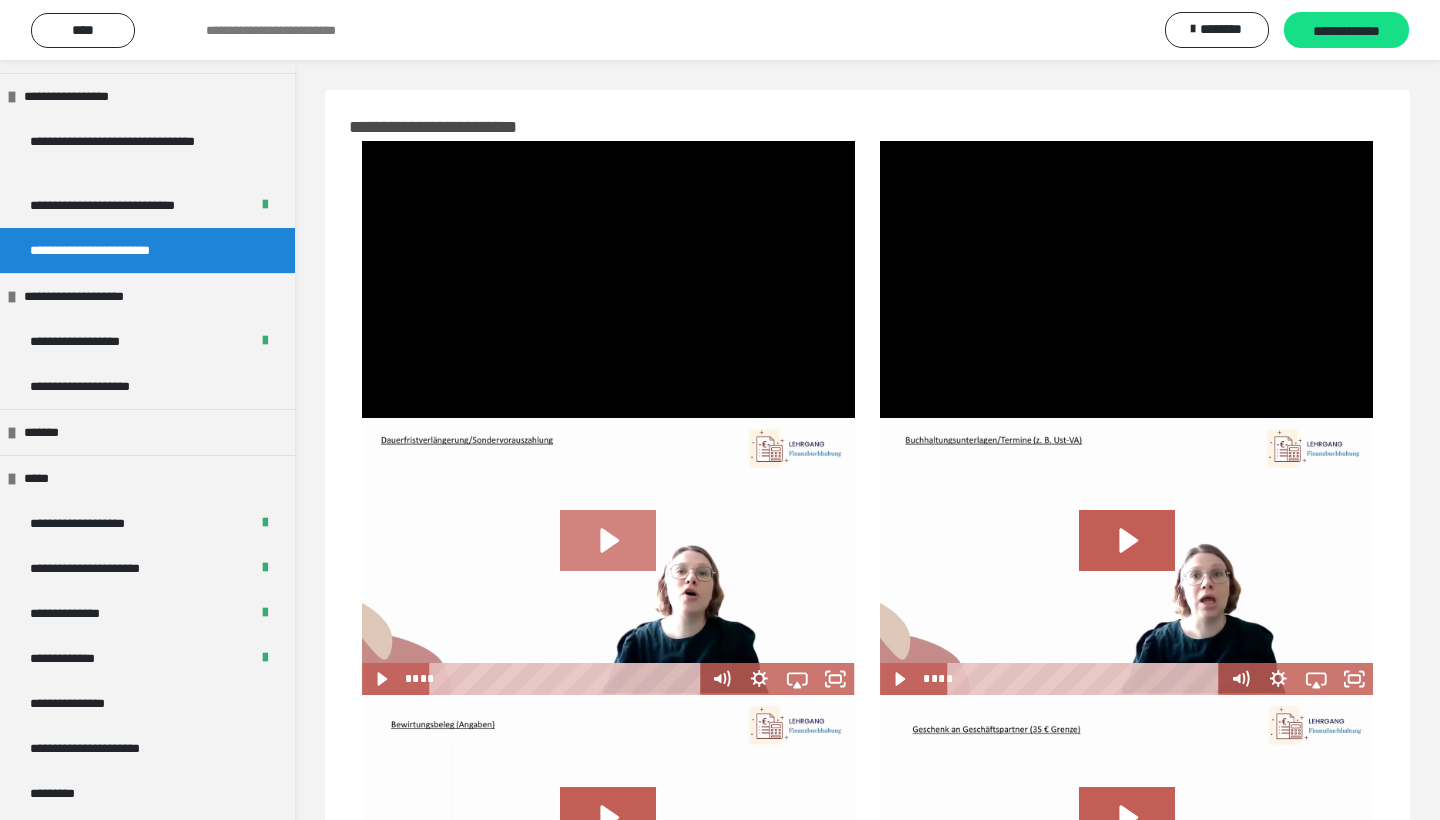 click 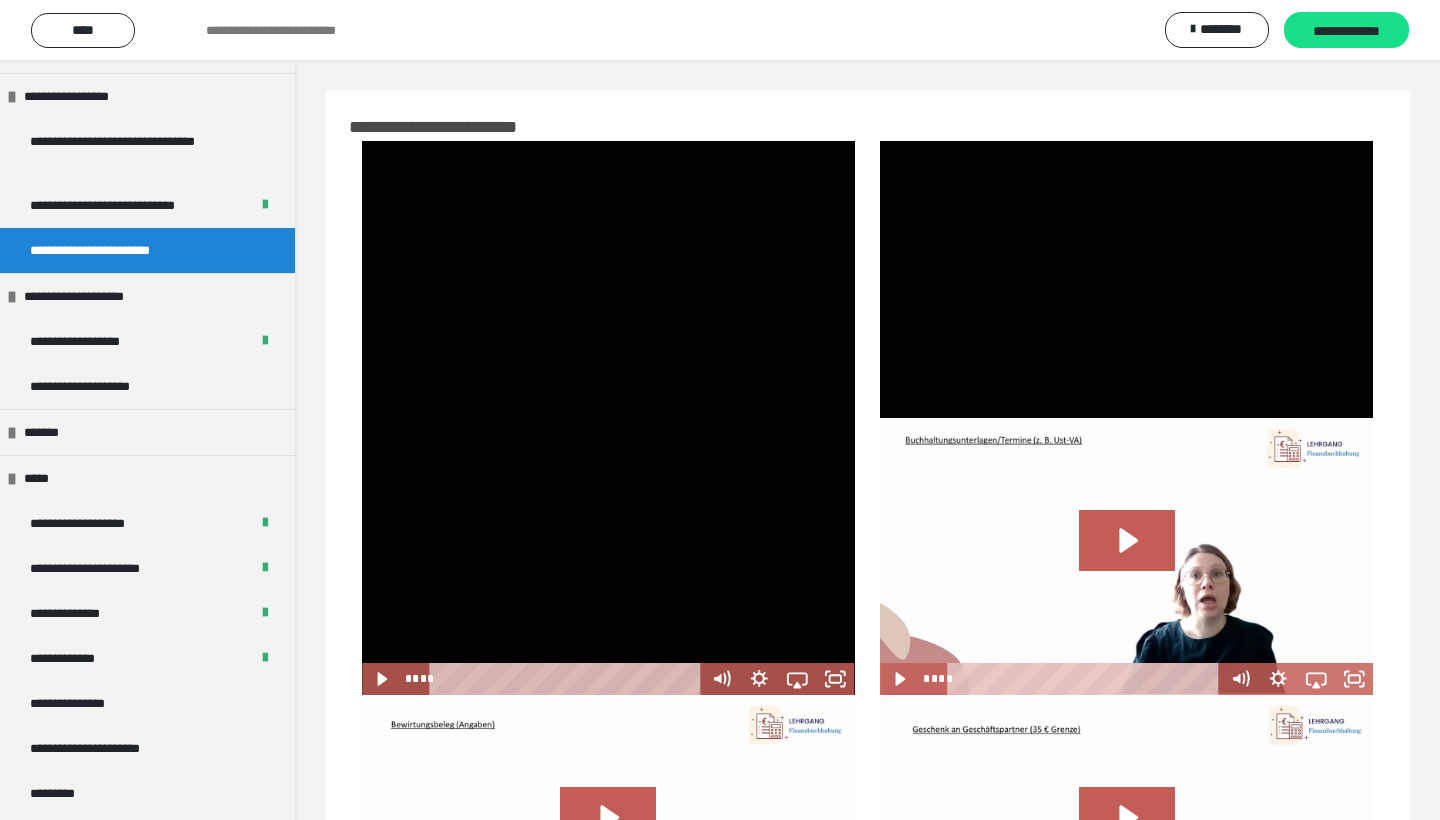 click at bounding box center (608, 556) 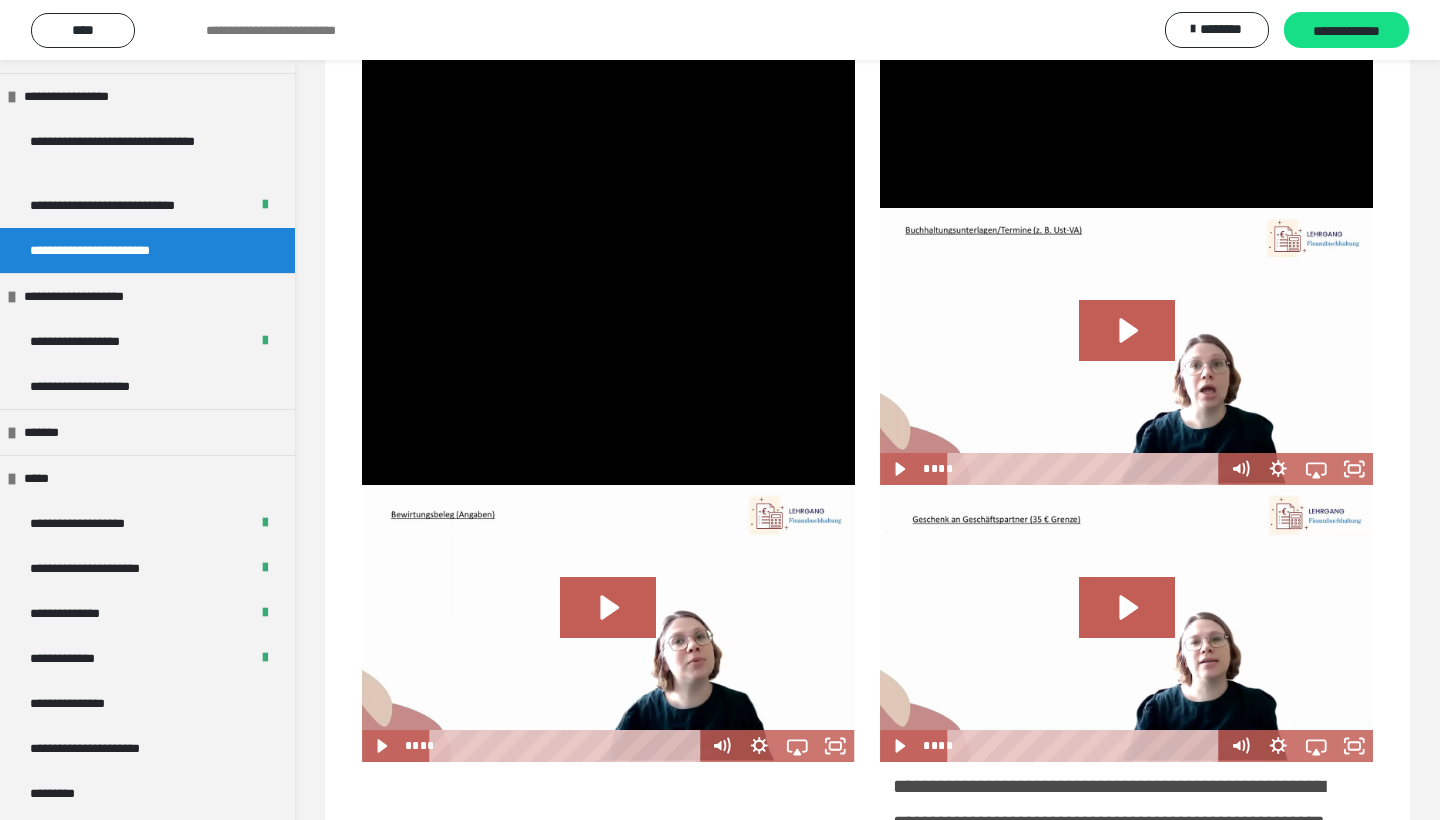 scroll, scrollTop: 197, scrollLeft: 0, axis: vertical 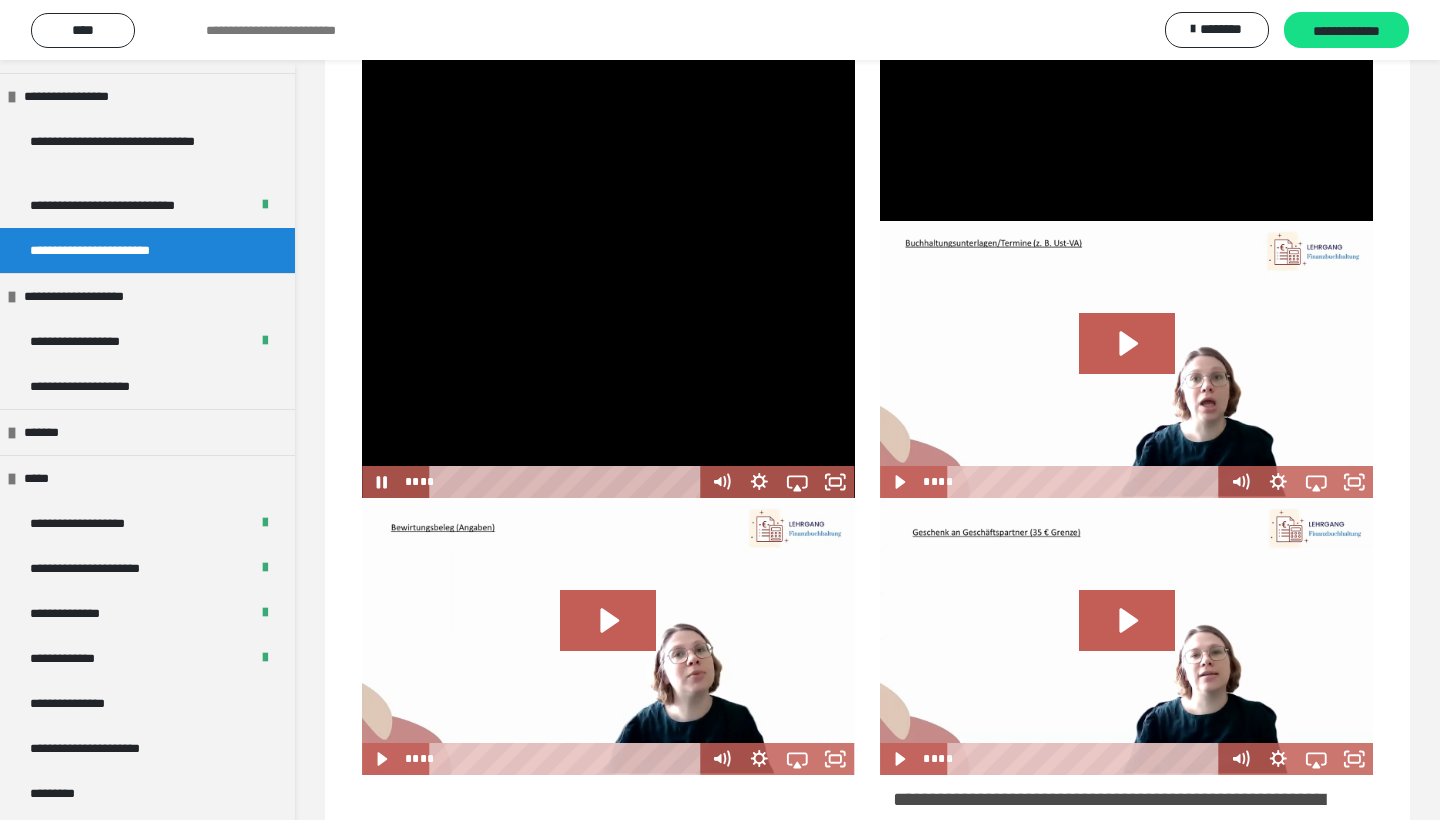 click at bounding box center (608, 359) 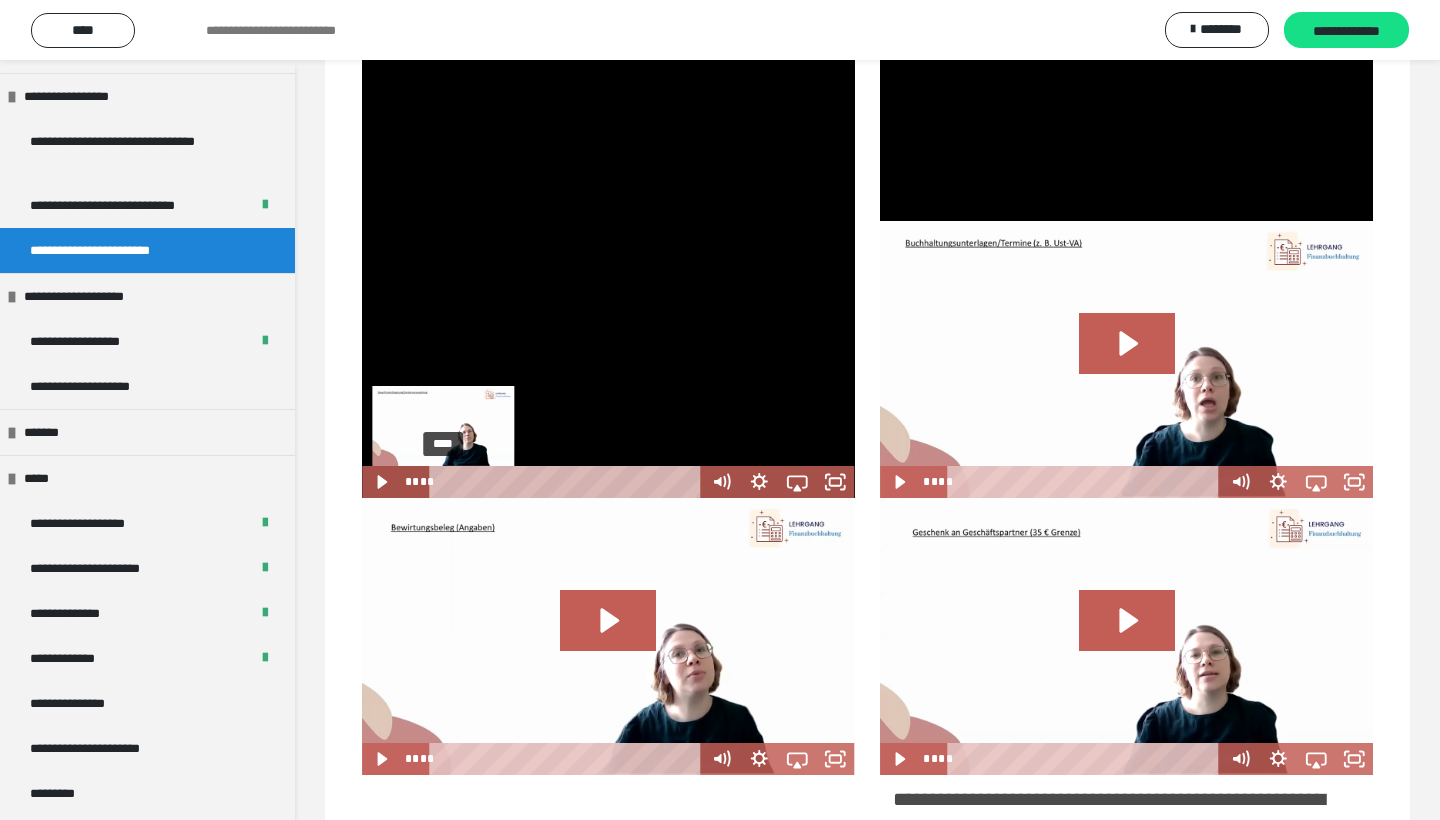 drag, startPoint x: 589, startPoint y: 481, endPoint x: 445, endPoint y: 482, distance: 144.00348 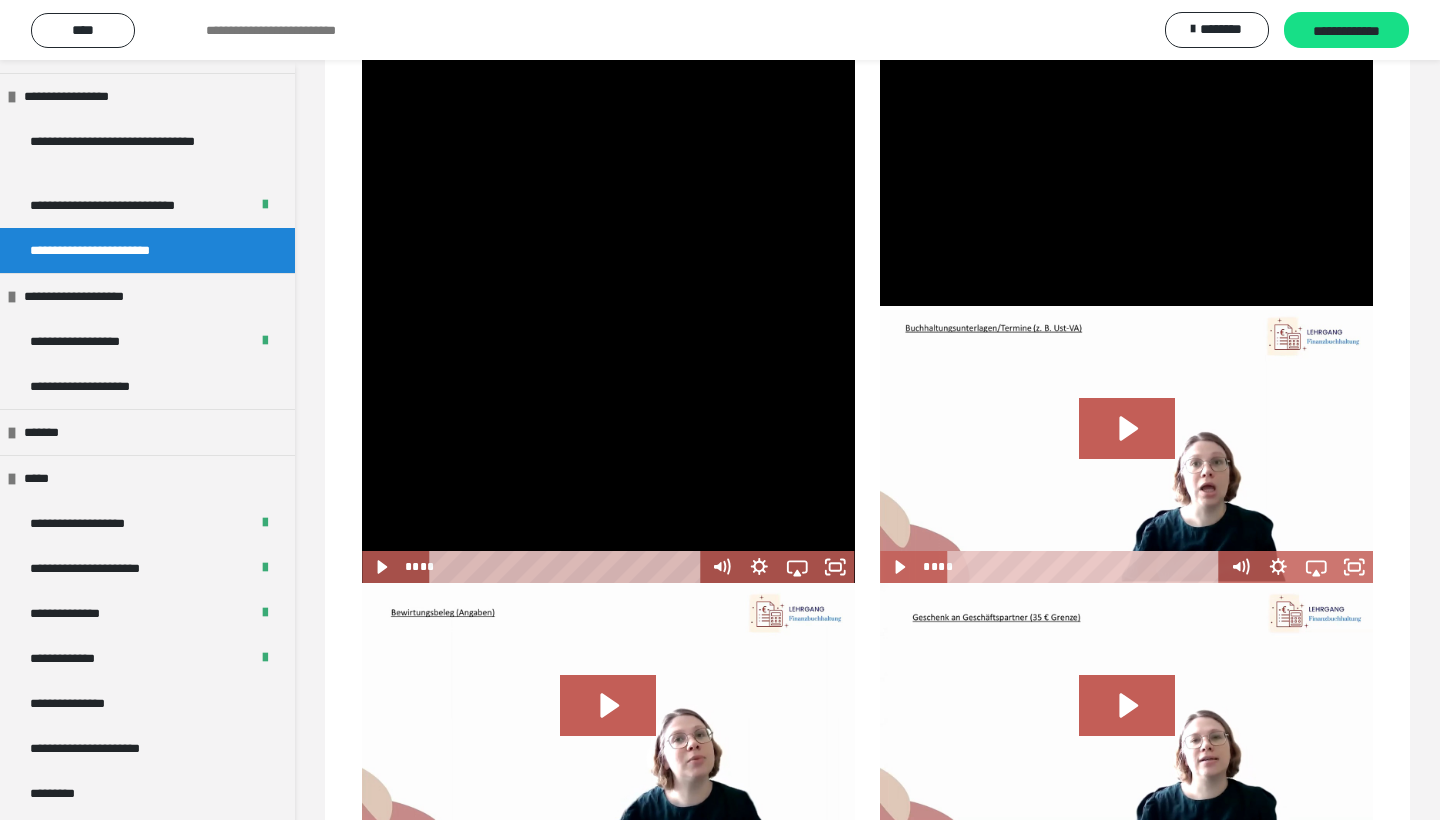 scroll, scrollTop: 119, scrollLeft: 0, axis: vertical 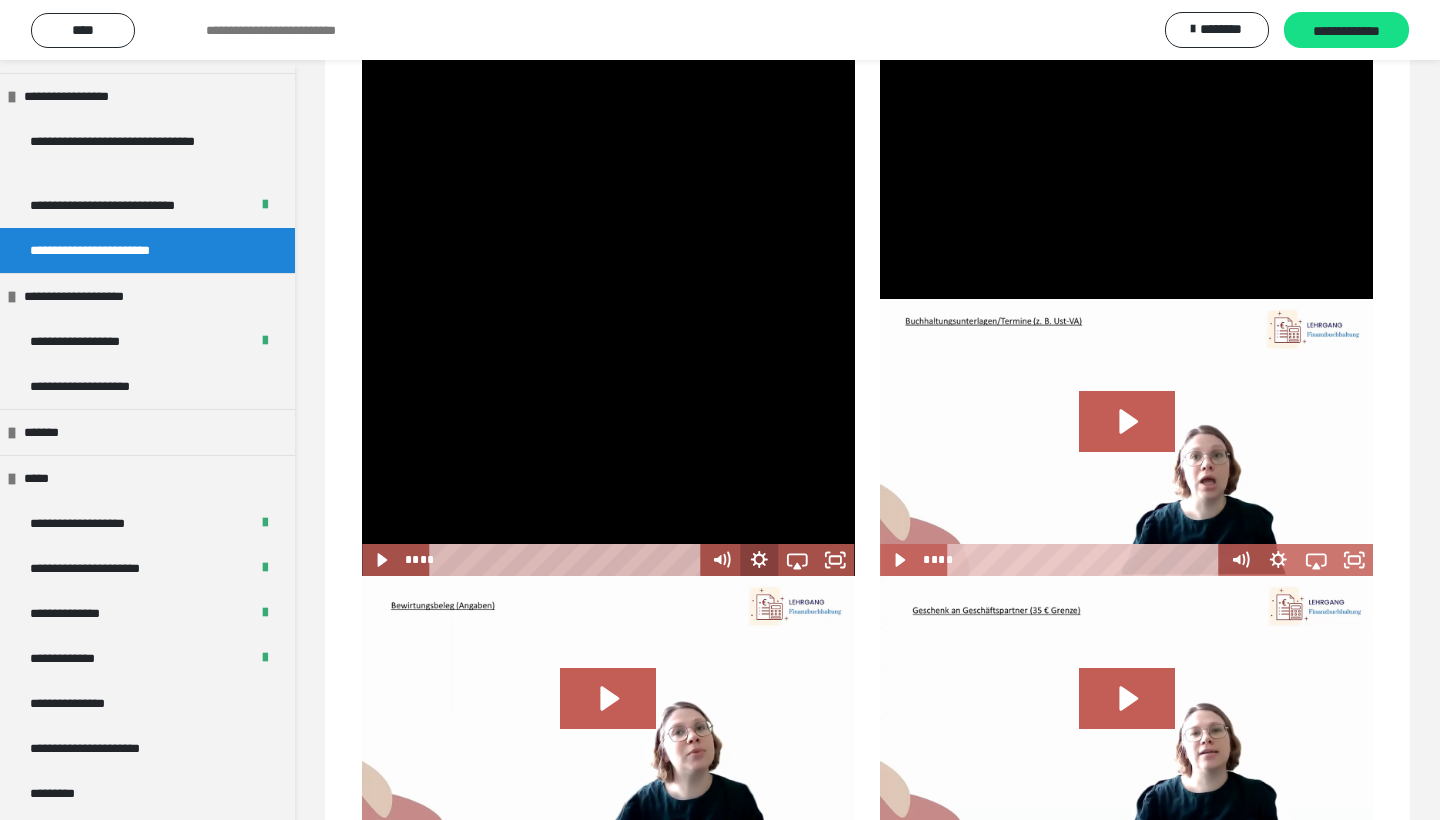 click 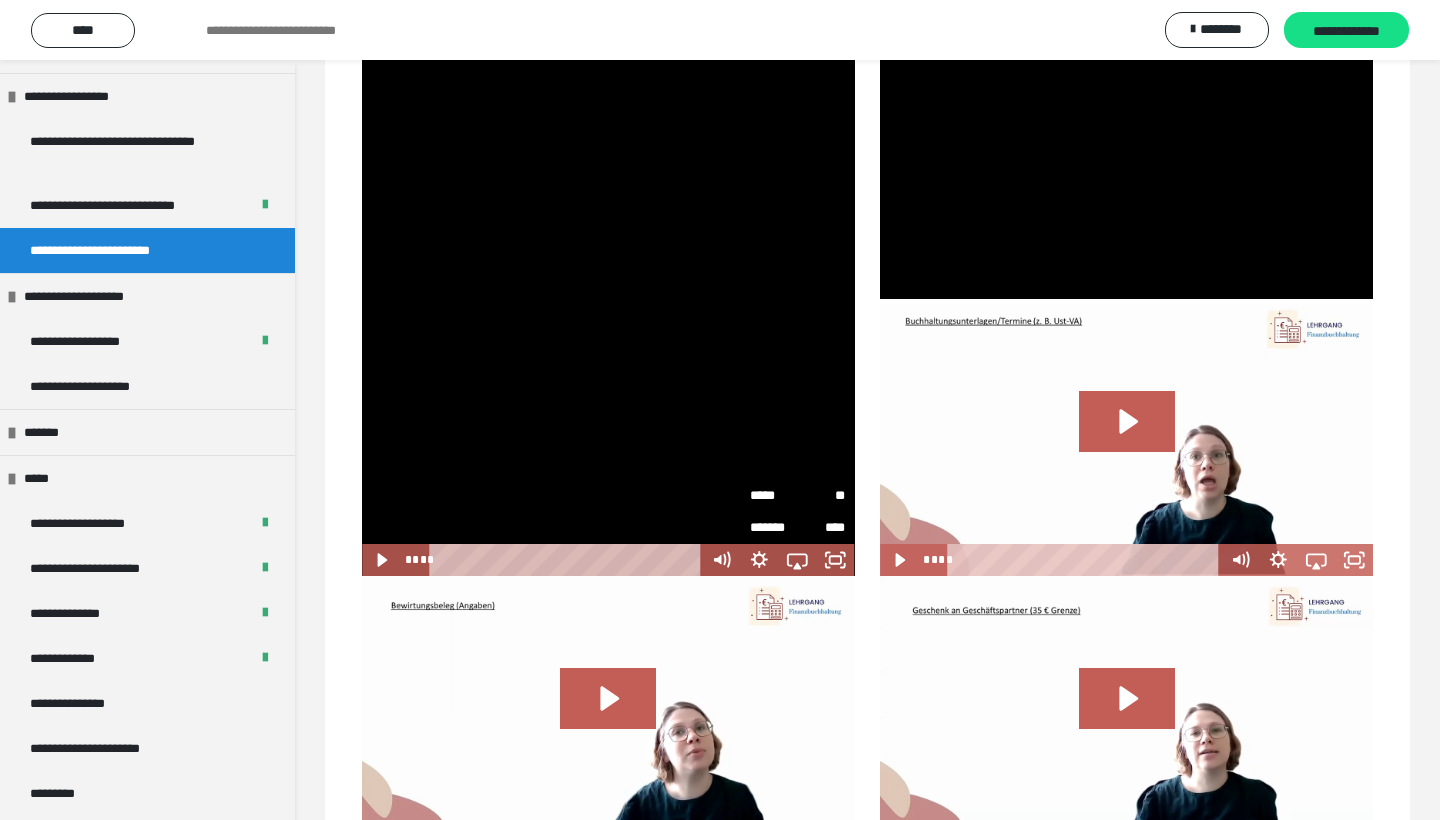 click on "*****" at bounding box center (774, 496) 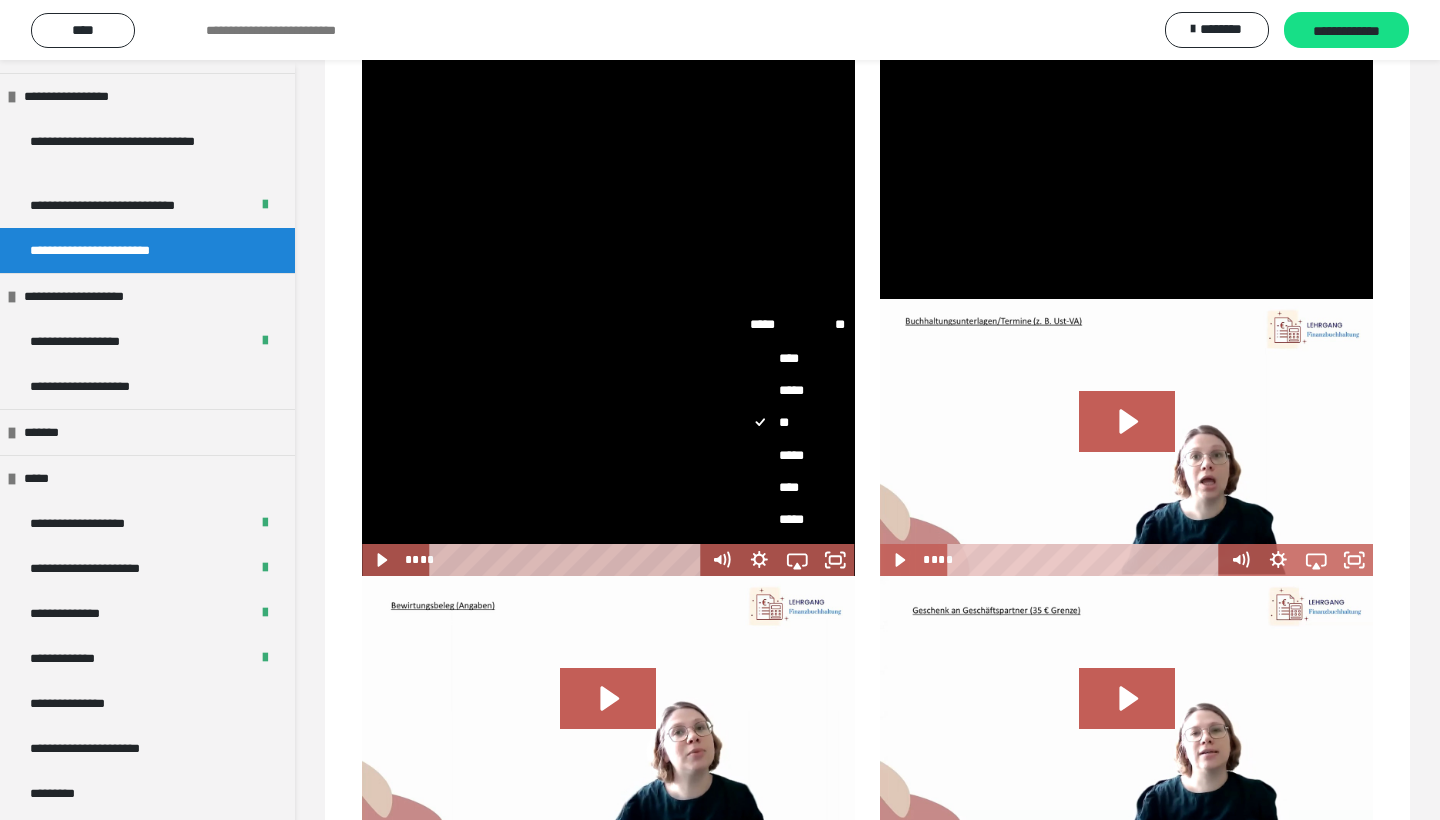 click on "*****" at bounding box center (798, 391) 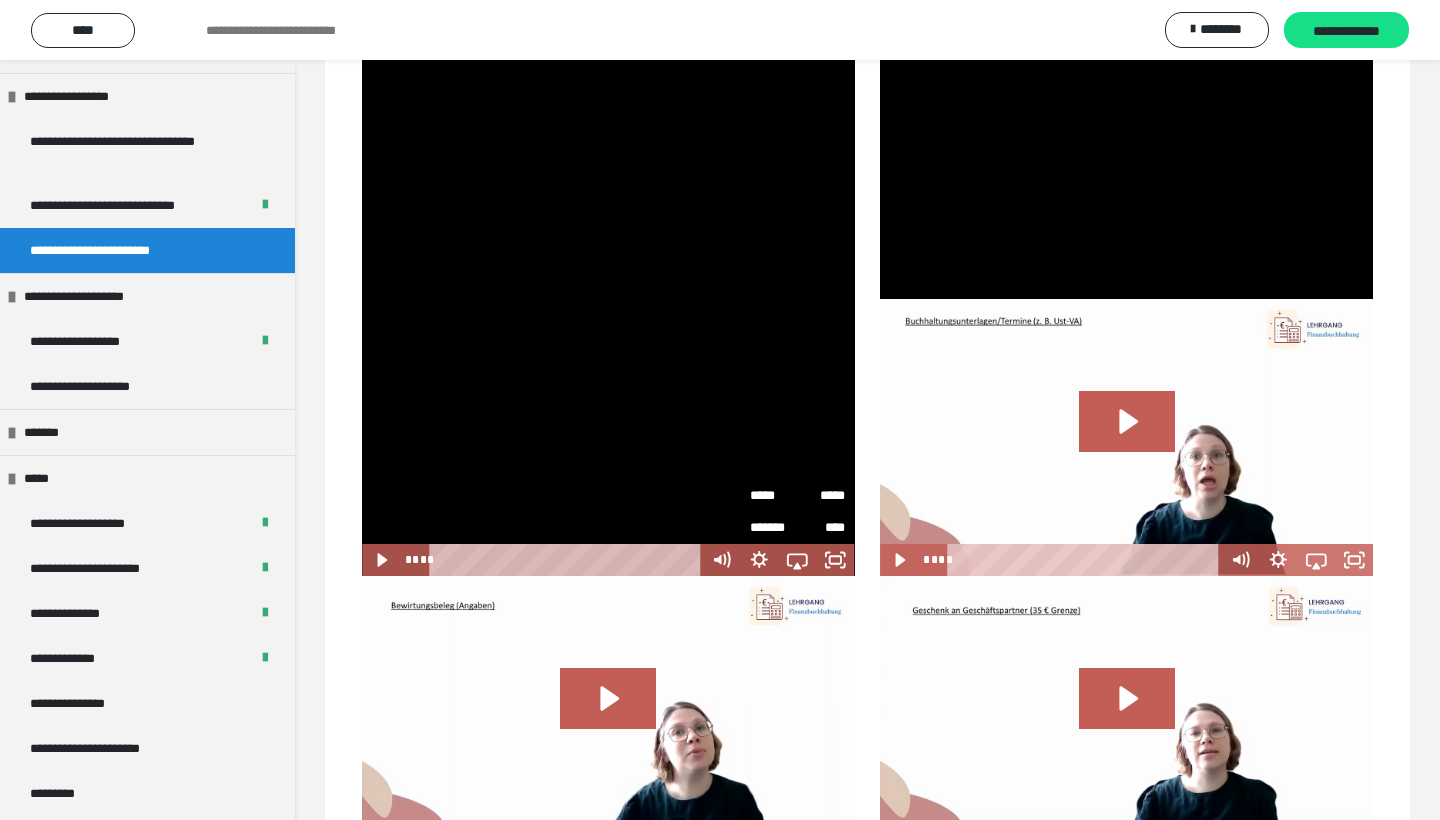 click at bounding box center (608, 437) 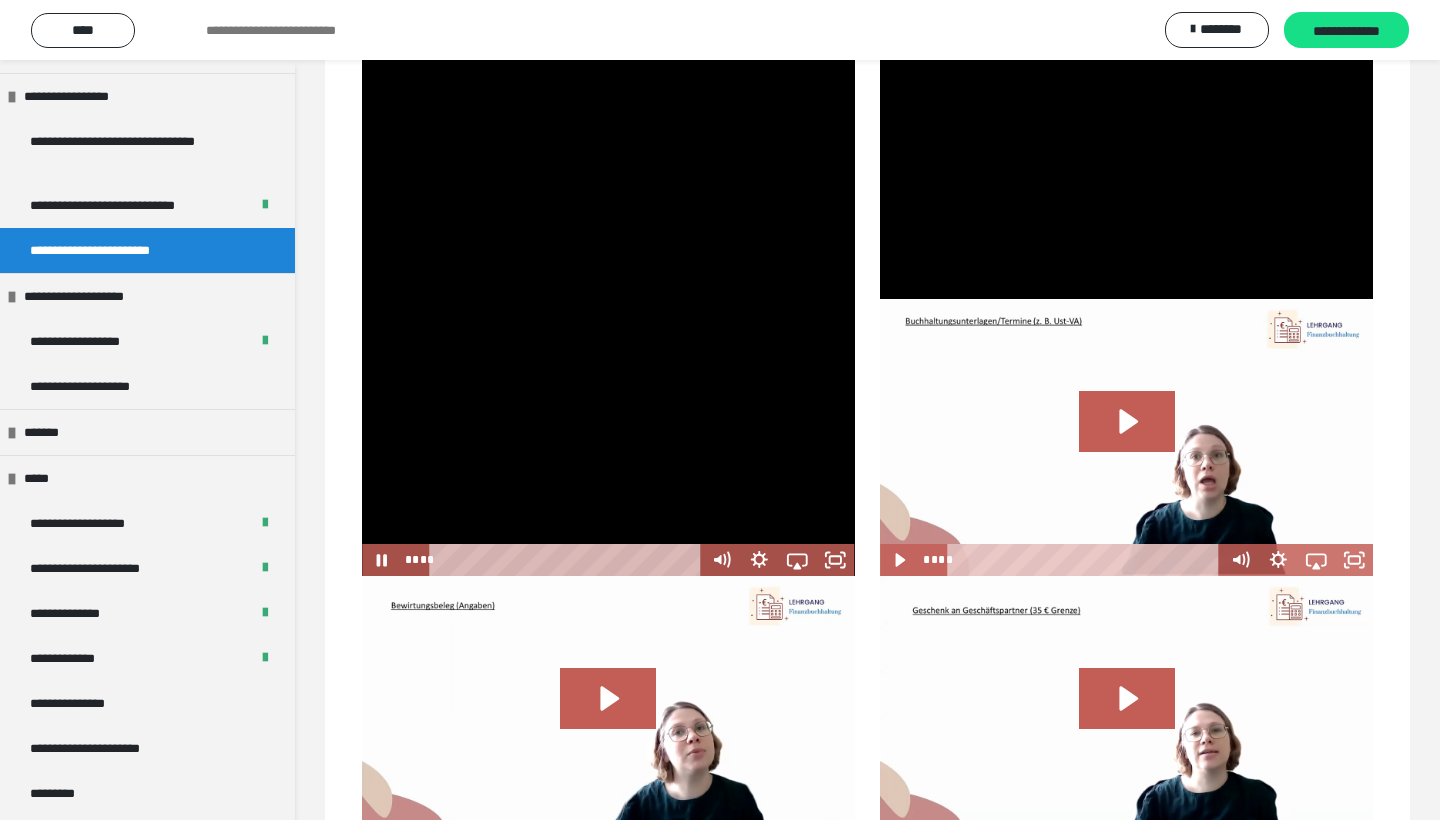 click at bounding box center [608, 437] 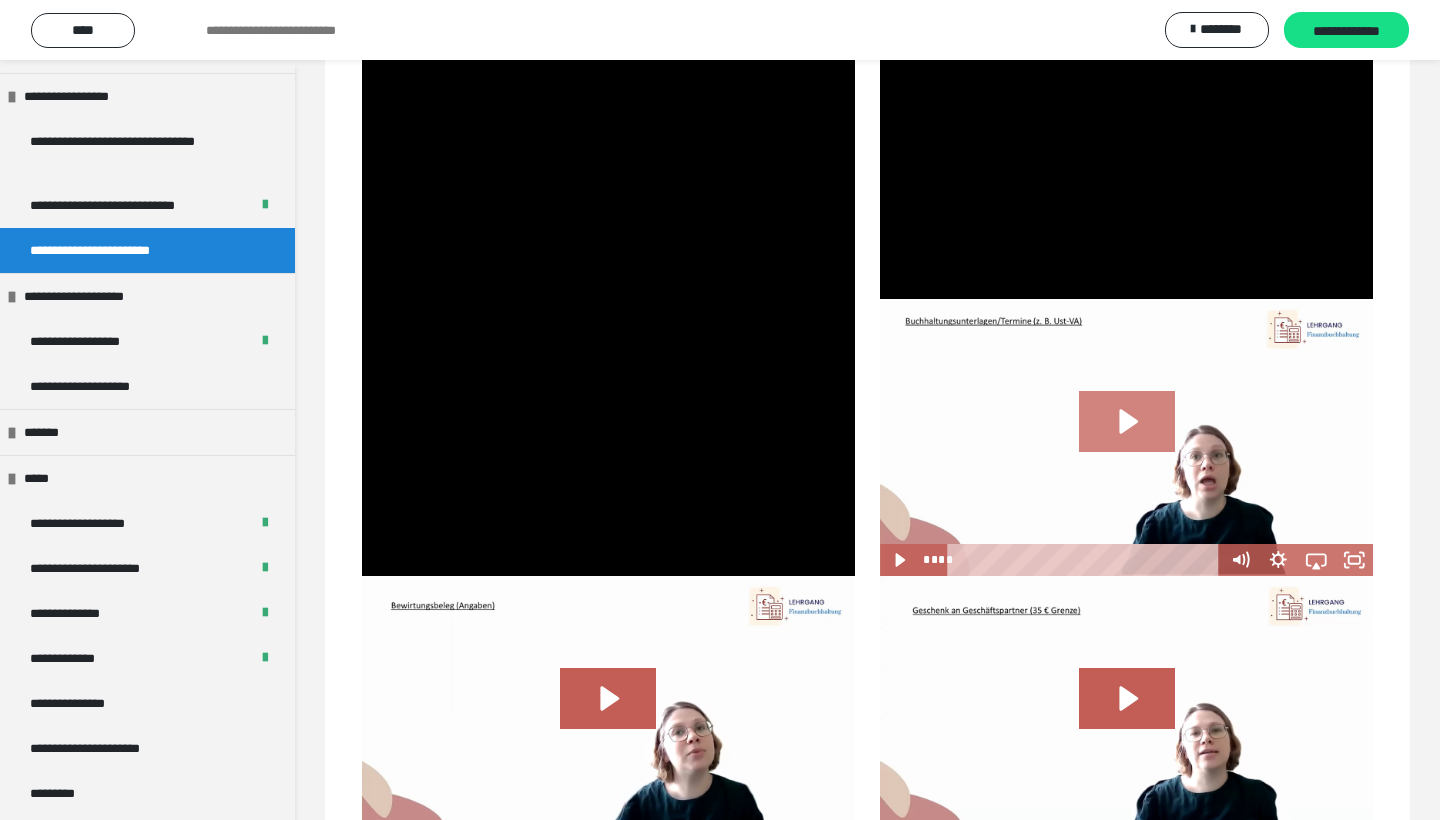 click 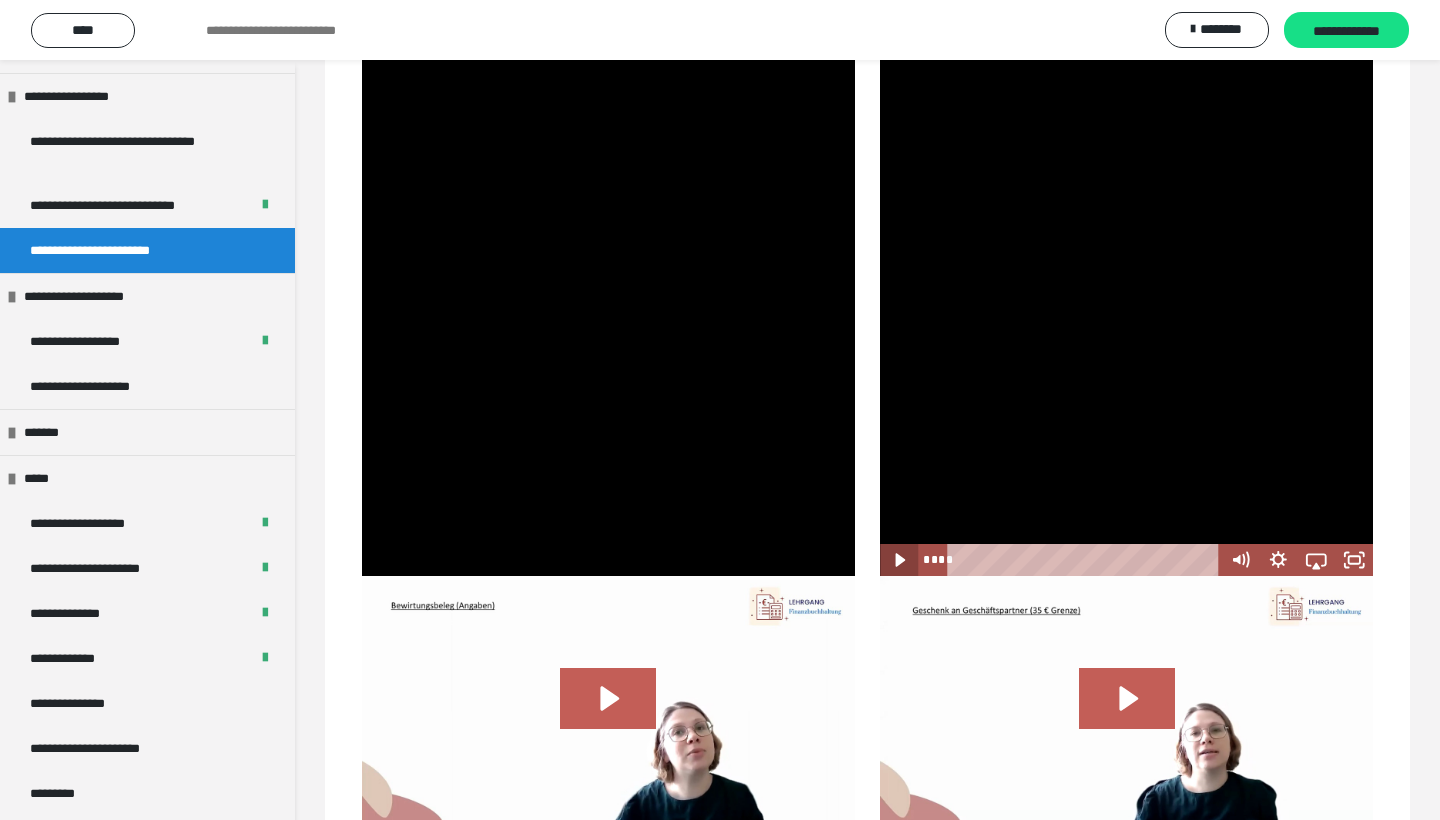 click 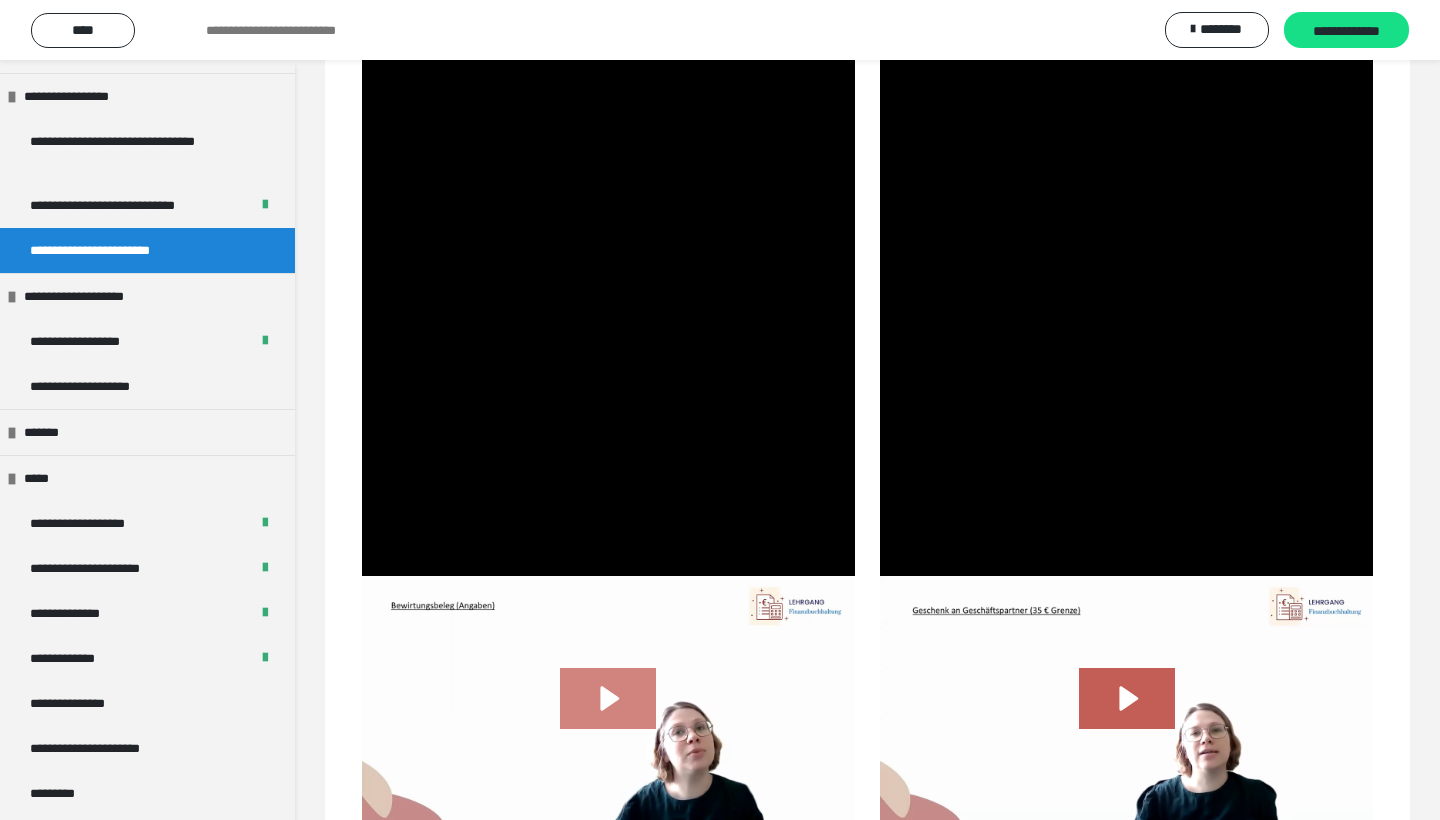 click 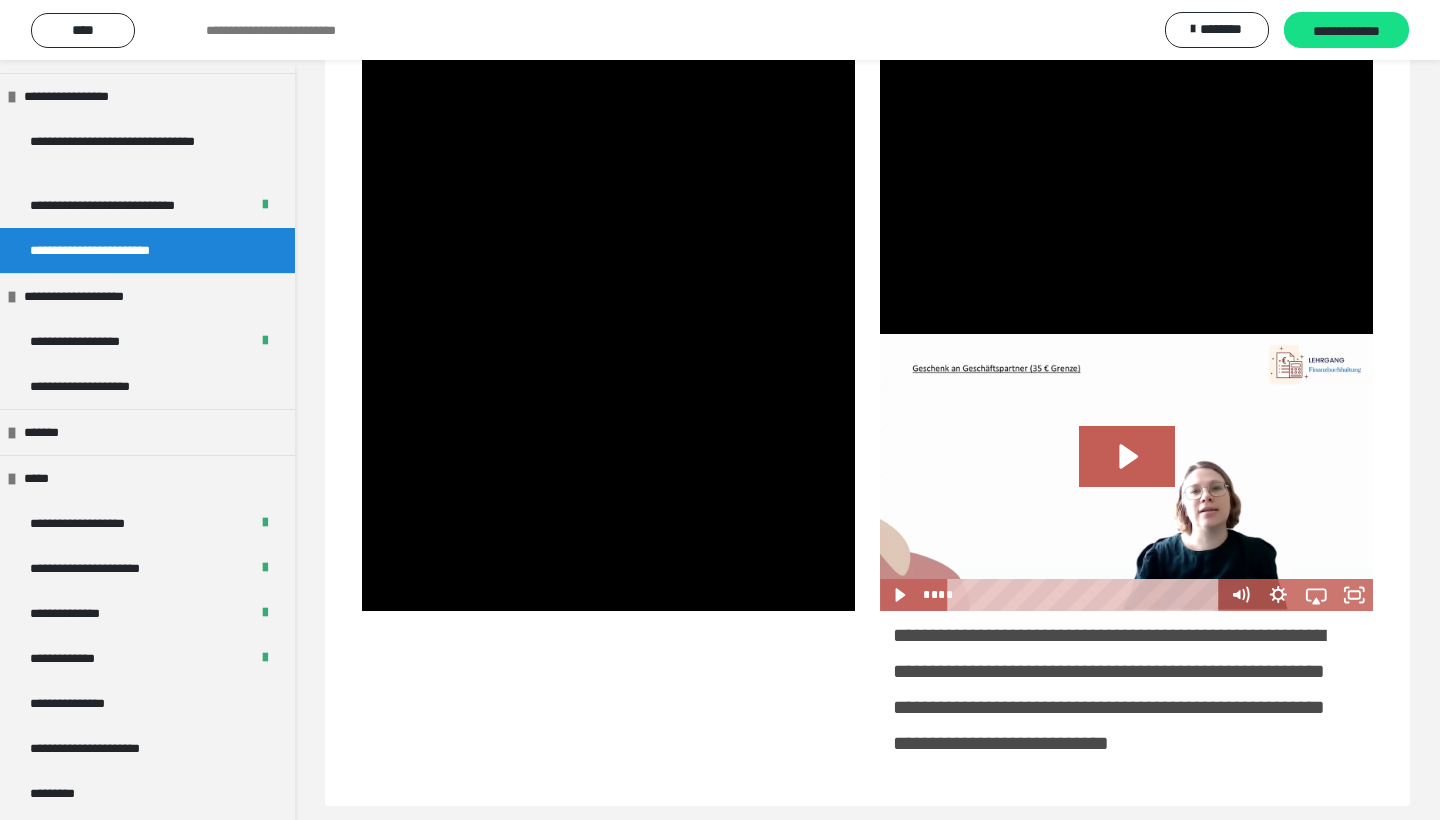 scroll, scrollTop: 363, scrollLeft: 0, axis: vertical 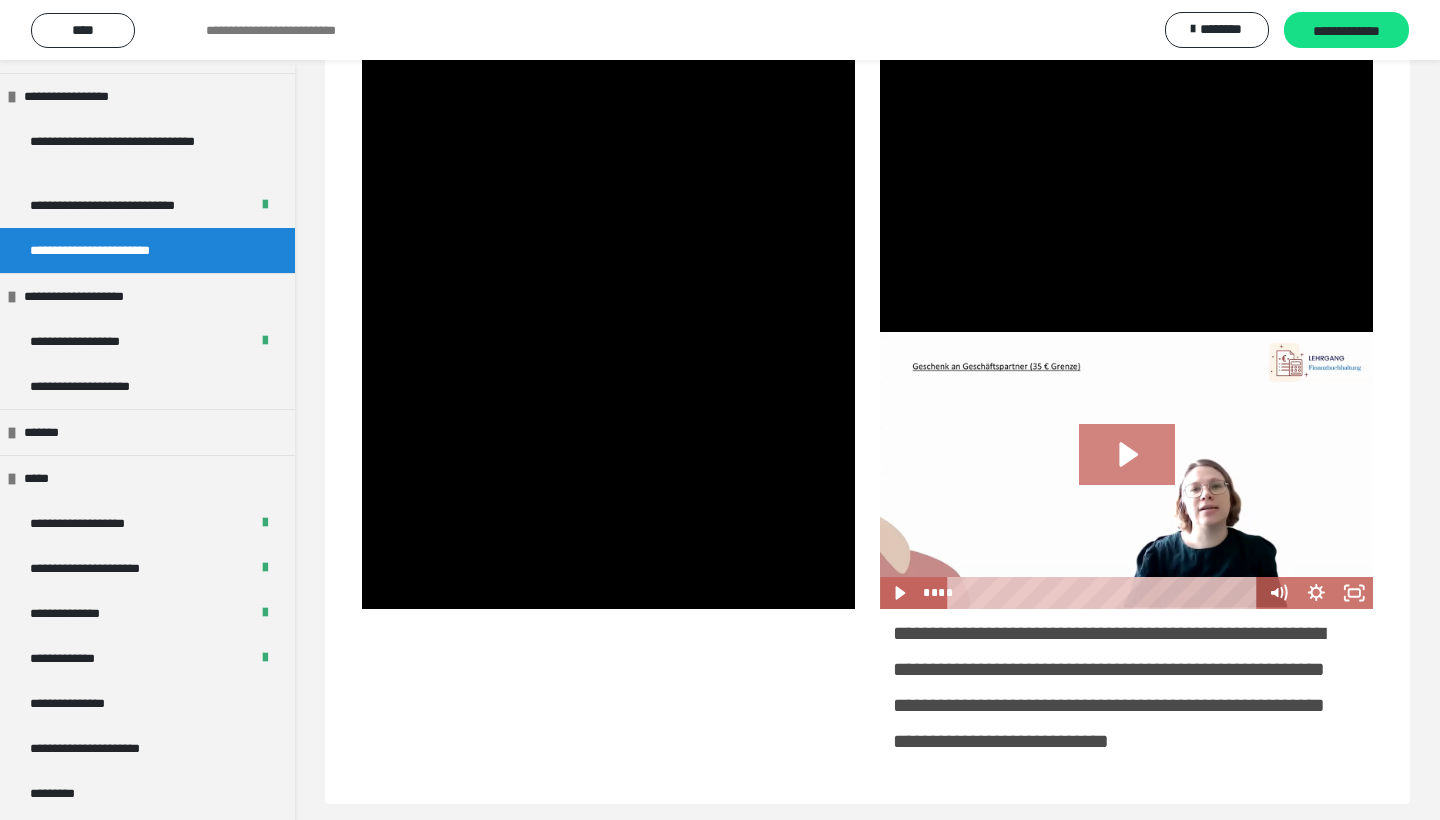 click 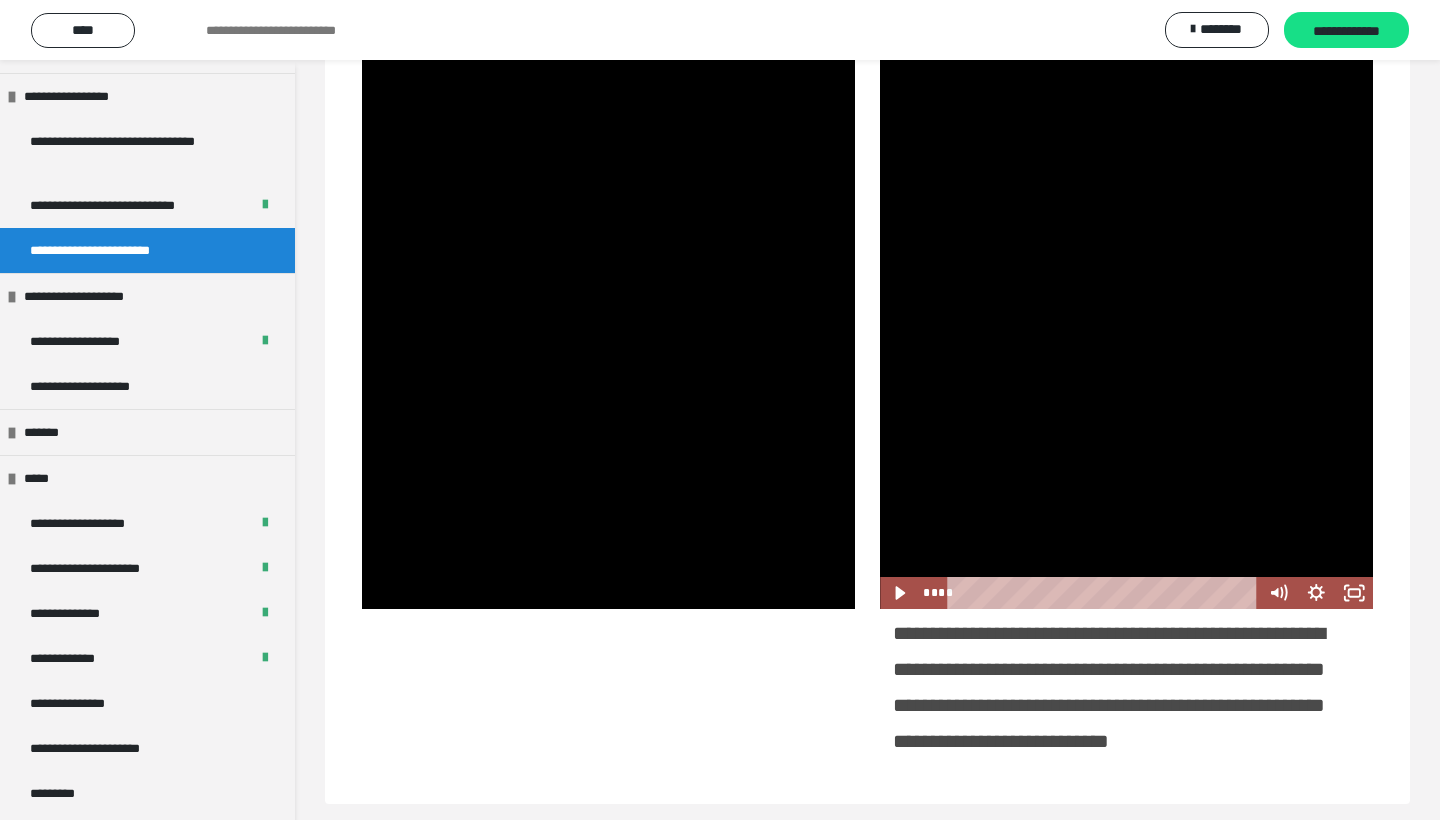 click at bounding box center (1126, 470) 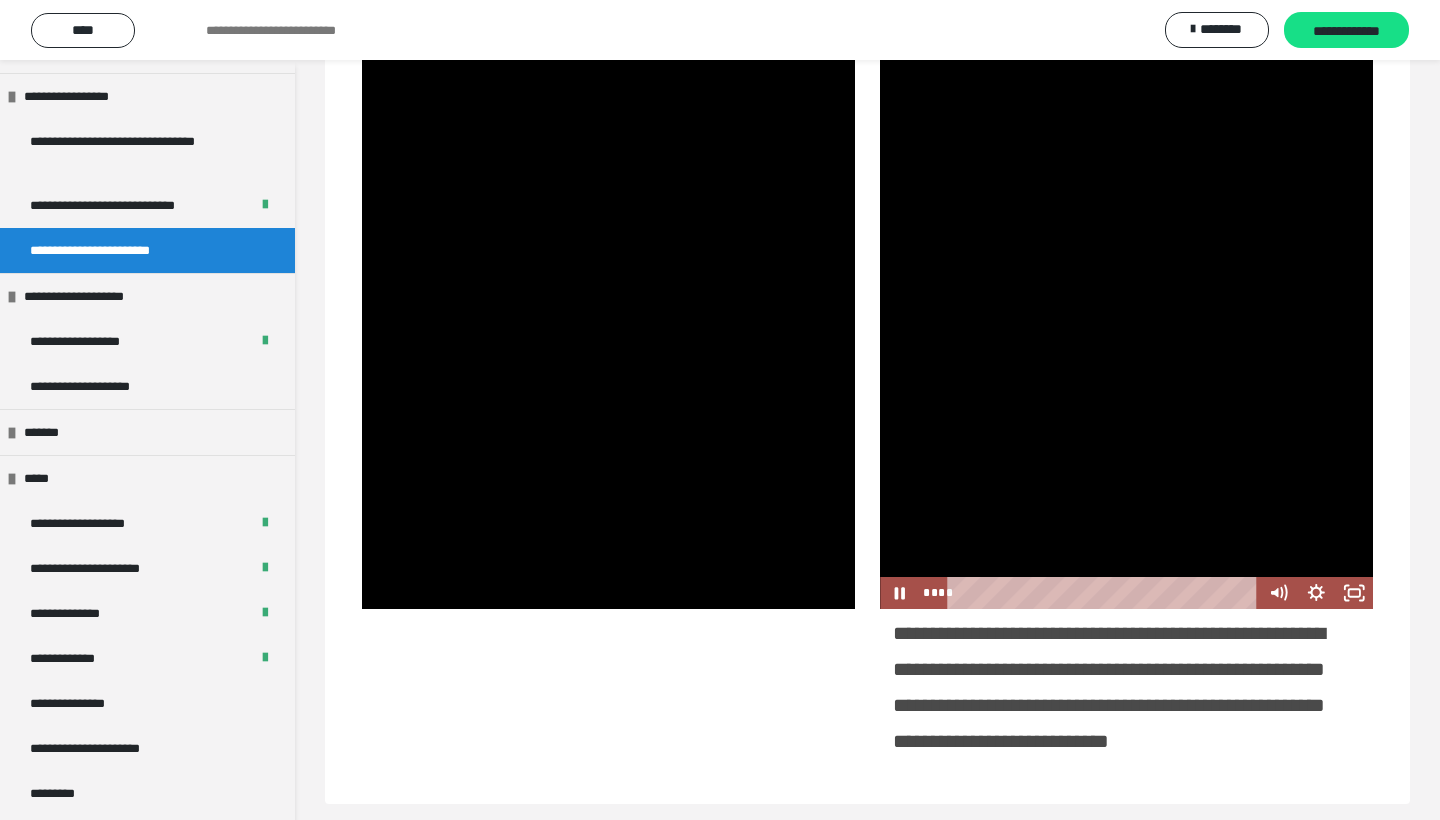 click at bounding box center [1126, 470] 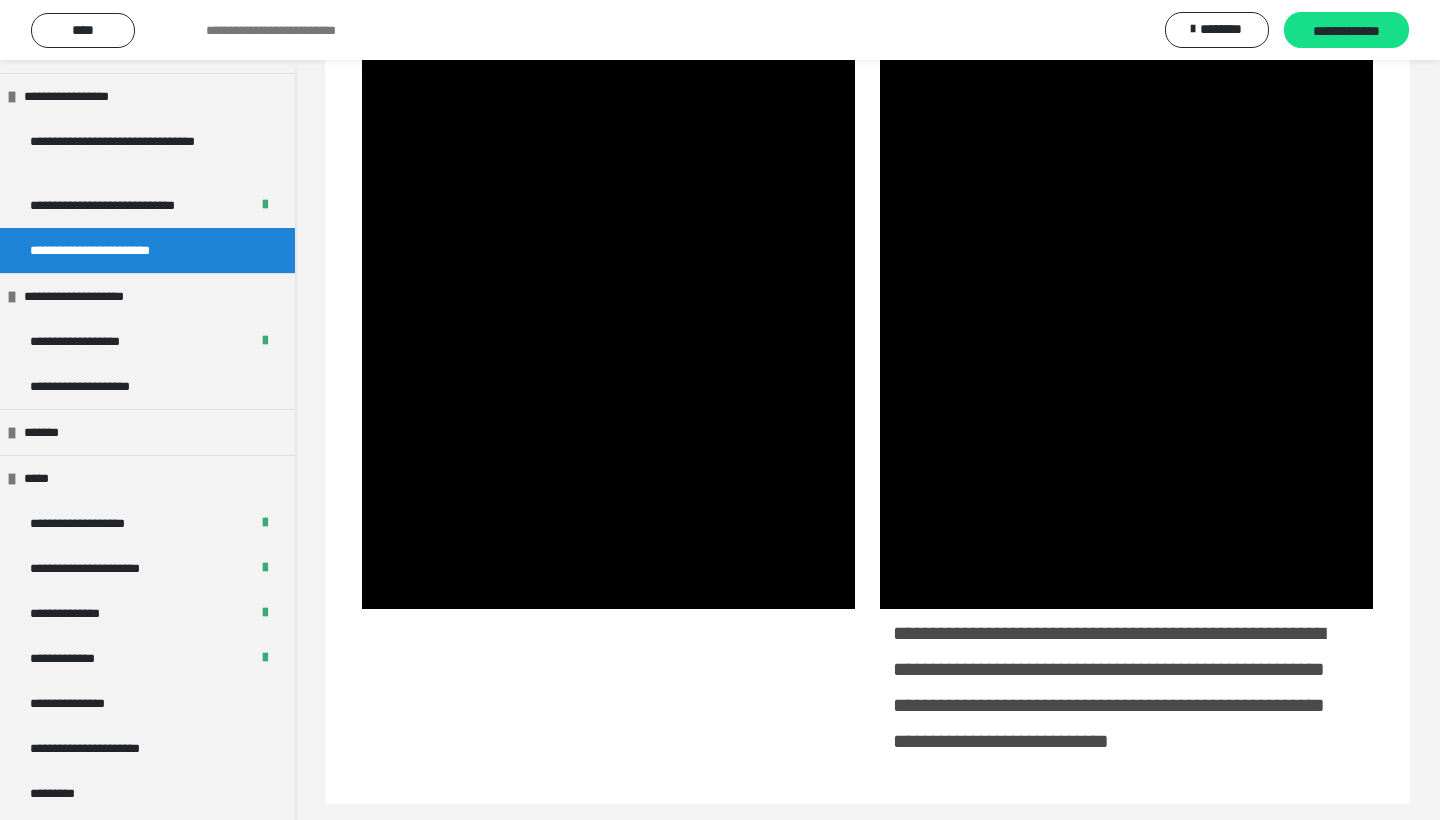 click at bounding box center (1126, 470) 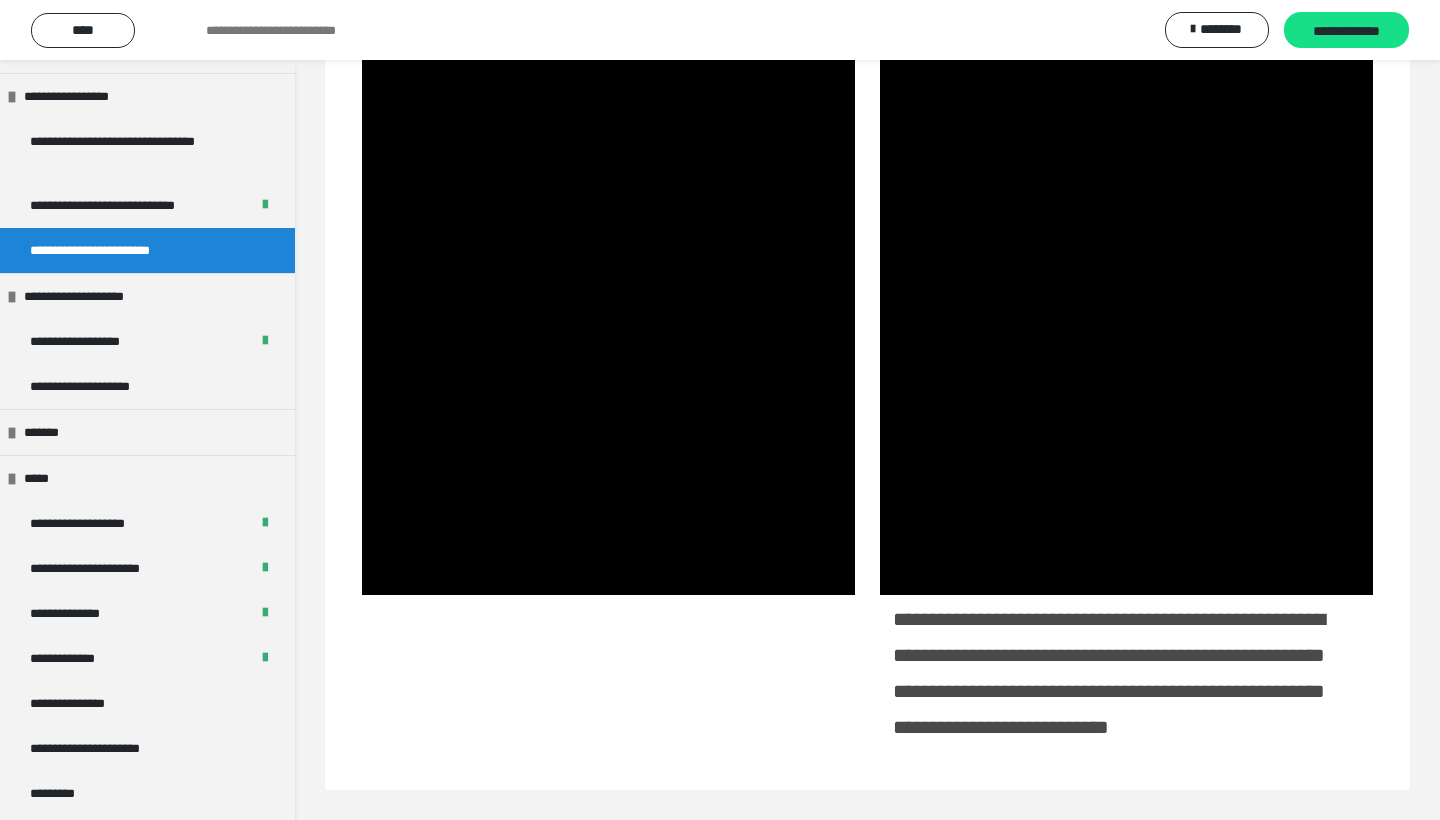 scroll, scrollTop: 413, scrollLeft: 0, axis: vertical 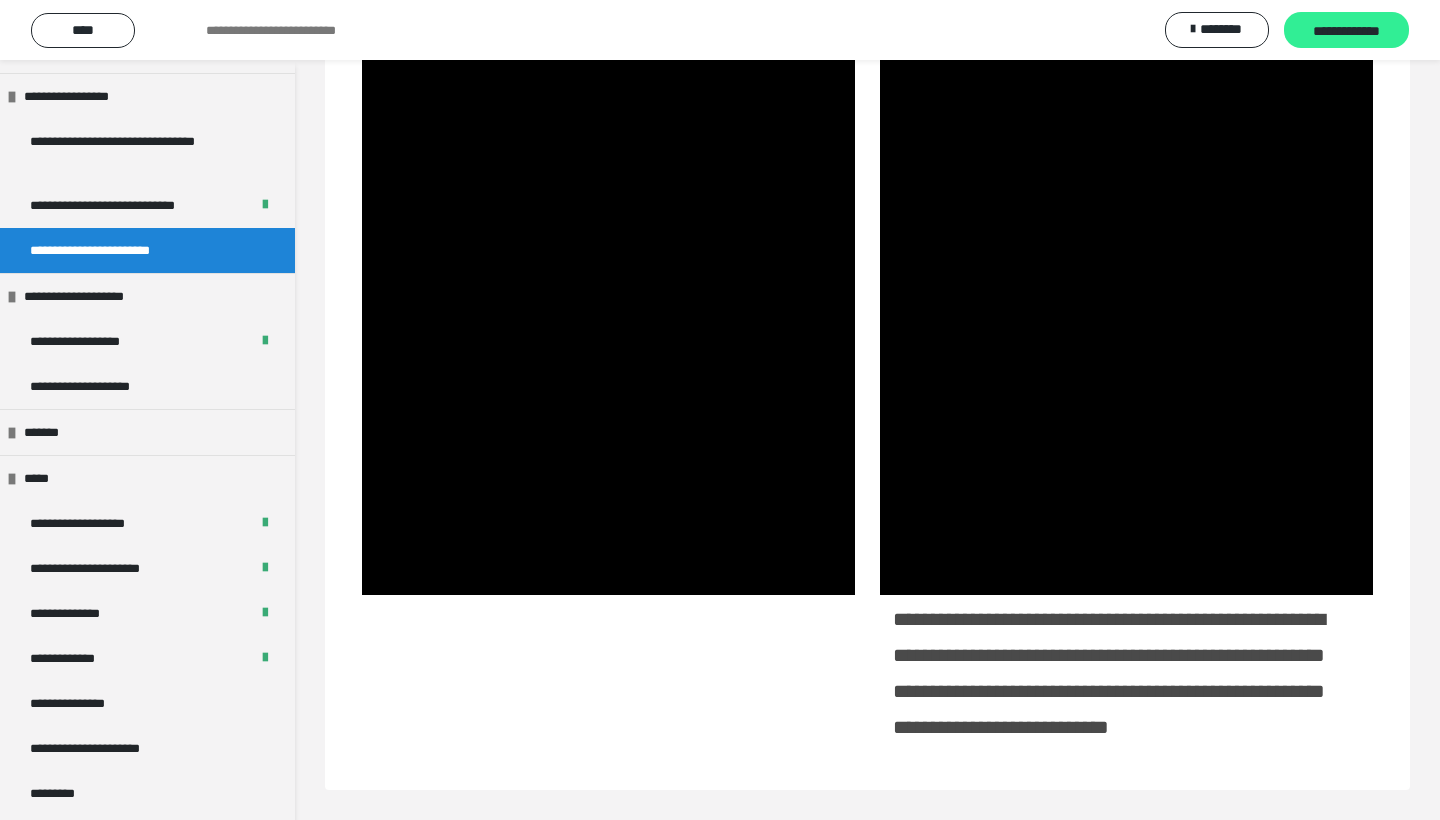 click on "**********" at bounding box center (1346, 31) 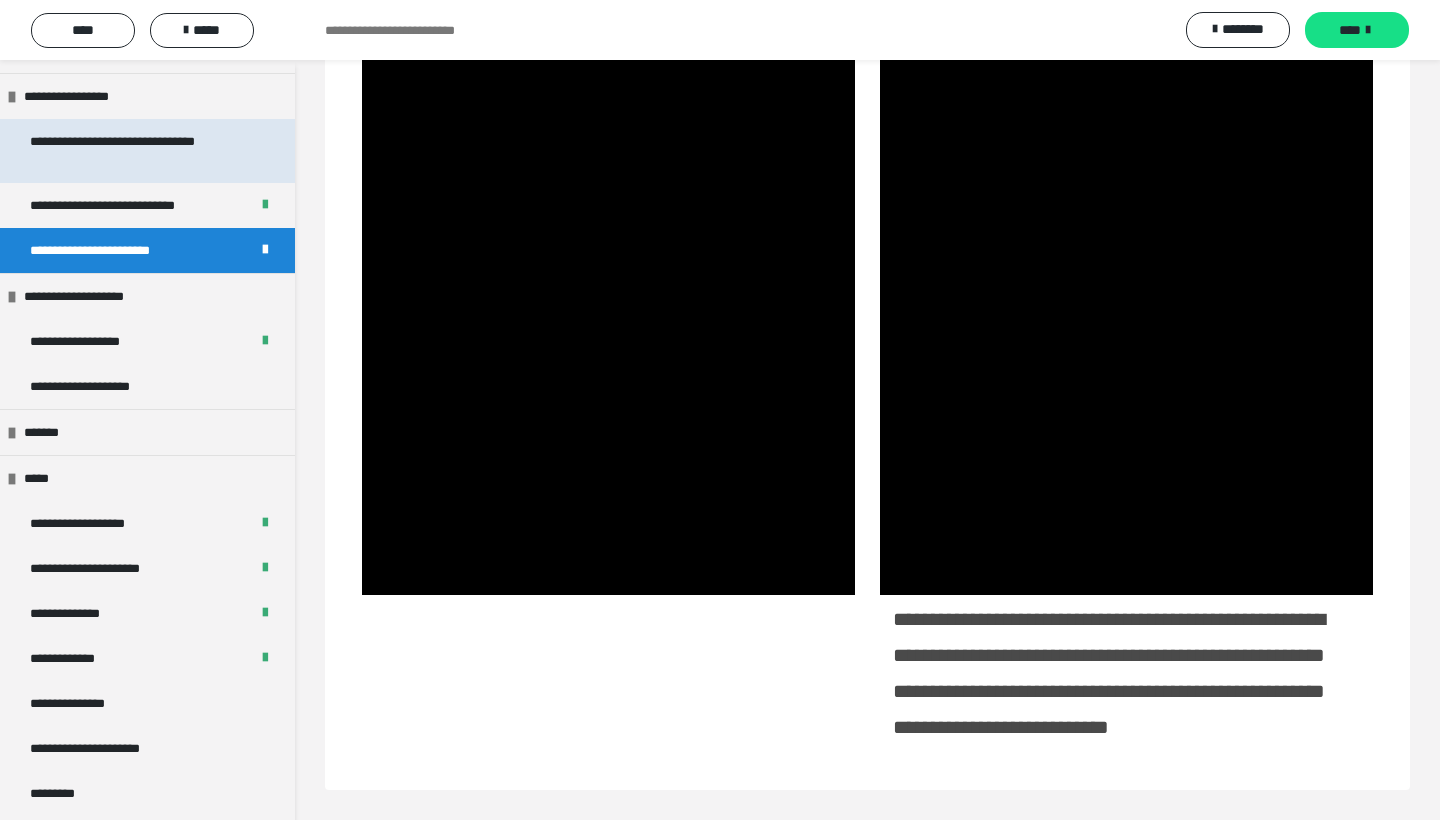 click on "**********" at bounding box center (139, 151) 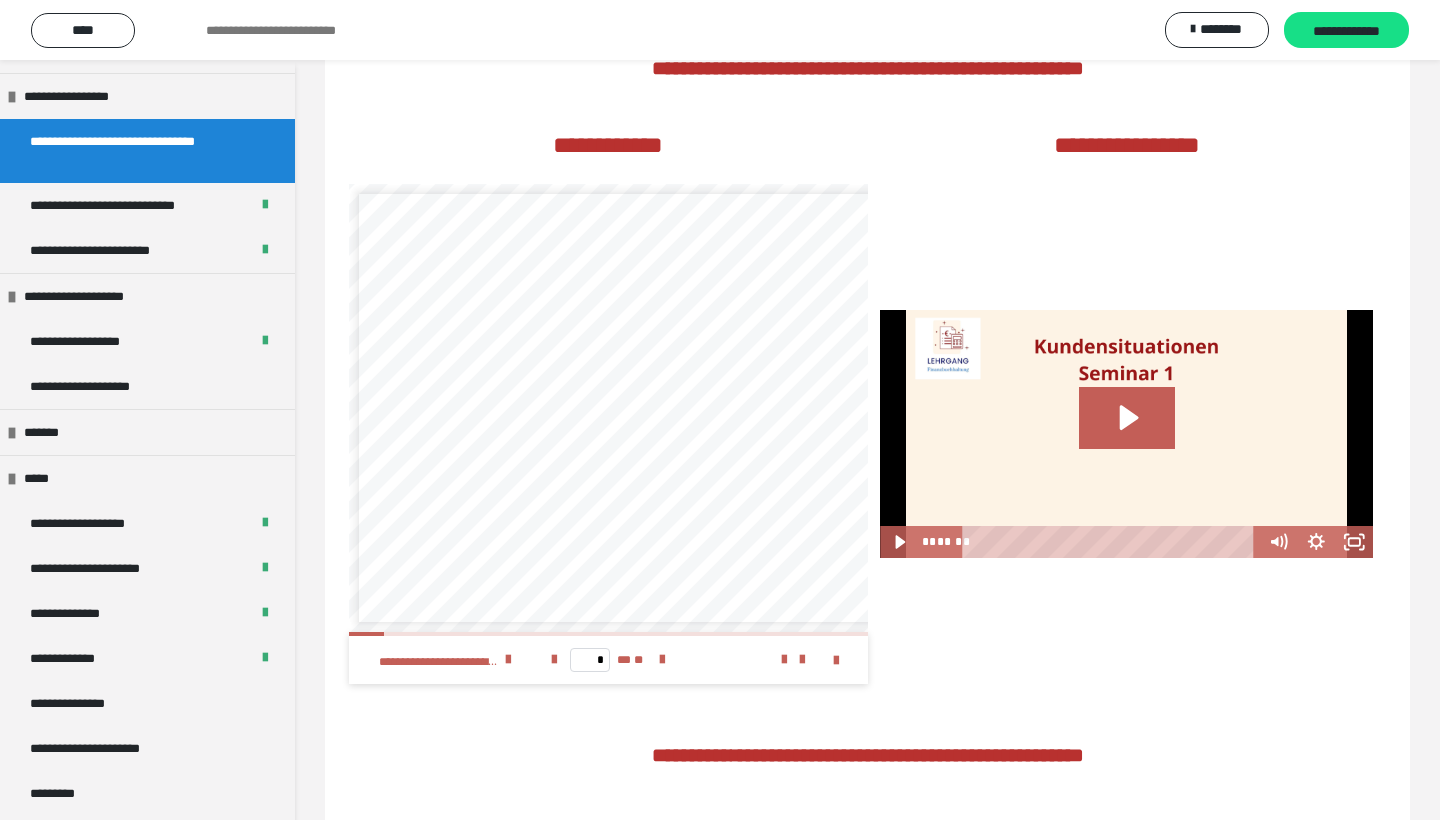 scroll, scrollTop: 559, scrollLeft: 0, axis: vertical 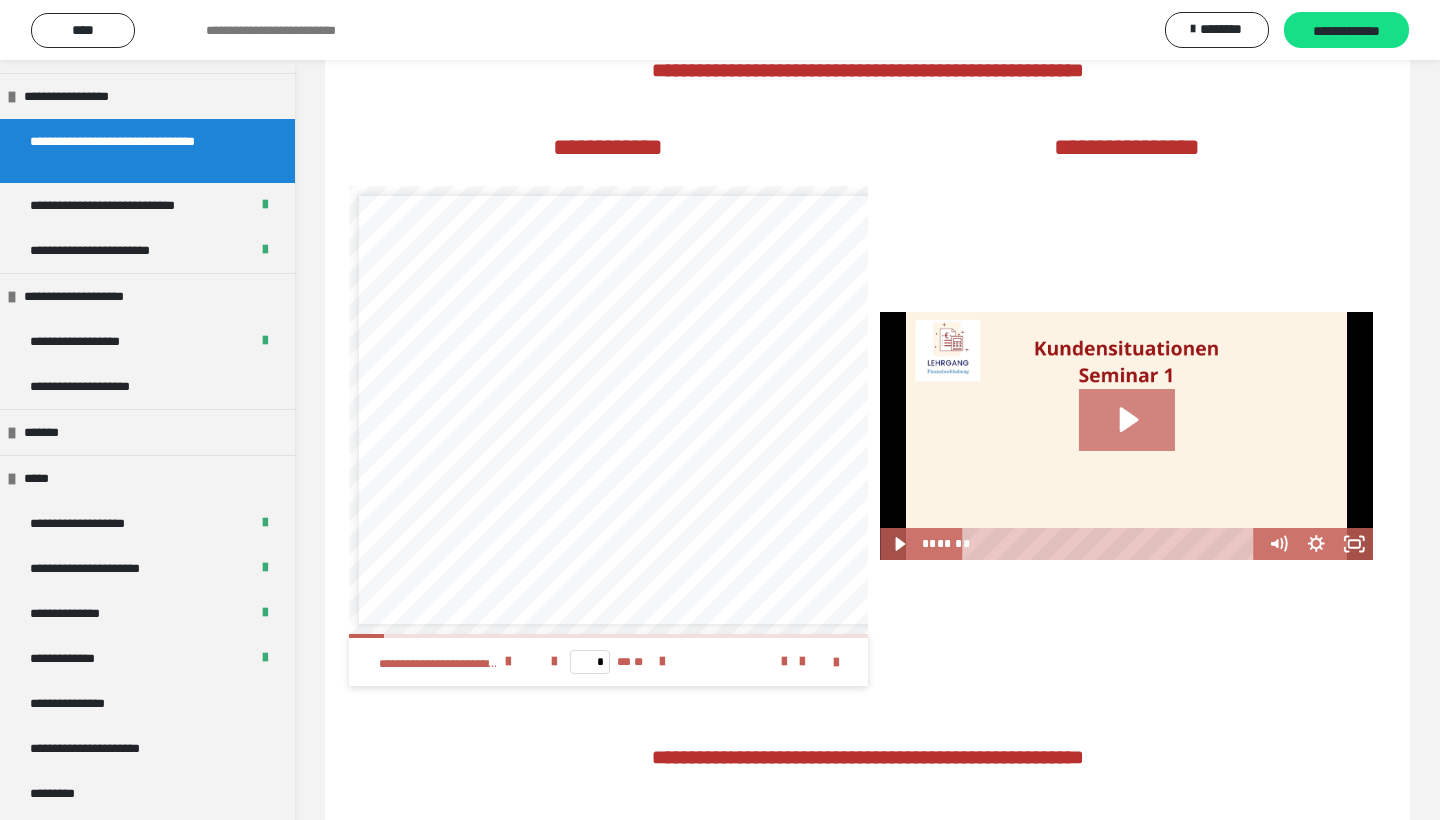 click 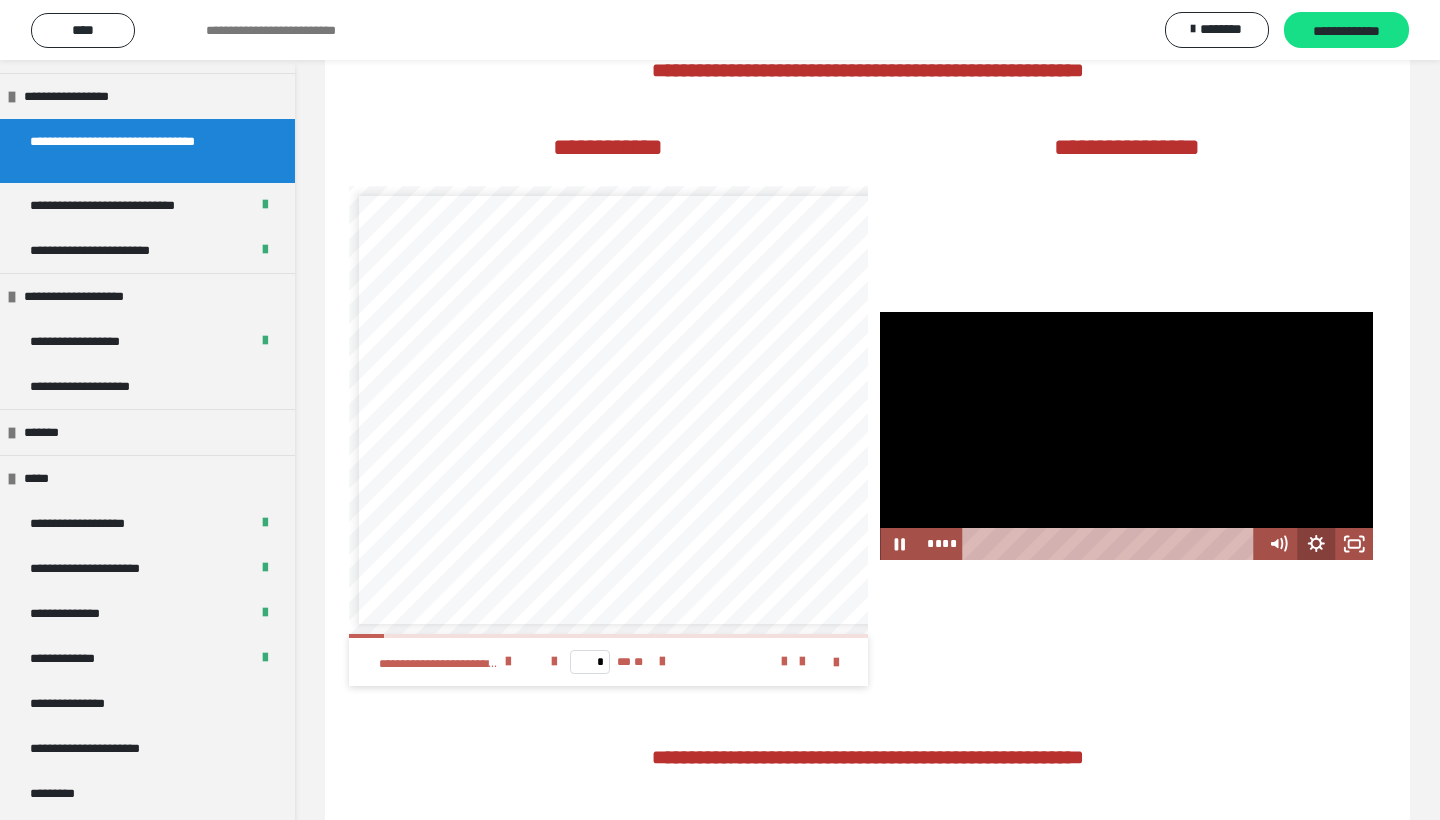 click 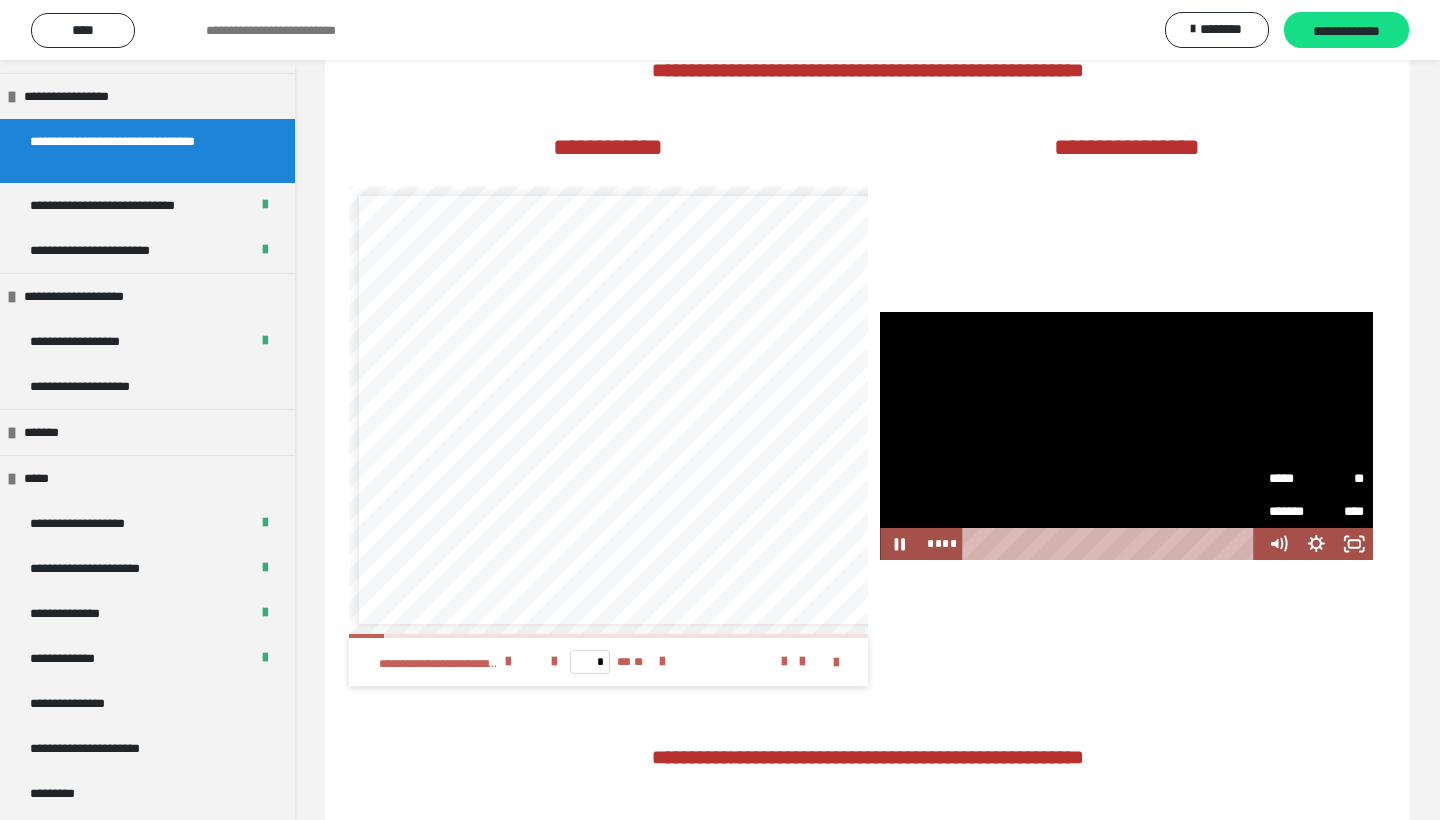 click on "*****" at bounding box center (1293, 479) 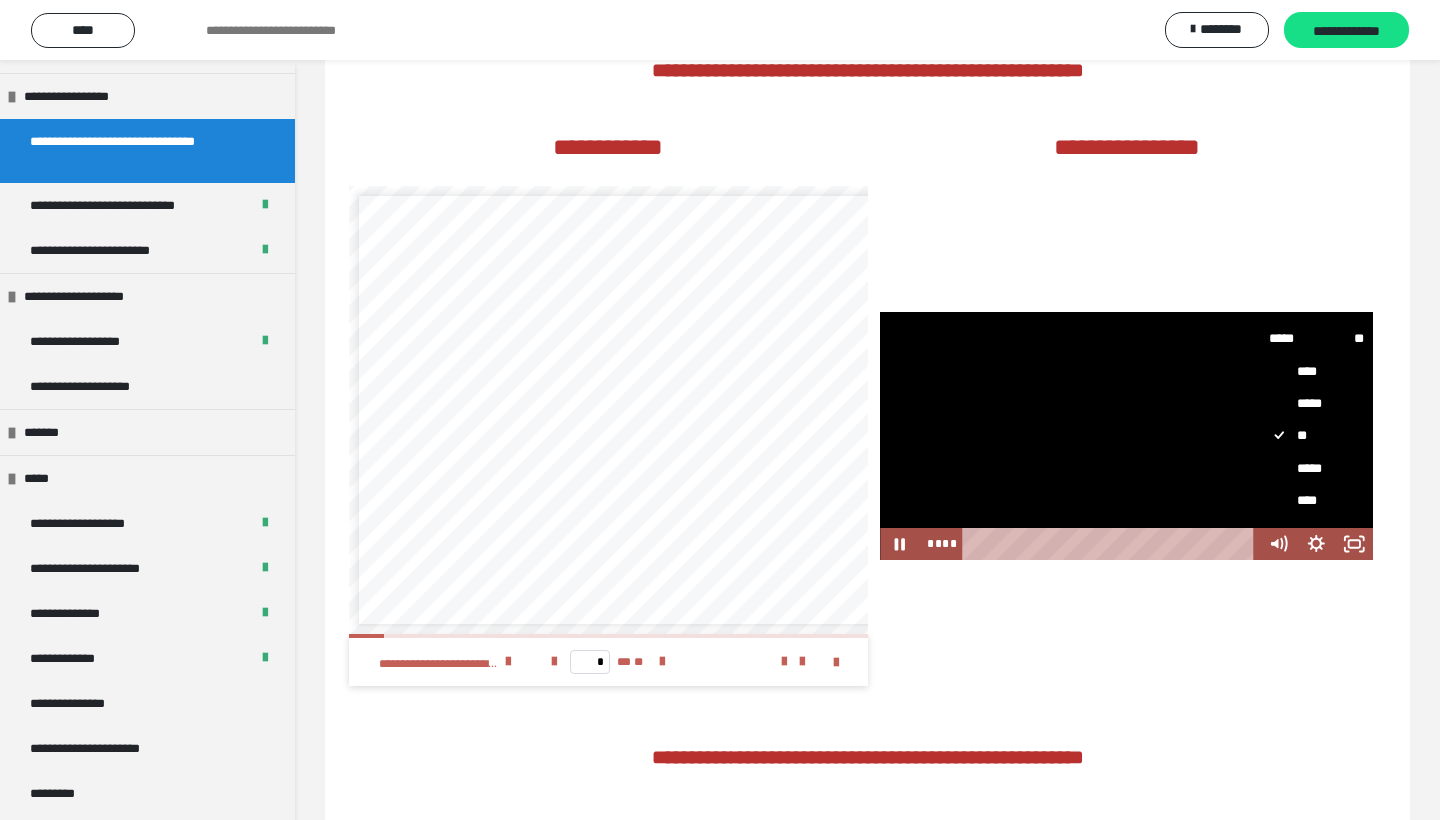 click on "****" at bounding box center [1316, 501] 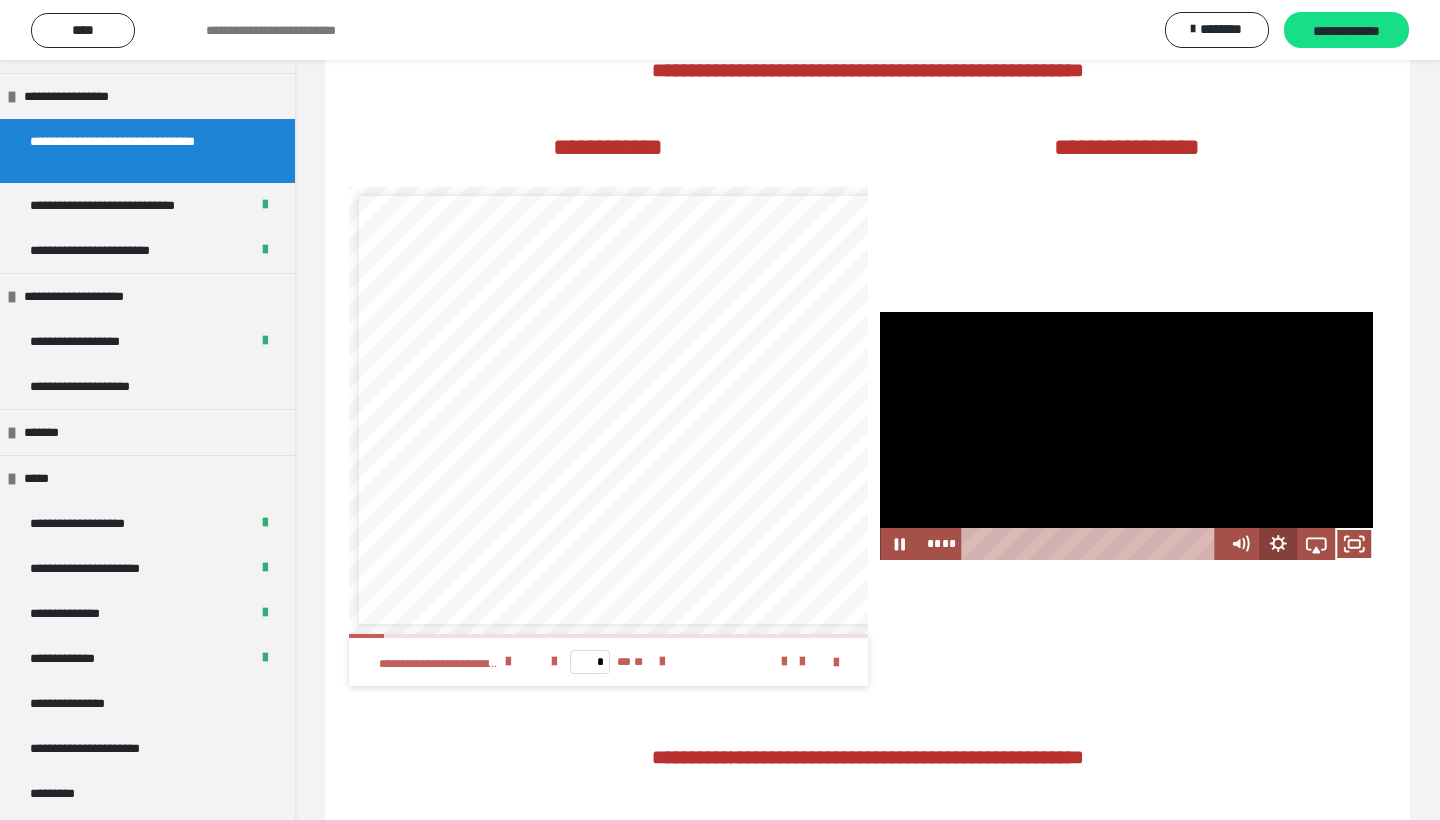 click 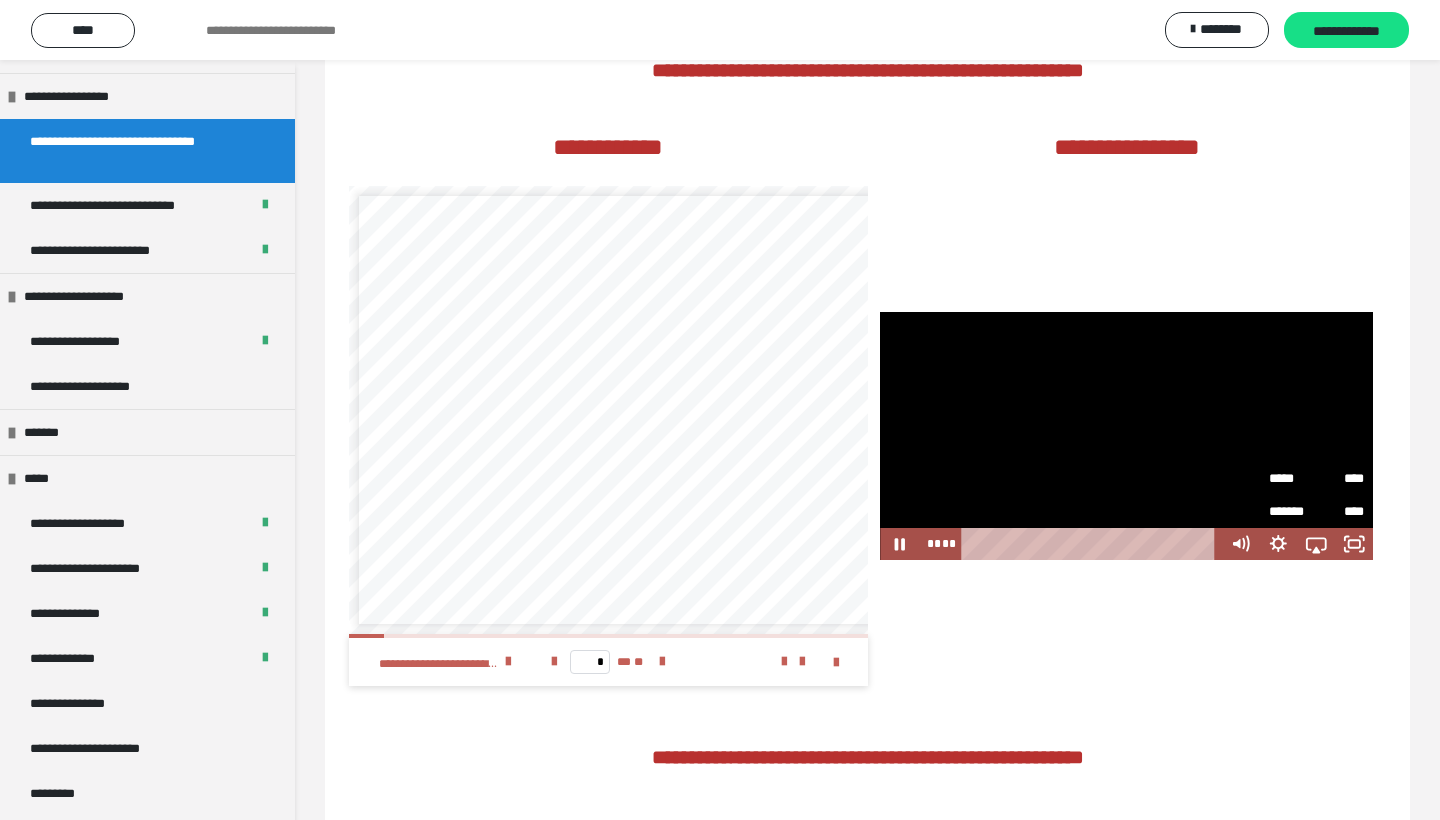 click on "*****" at bounding box center (1293, 473) 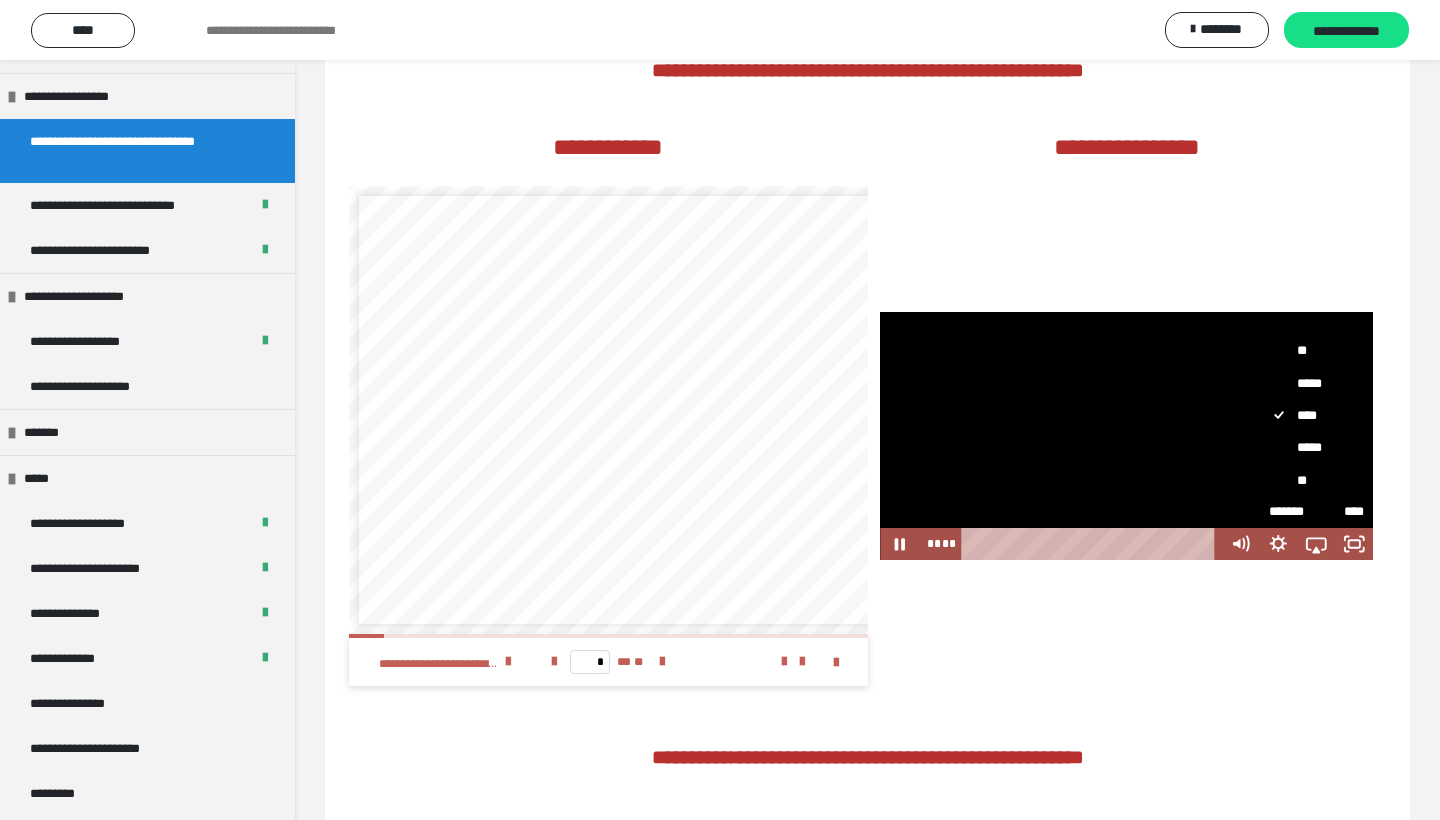 scroll, scrollTop: 84, scrollLeft: 0, axis: vertical 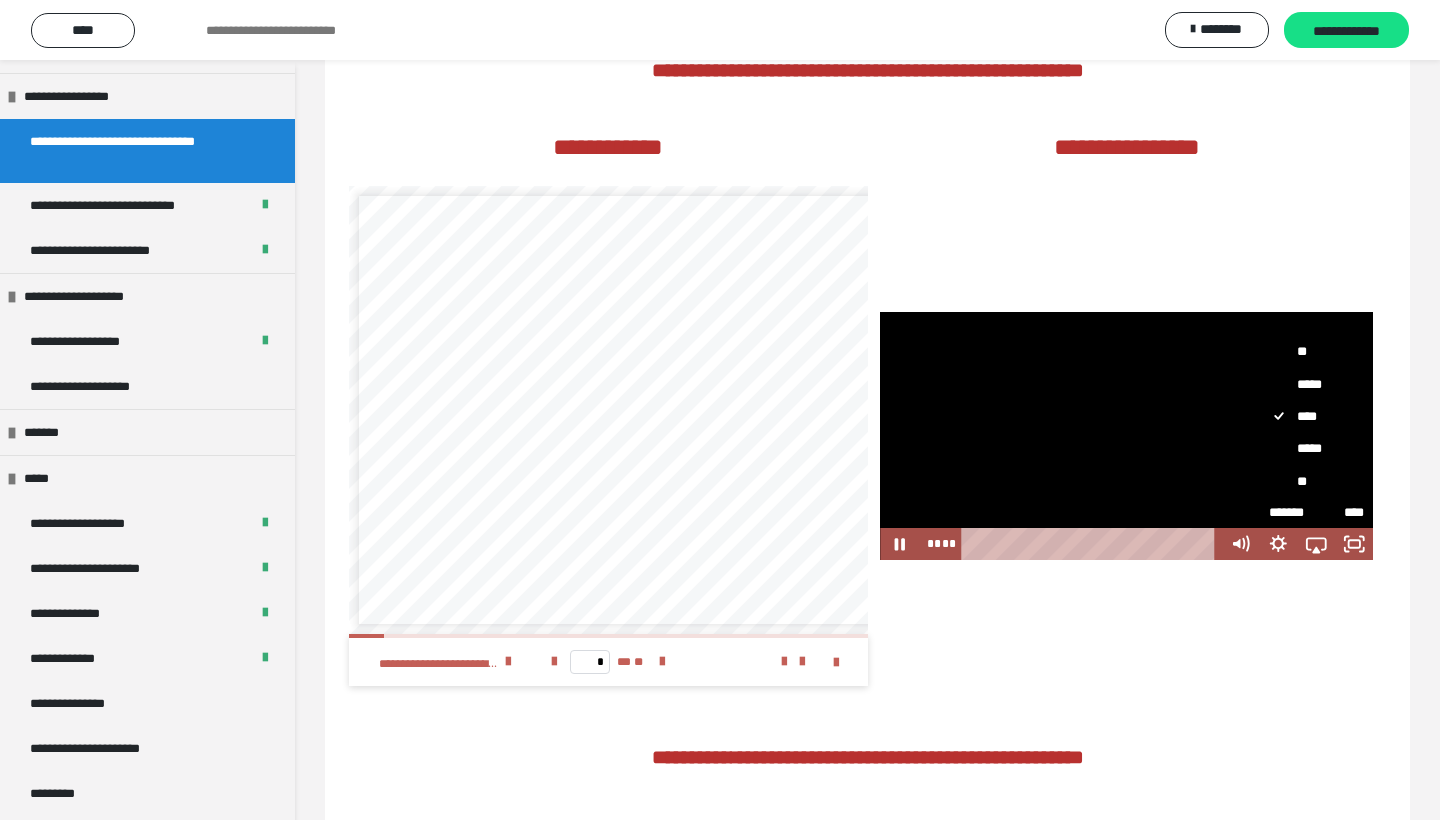 click on "**" at bounding box center [1316, 482] 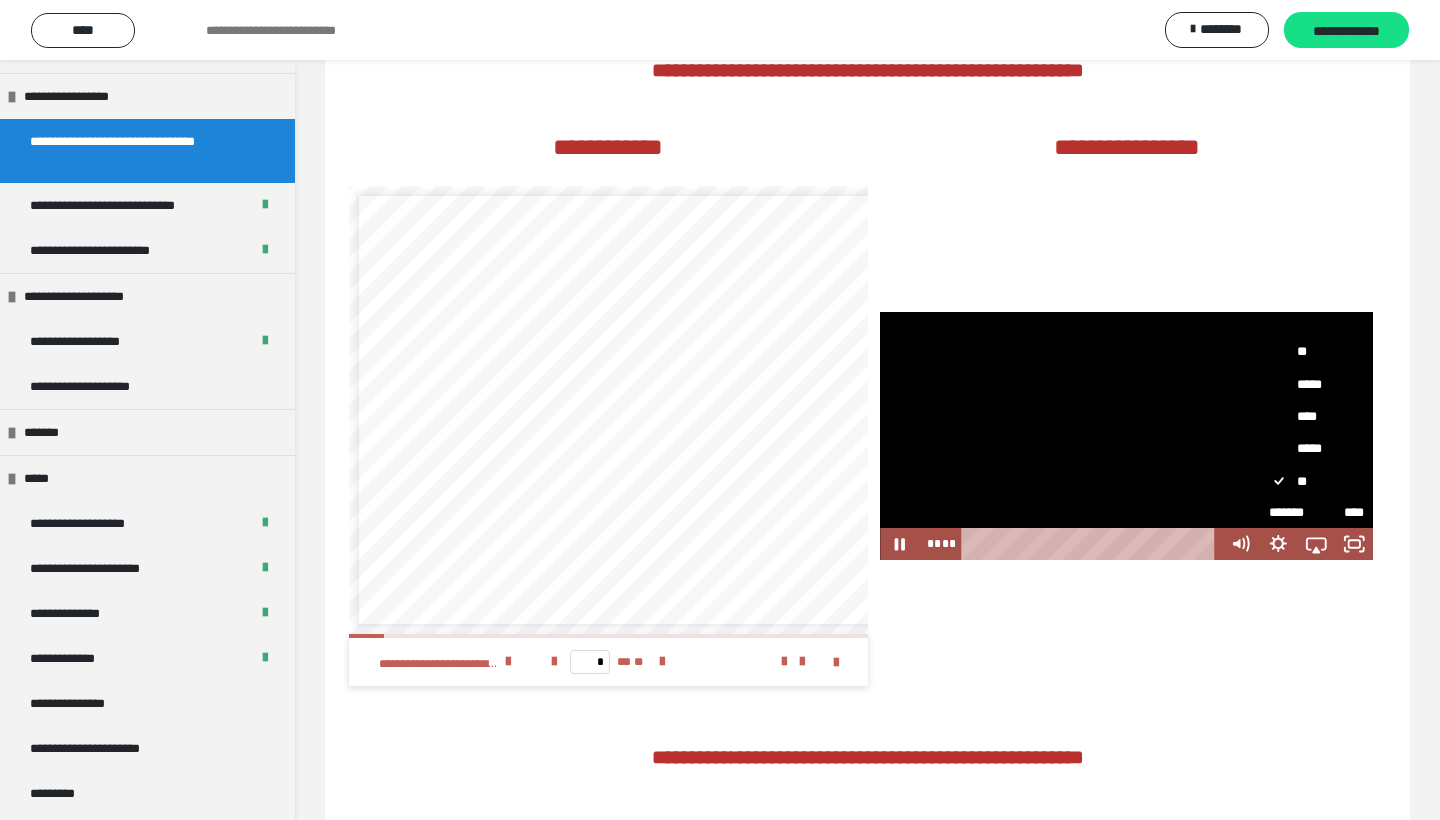 scroll, scrollTop: 0, scrollLeft: 0, axis: both 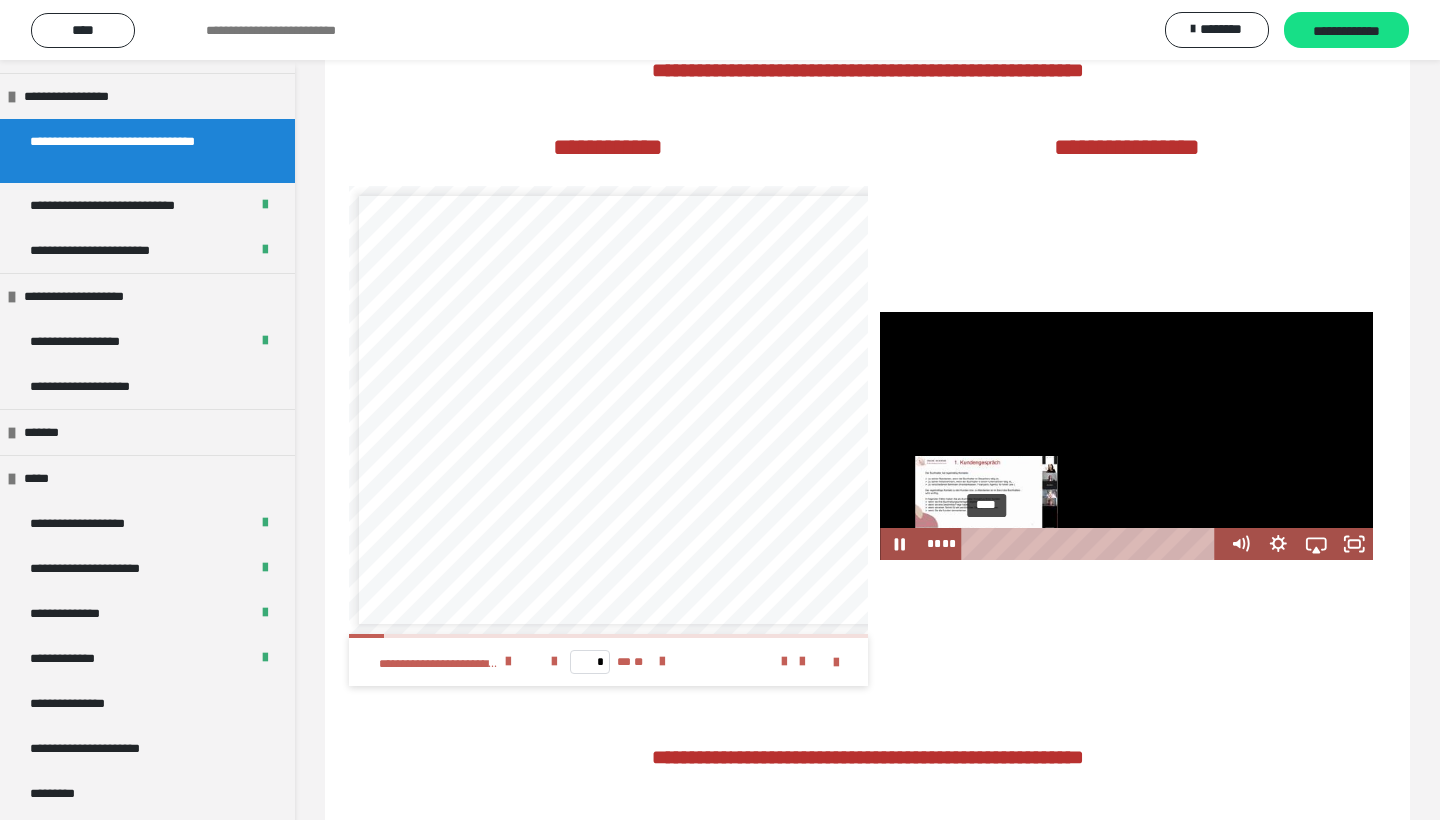 click at bounding box center [986, 544] 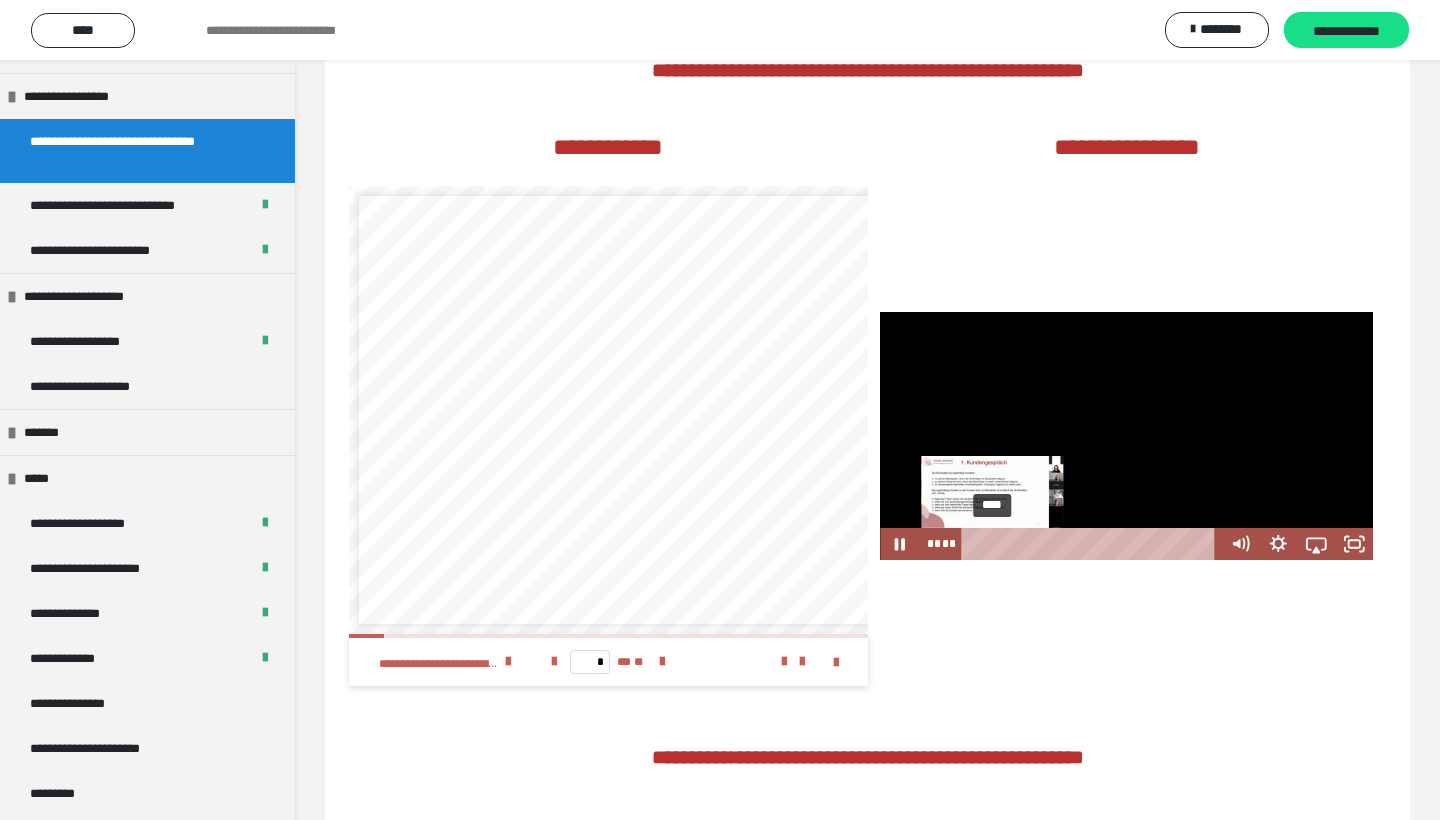 click at bounding box center (992, 544) 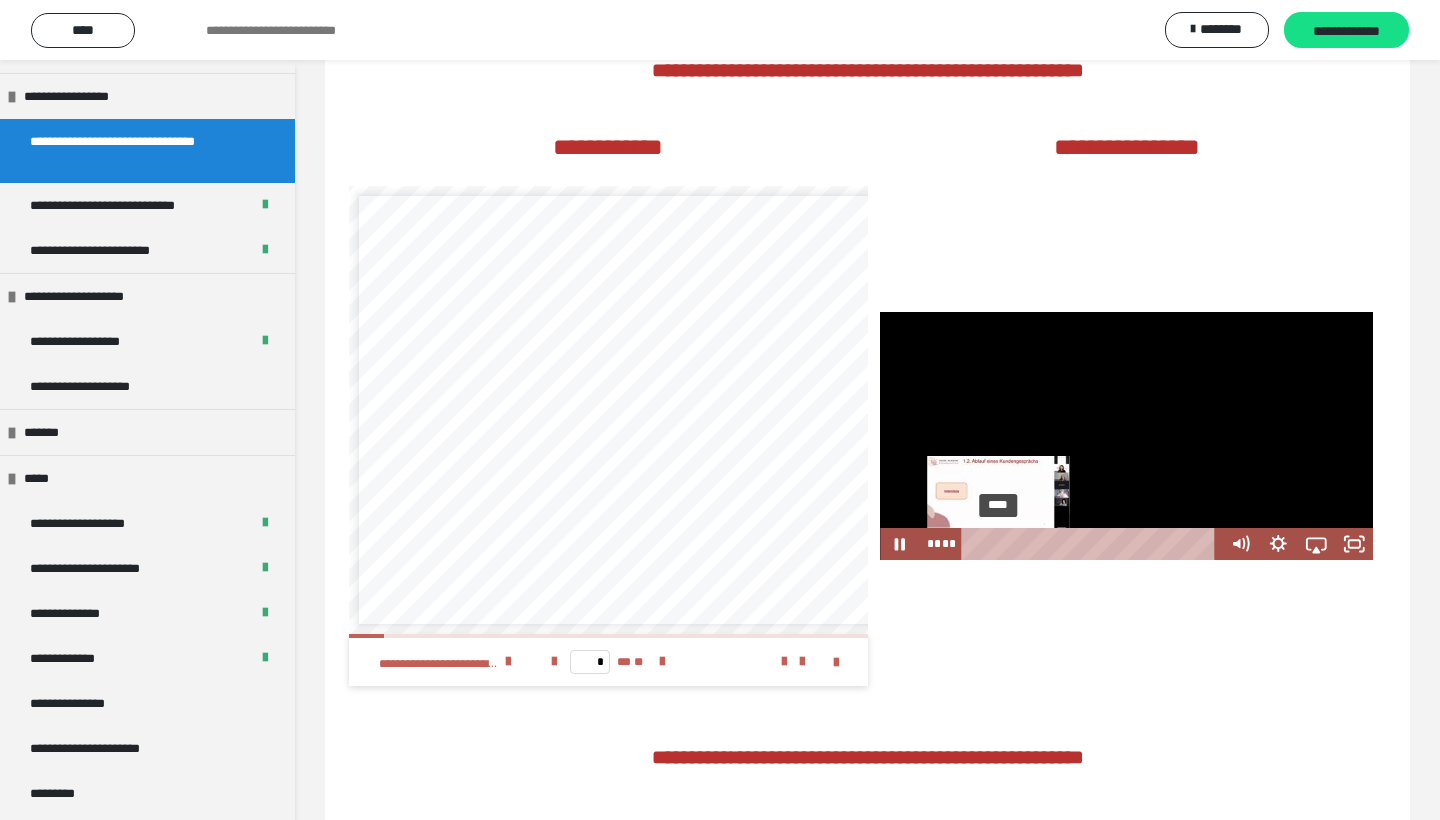 click at bounding box center [998, 544] 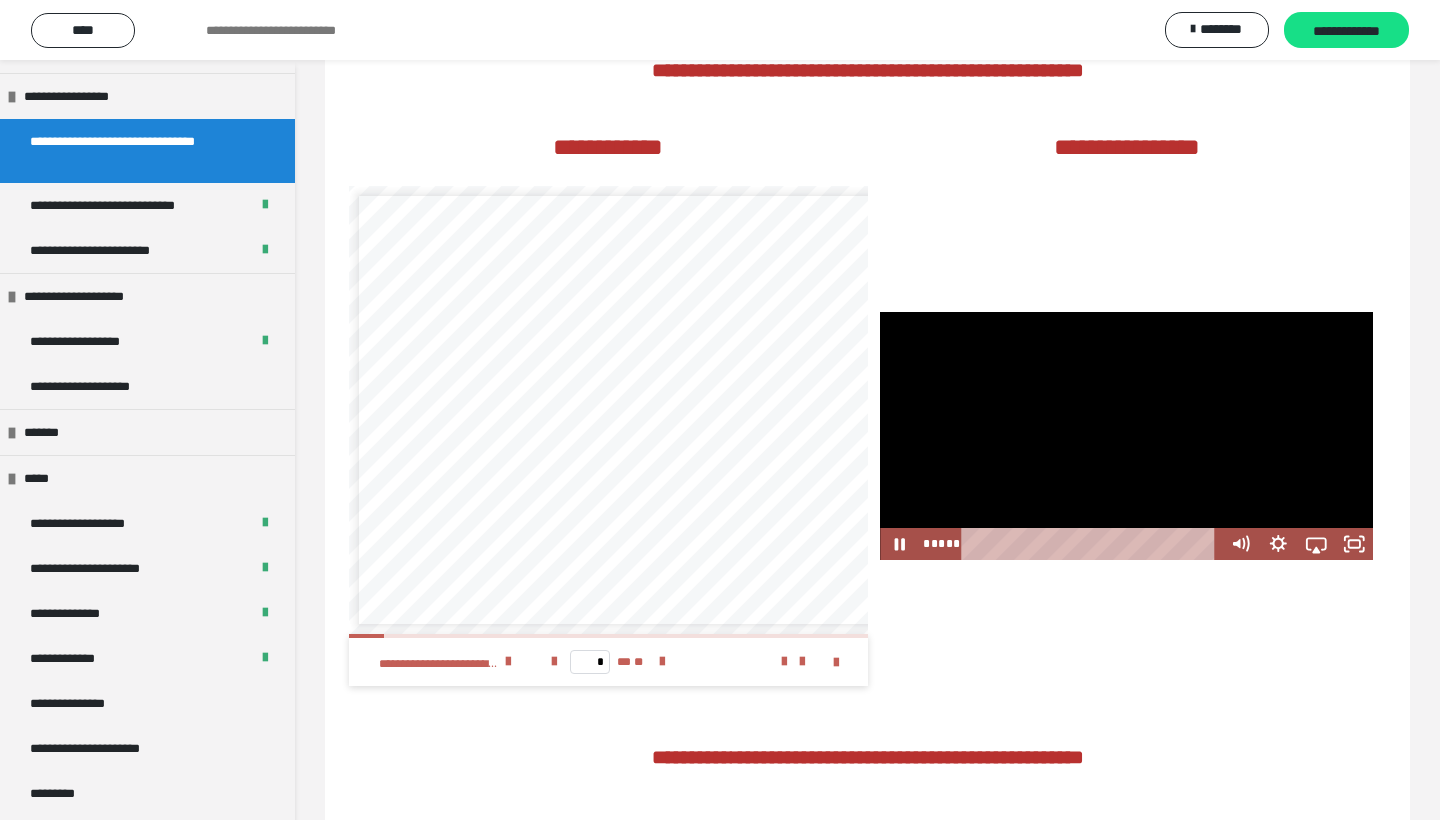 click at bounding box center (1126, 436) 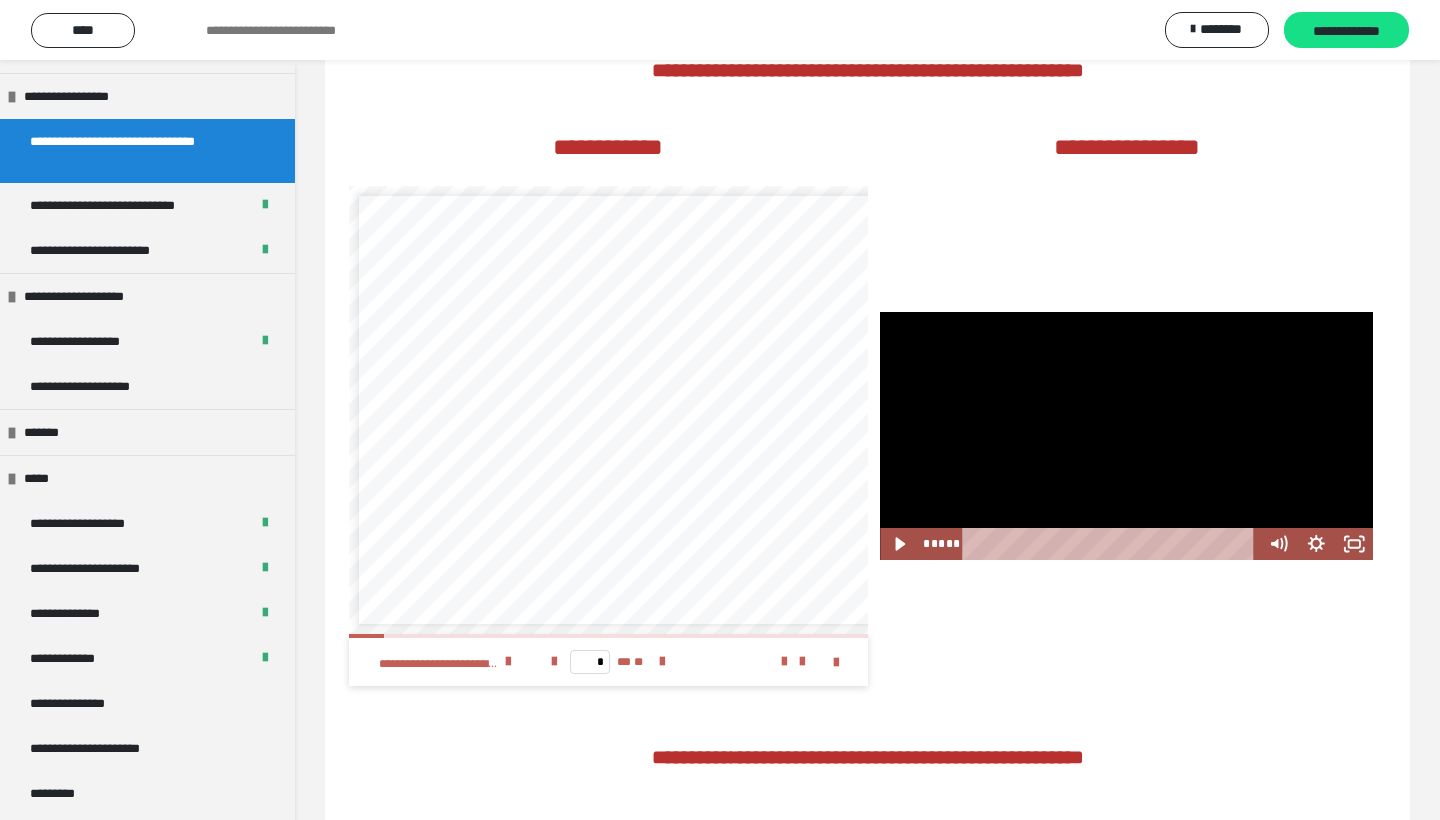 click at bounding box center [1126, 436] 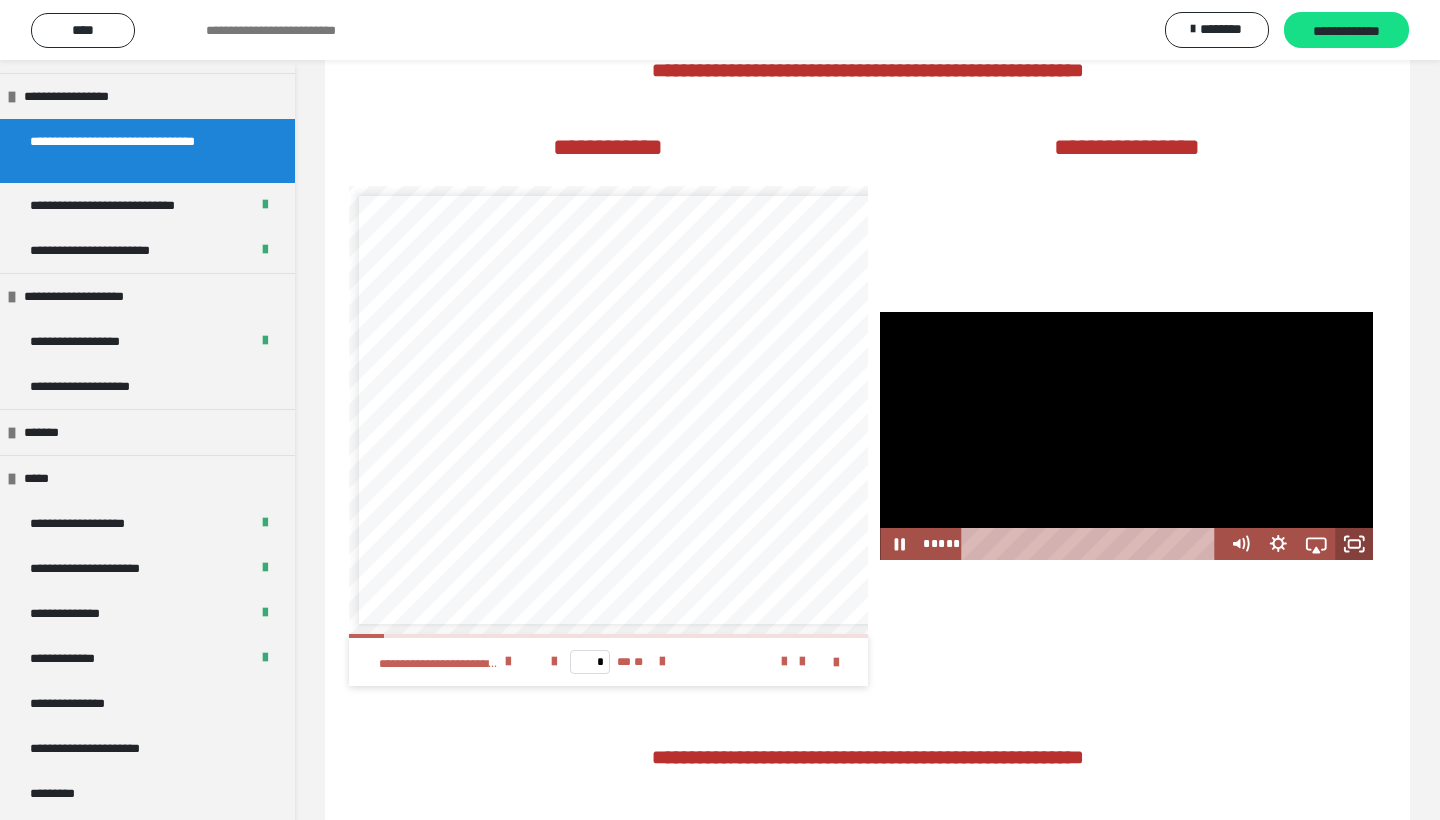 click 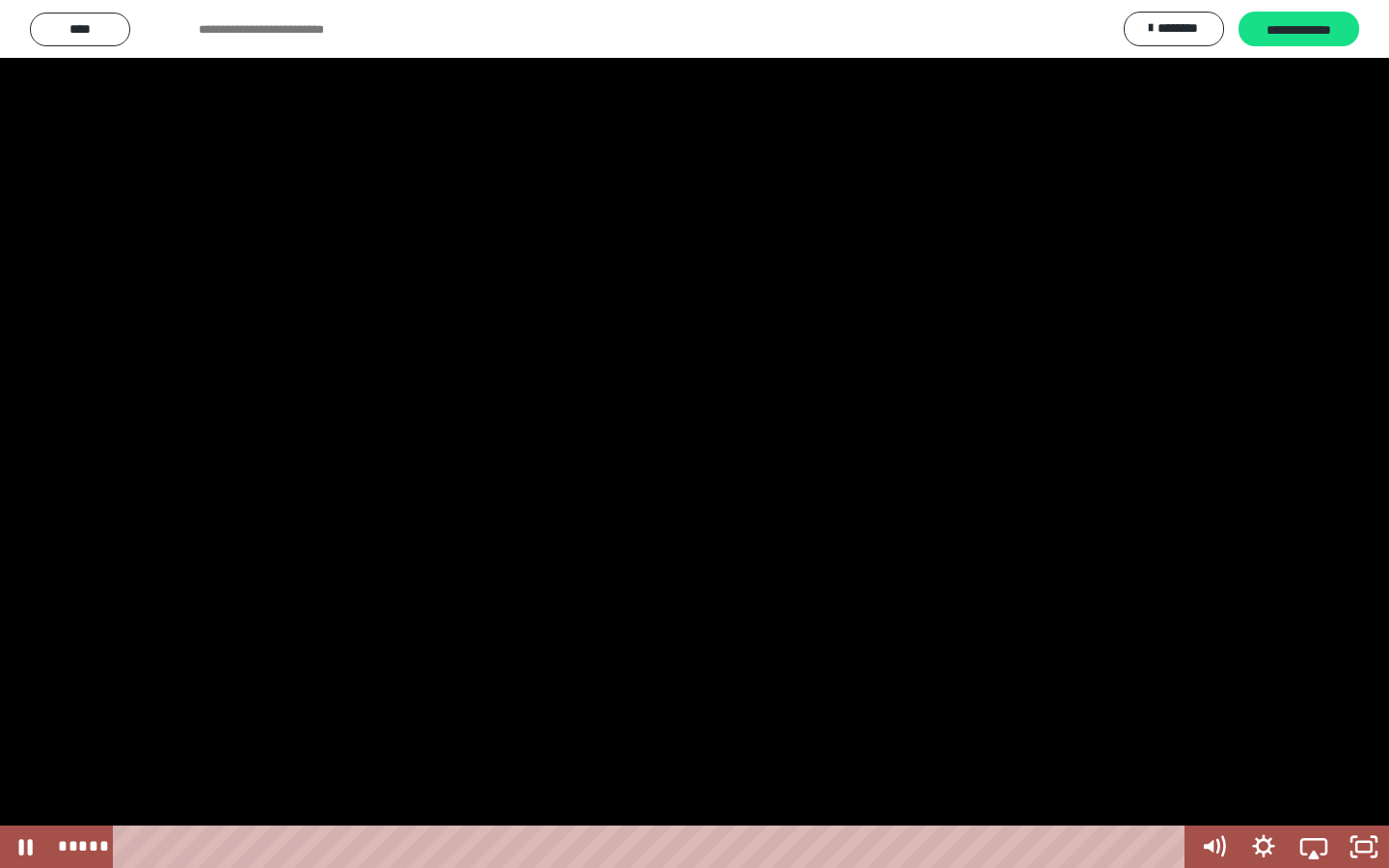 click at bounding box center [694, 434] 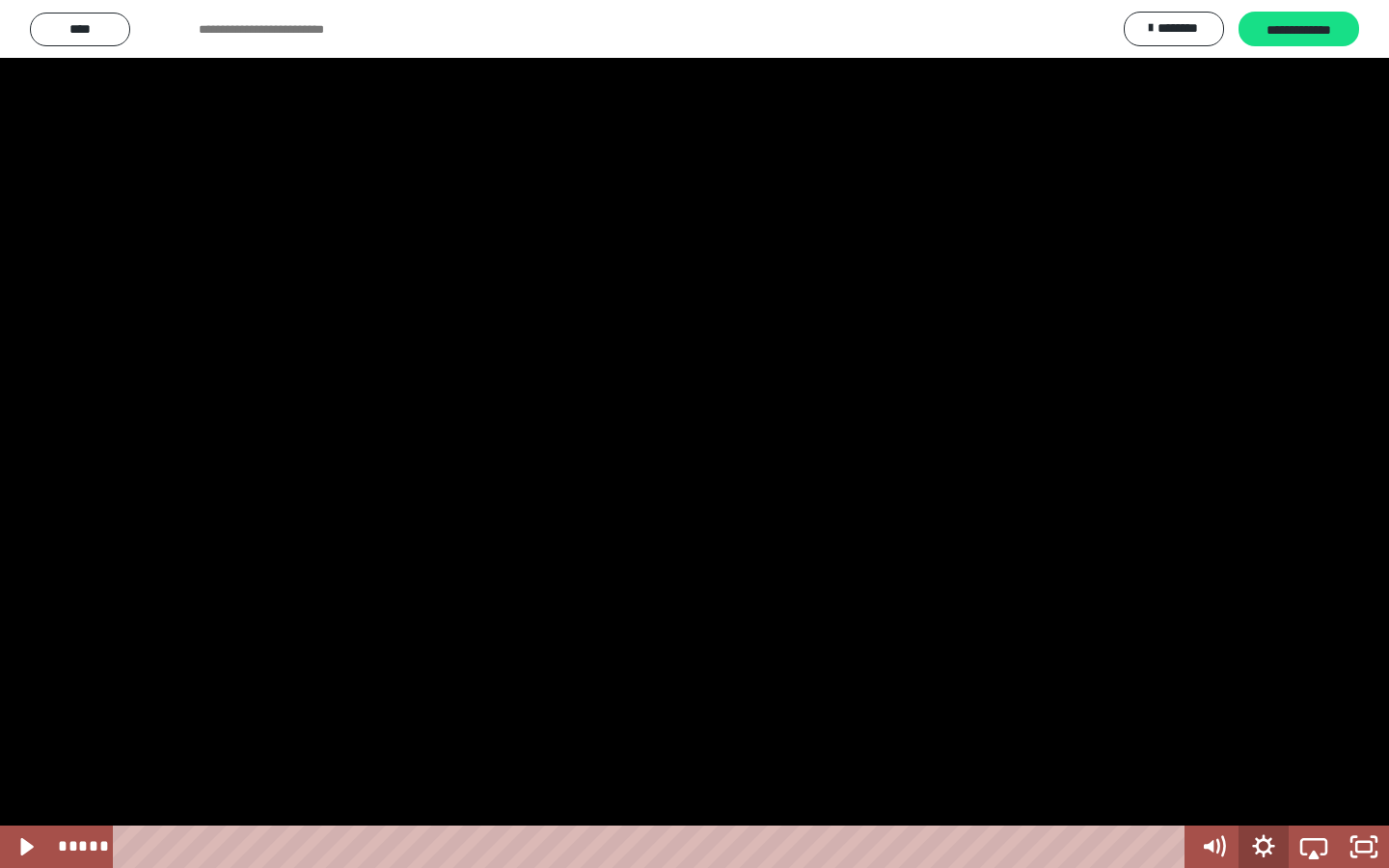 click 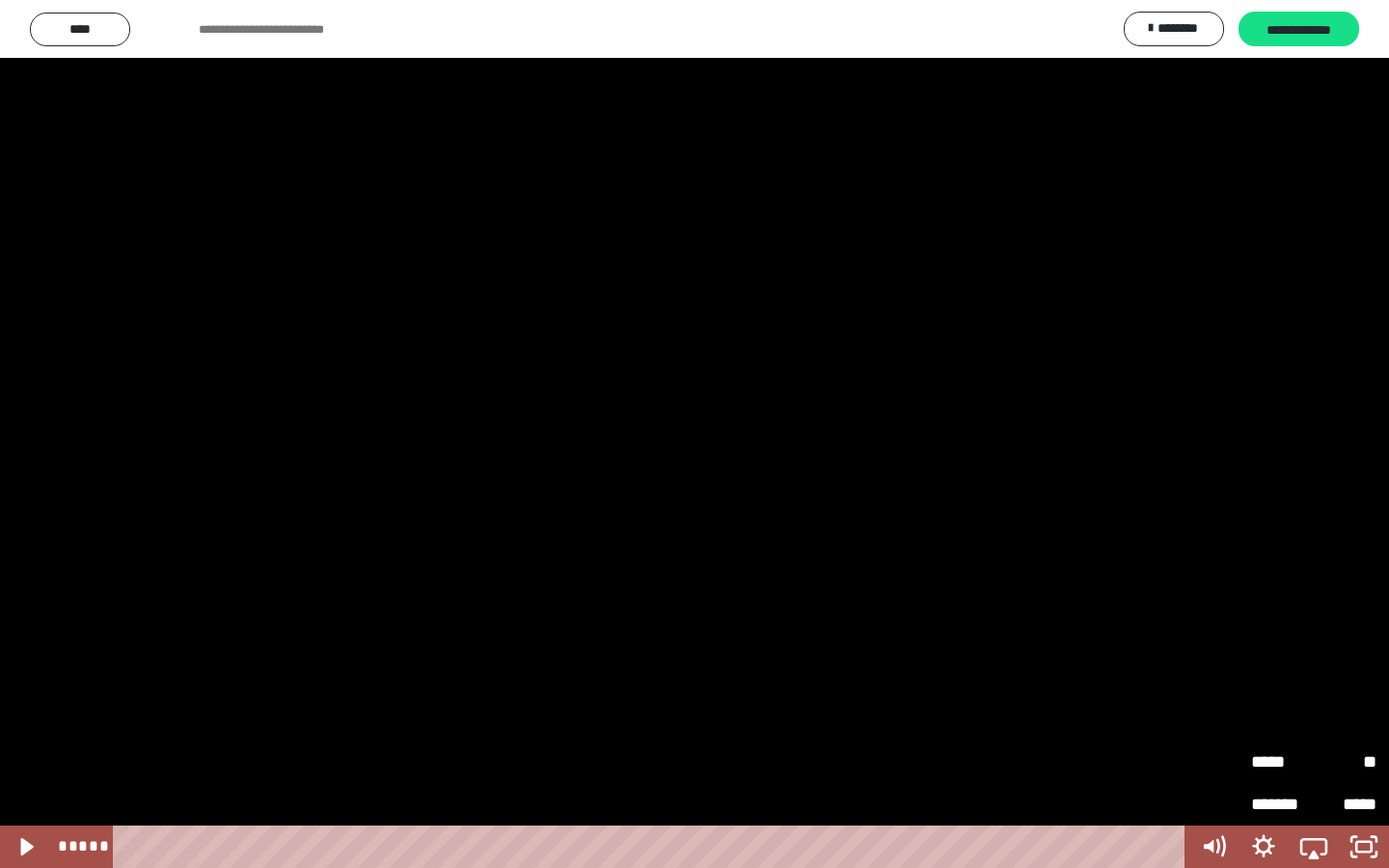 click on "*****" at bounding box center (1282, 762) 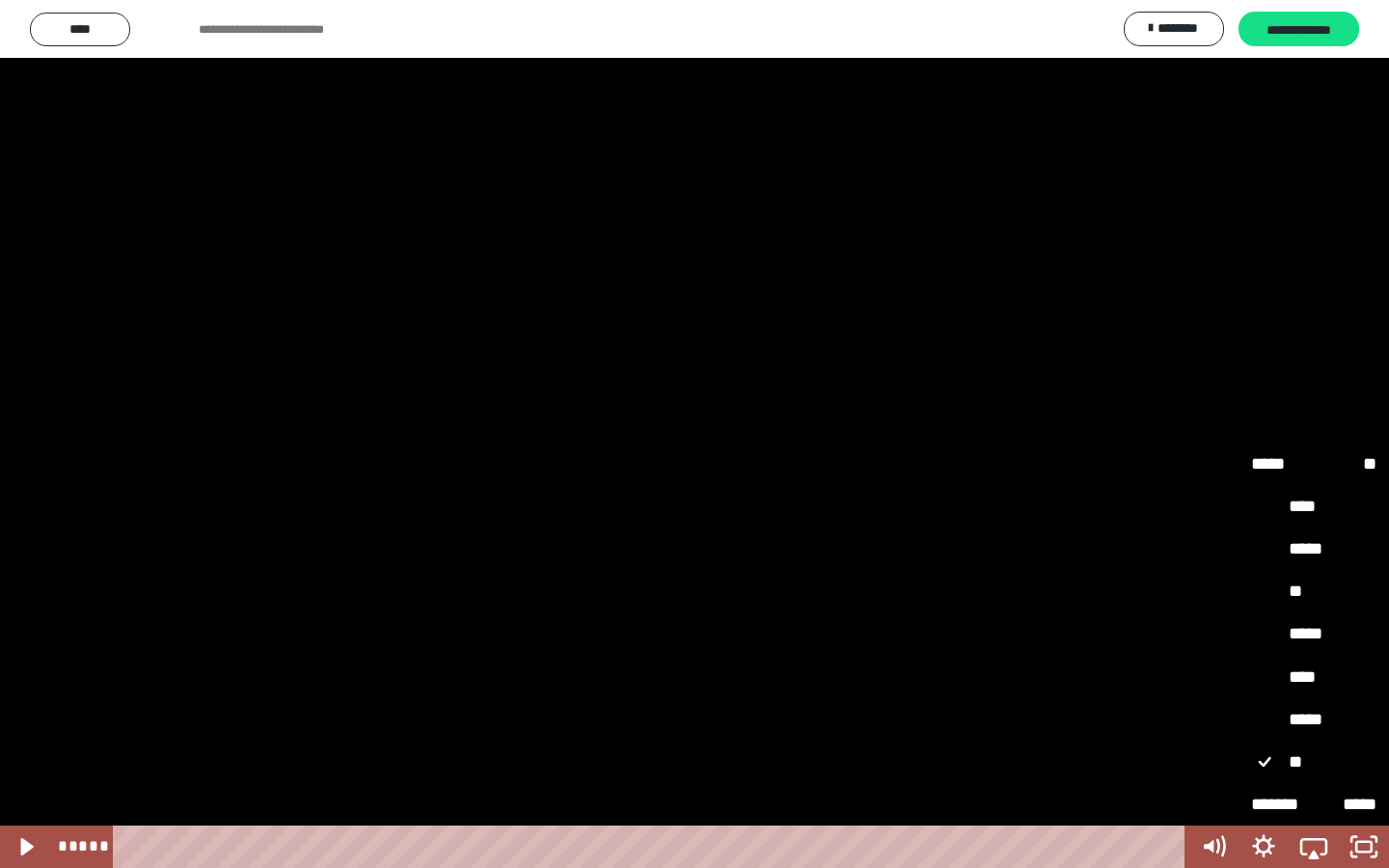 click on "**" at bounding box center (1314, 592) 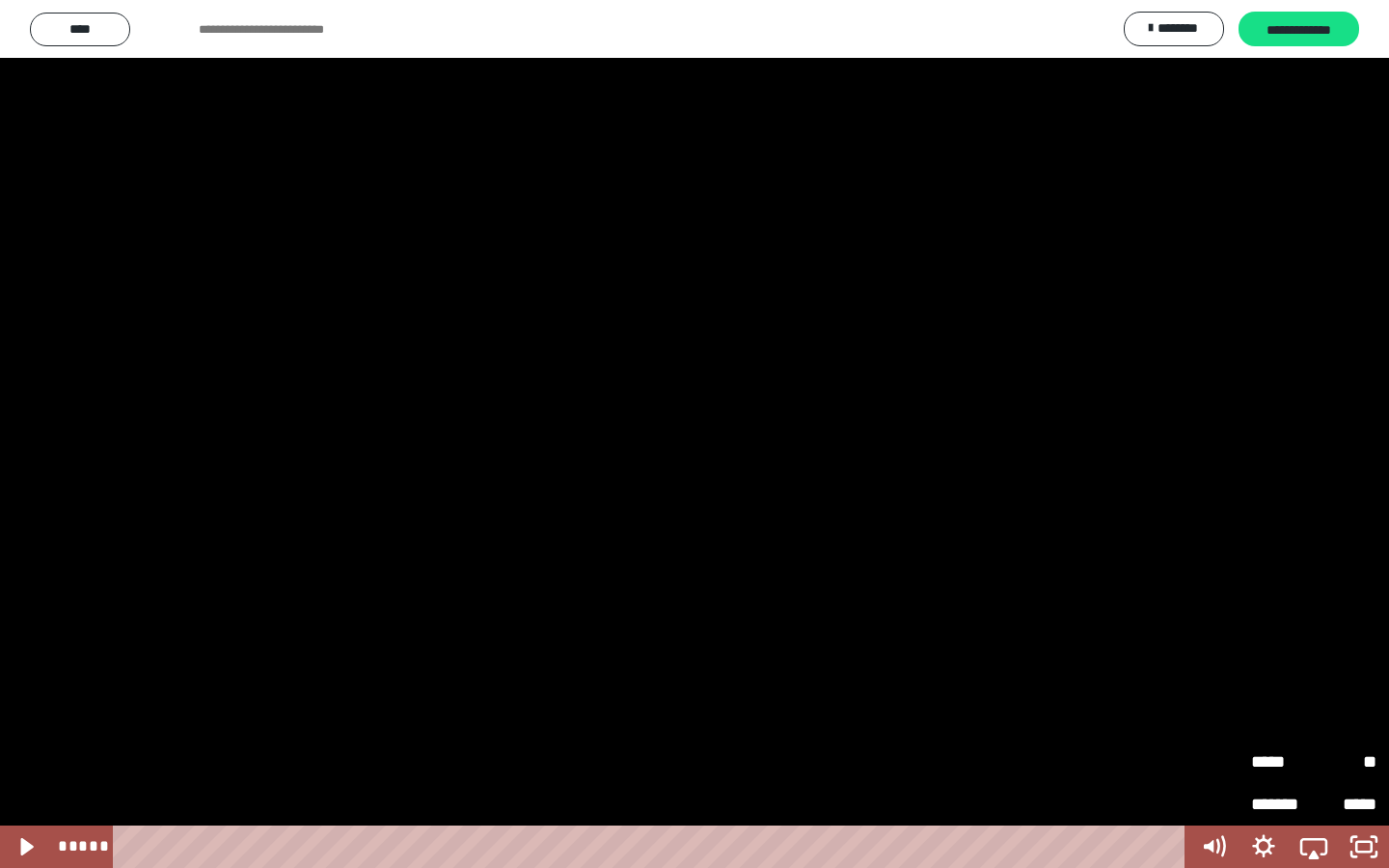 click at bounding box center (694, 434) 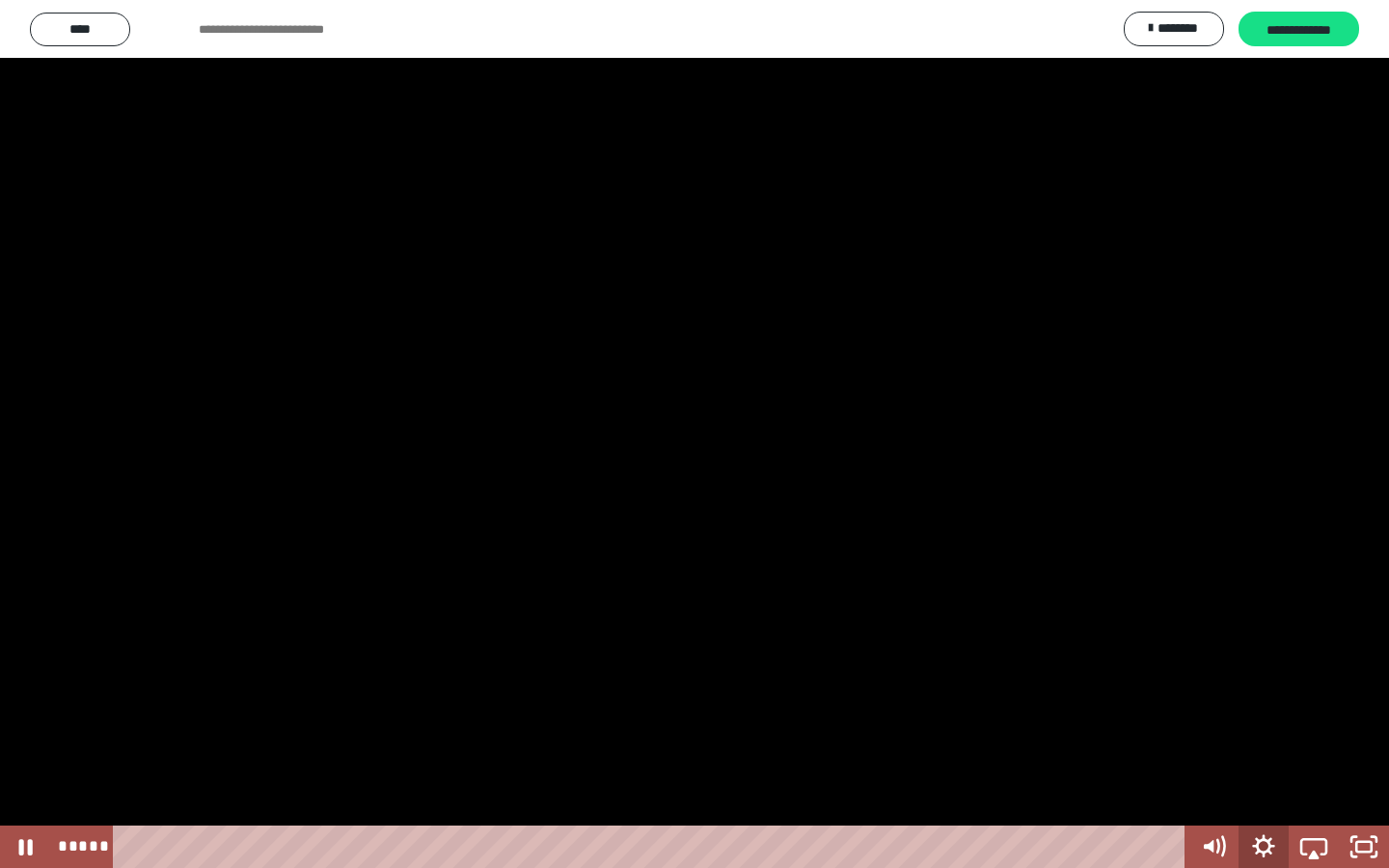 click 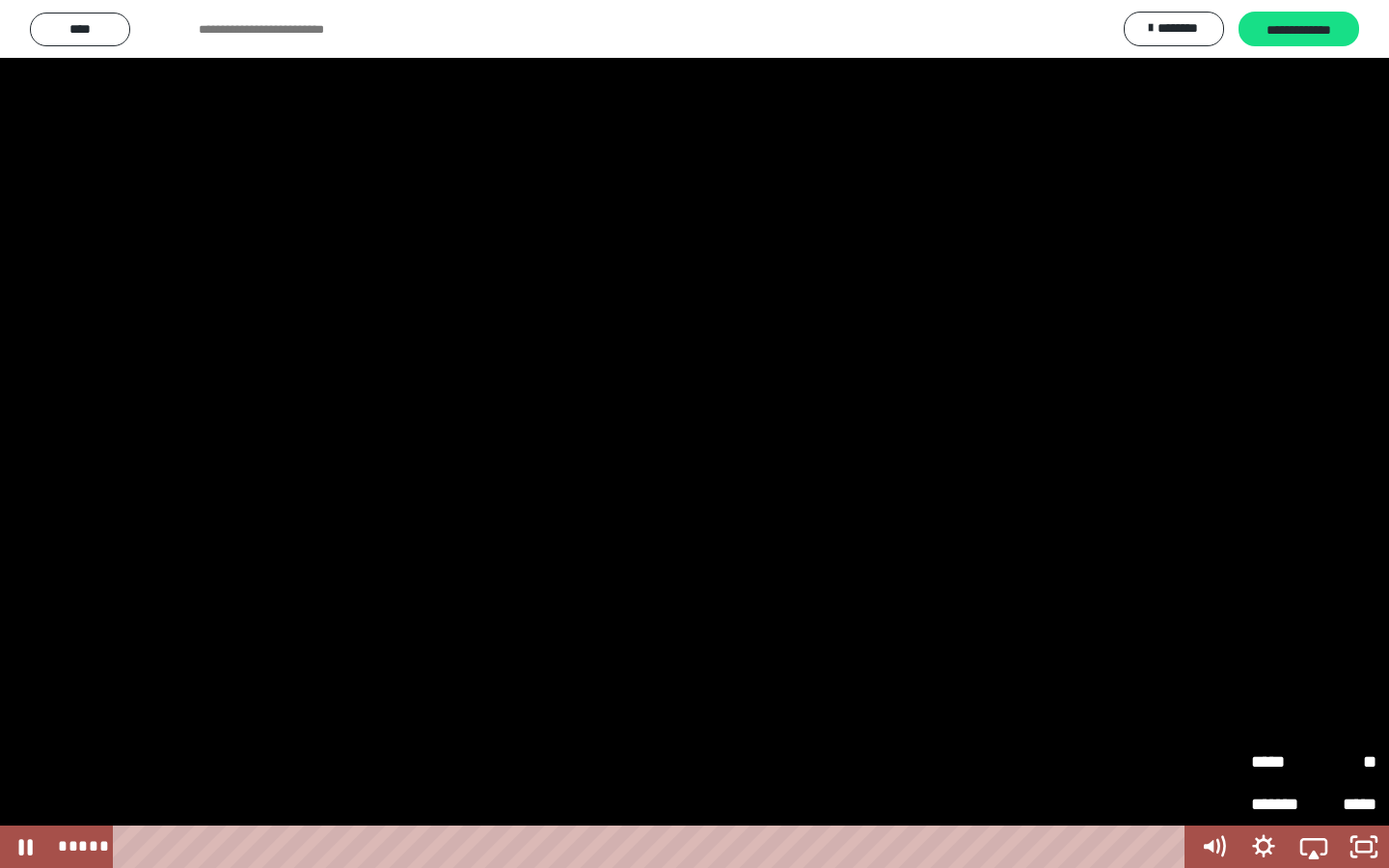 click on "*****" at bounding box center (1282, 762) 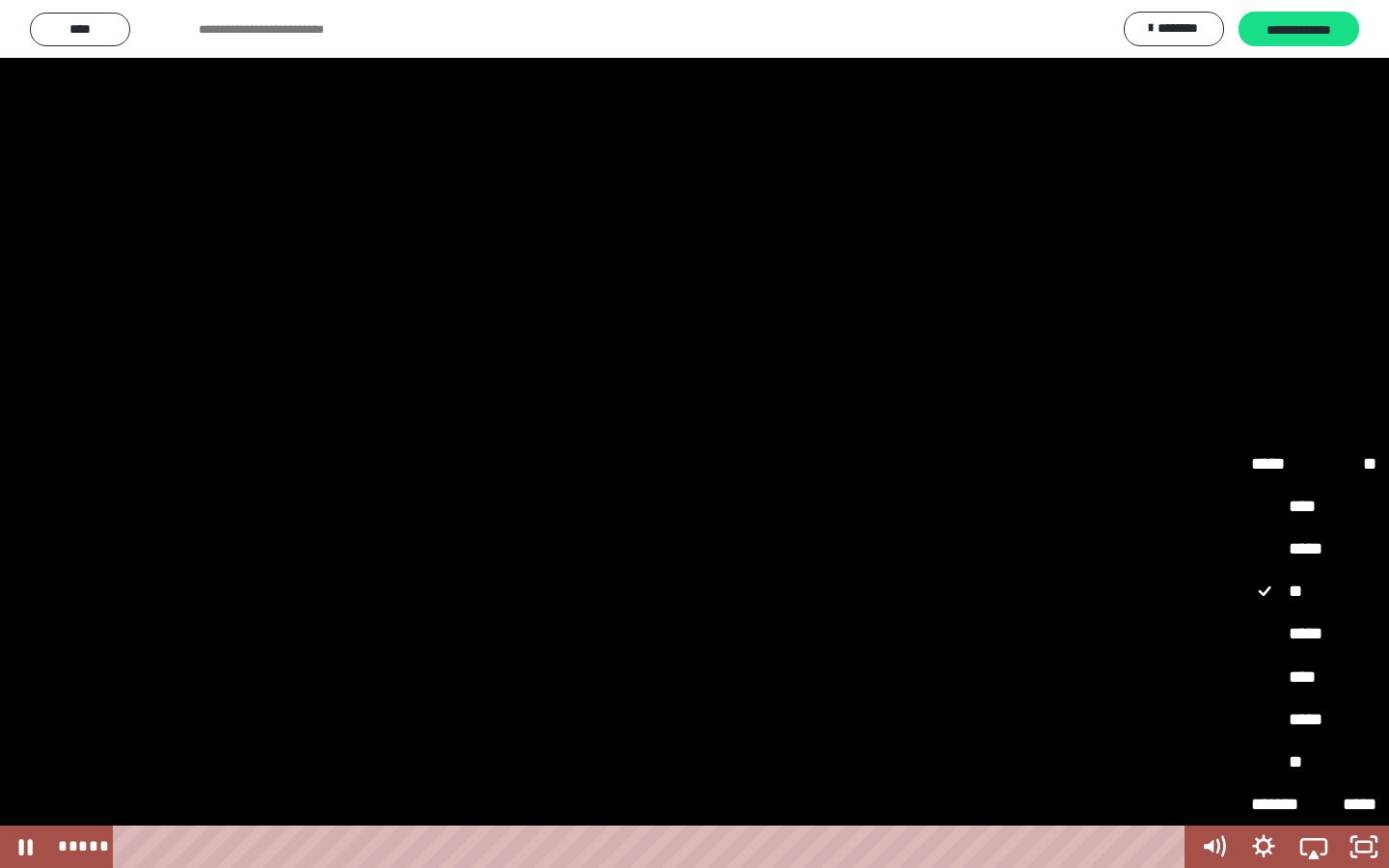 click on "****" at bounding box center [1314, 678] 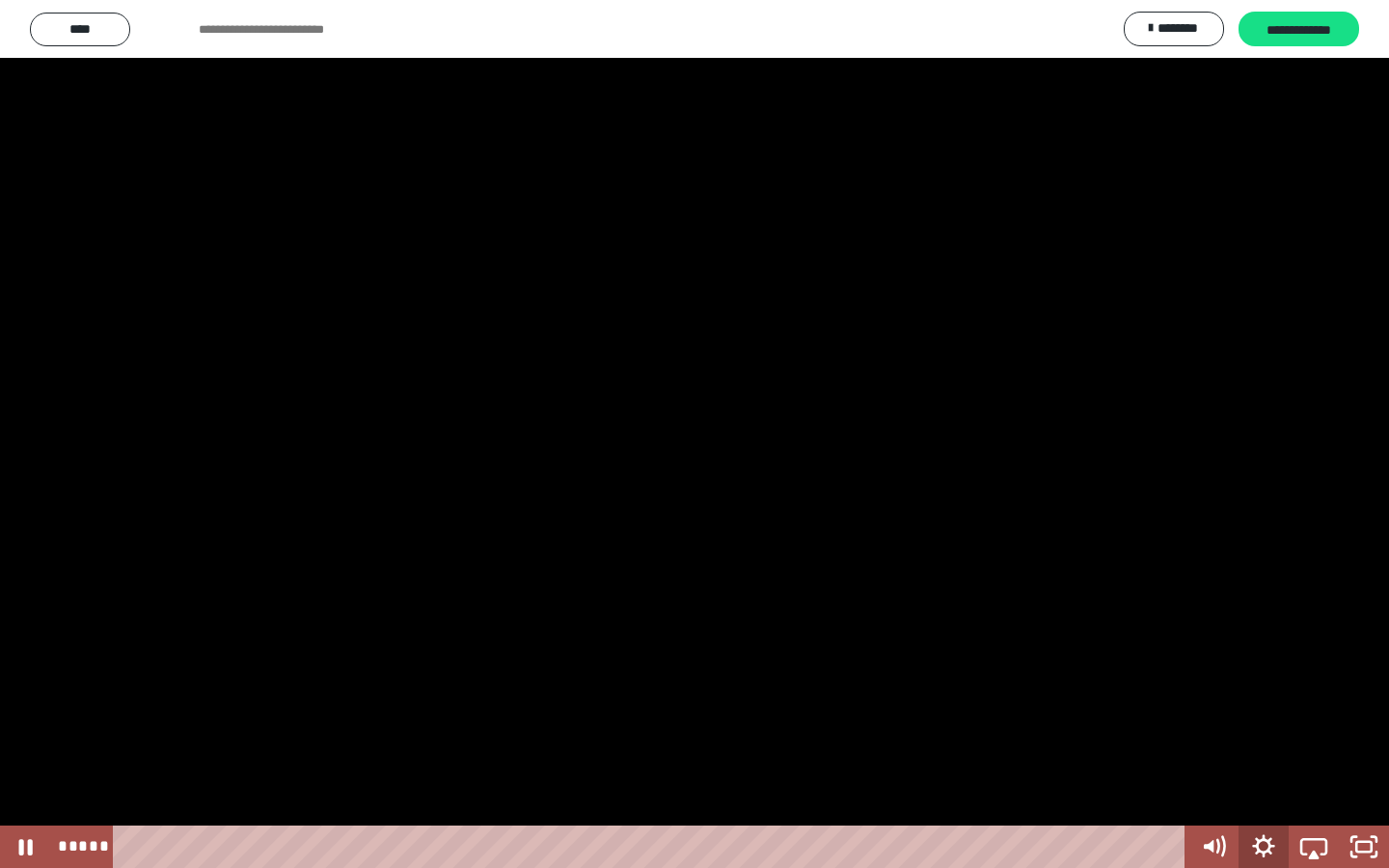 click 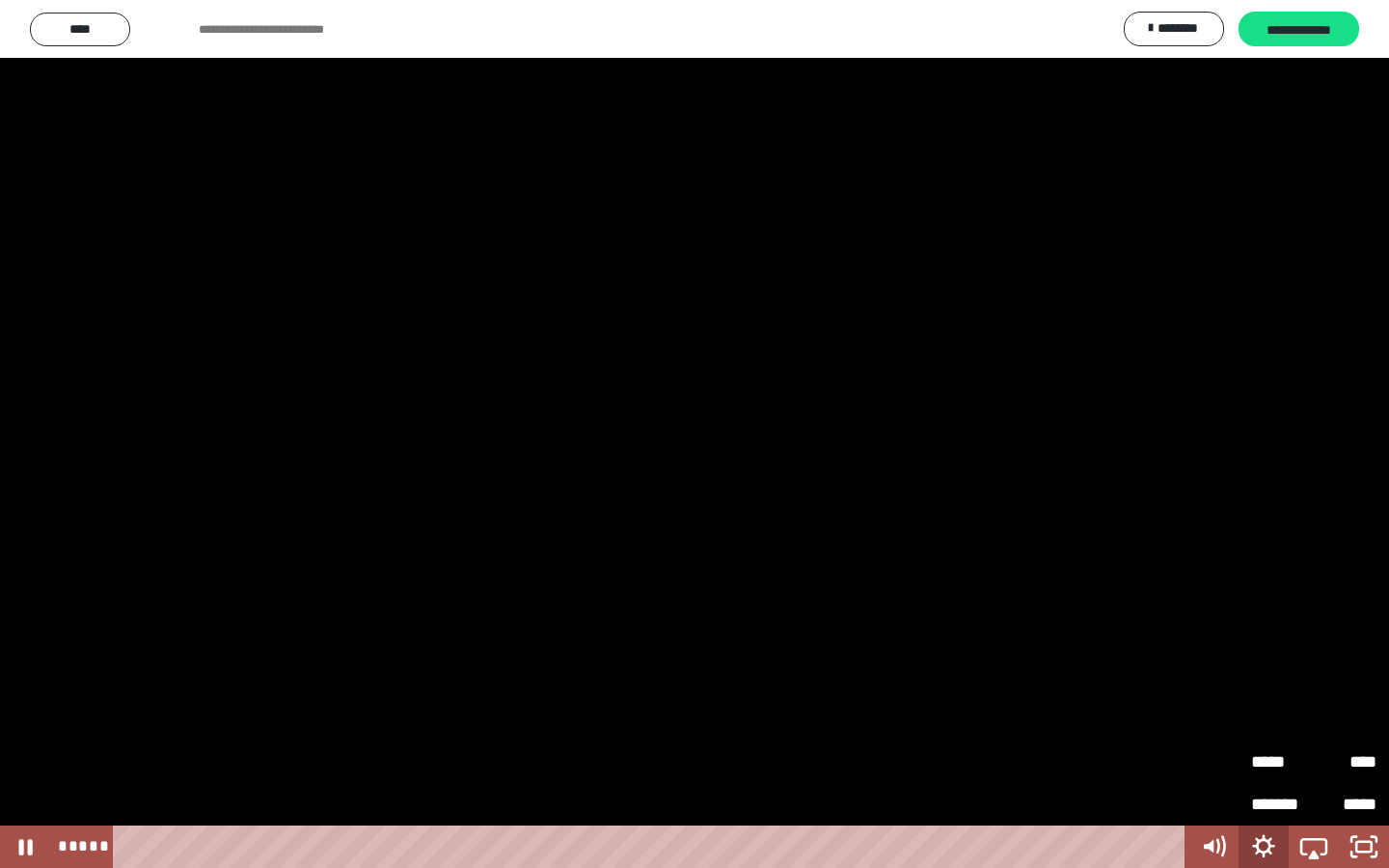 click 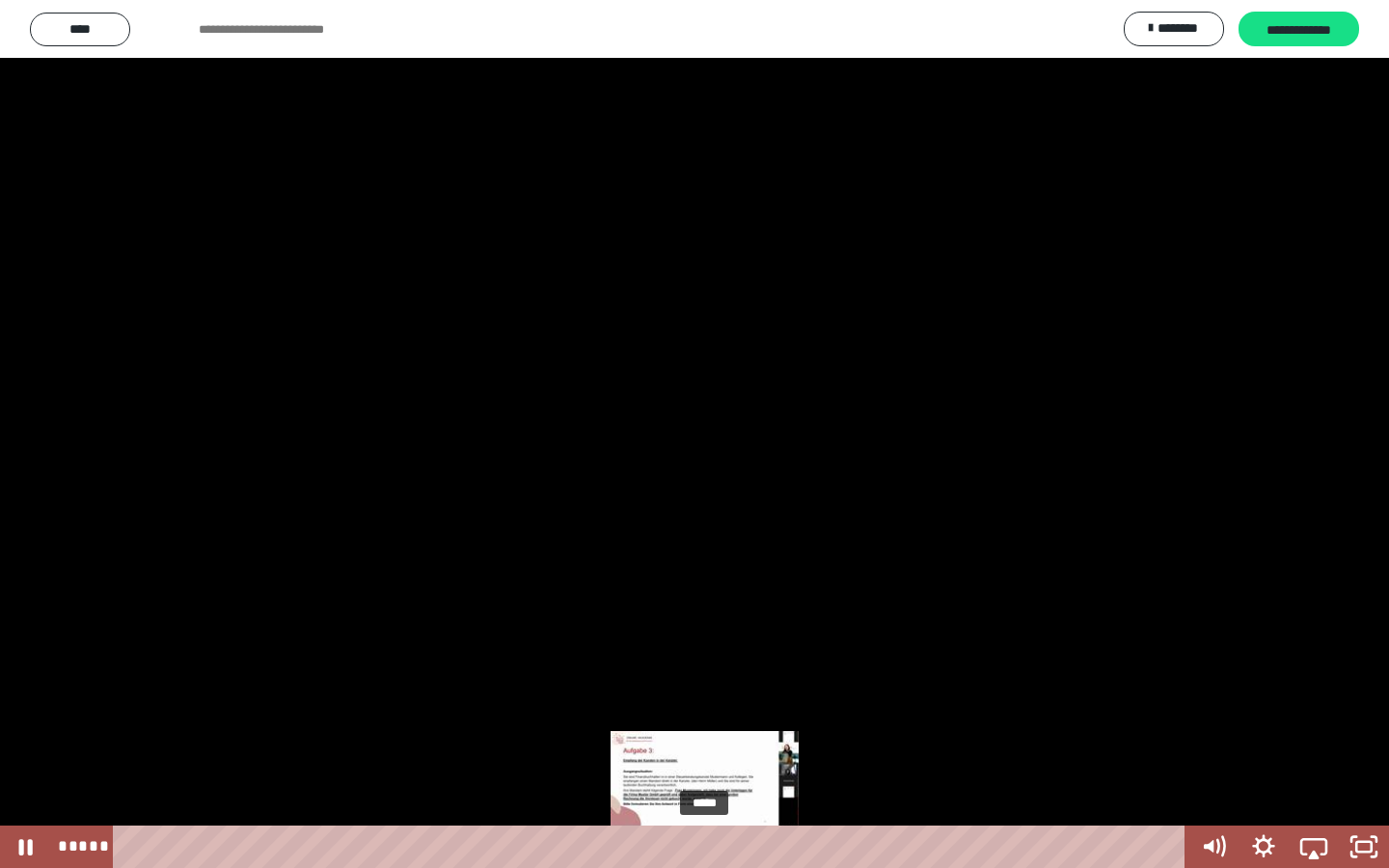 drag, startPoint x: 726, startPoint y: 843, endPoint x: 706, endPoint y: 843, distance: 20 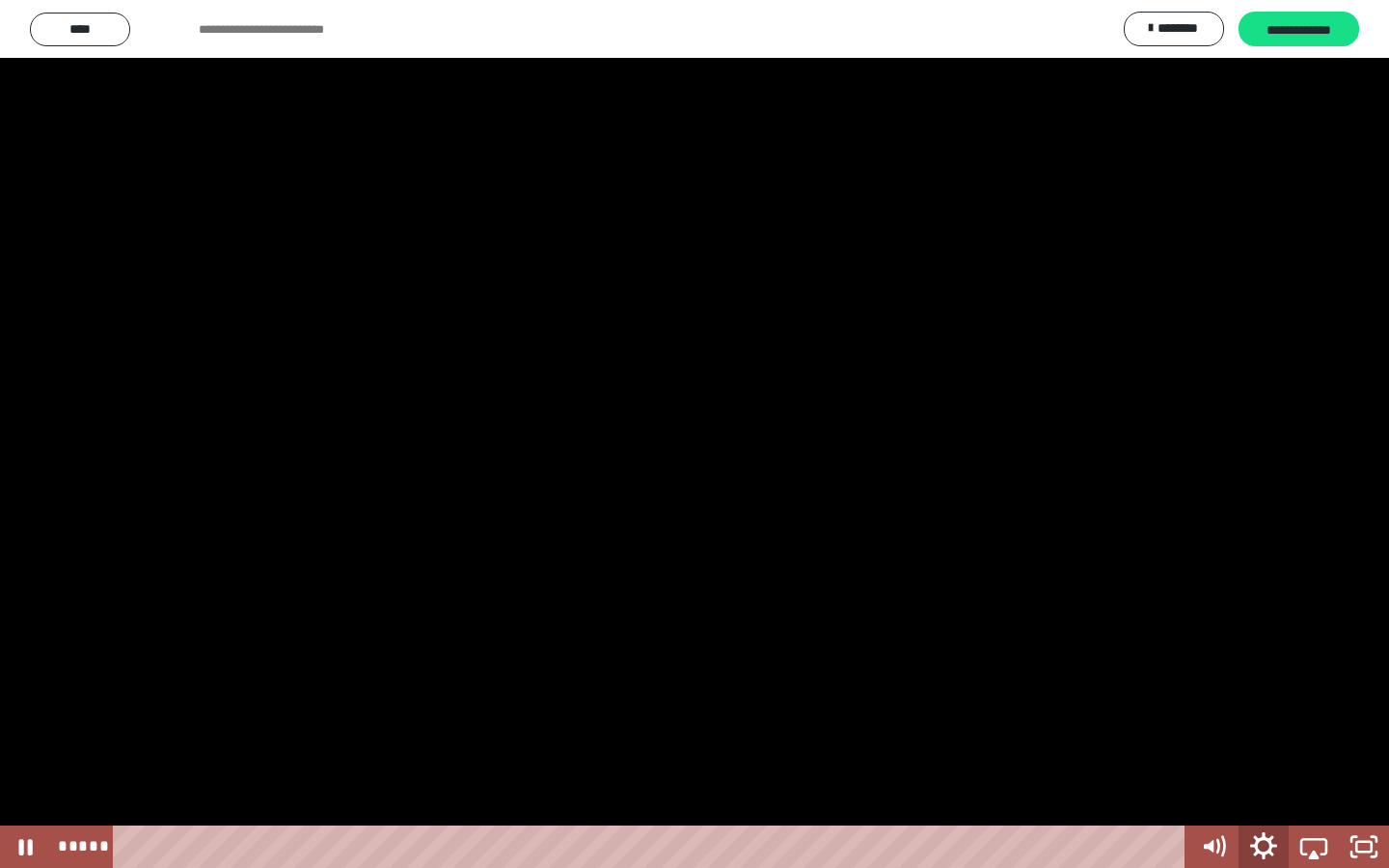 click 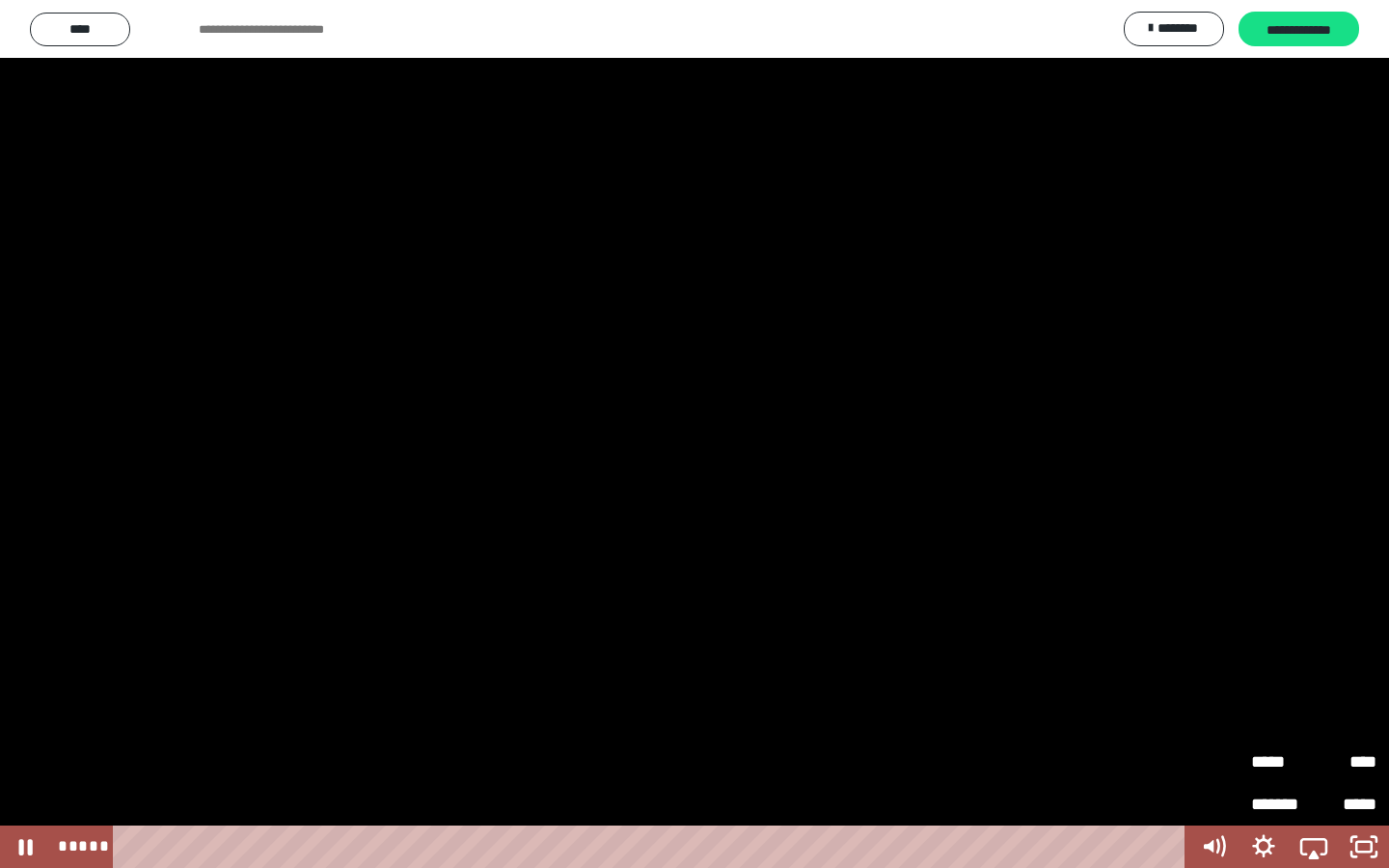 click on "*****" at bounding box center (1282, 762) 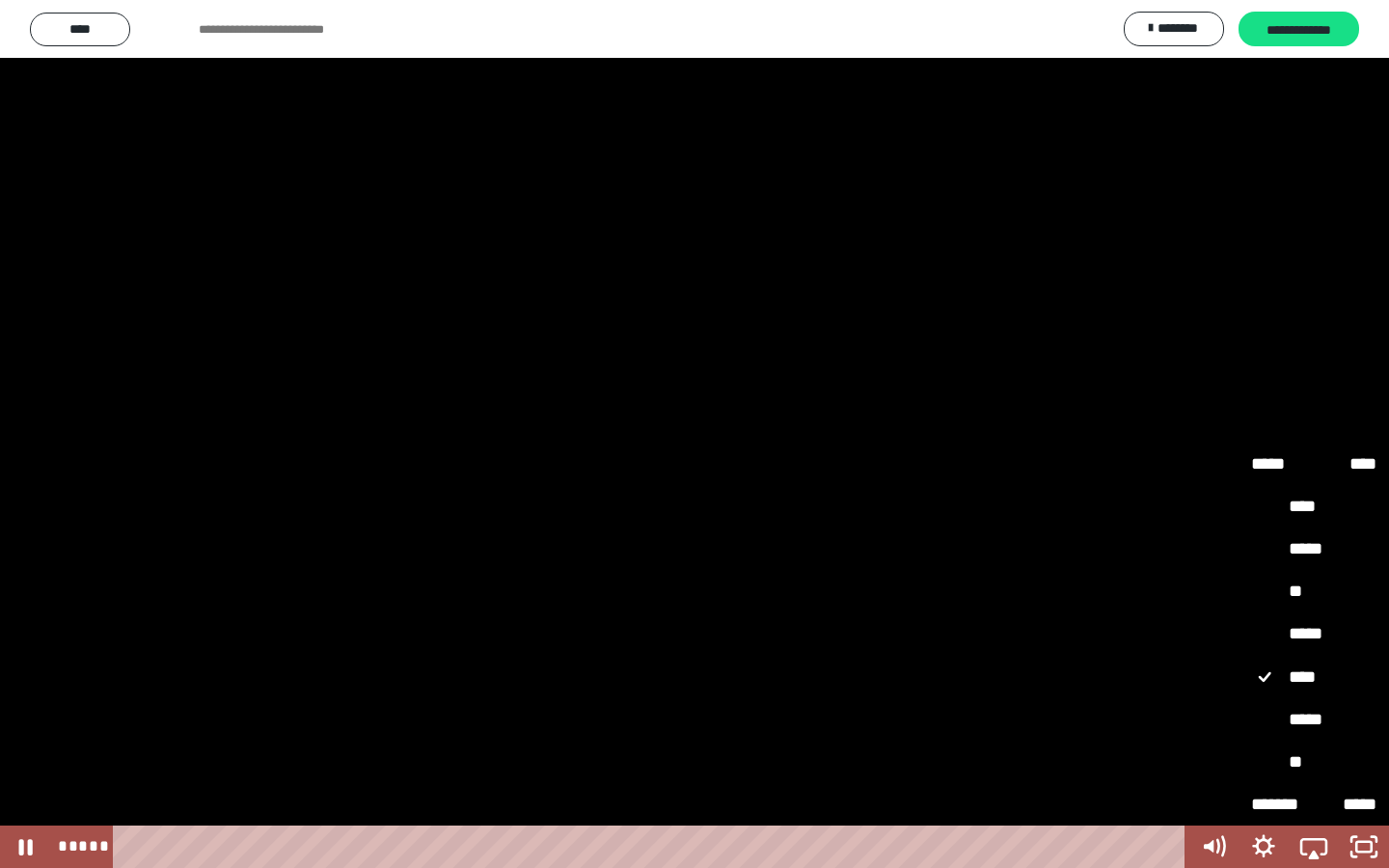 click on "**" at bounding box center [1314, 592] 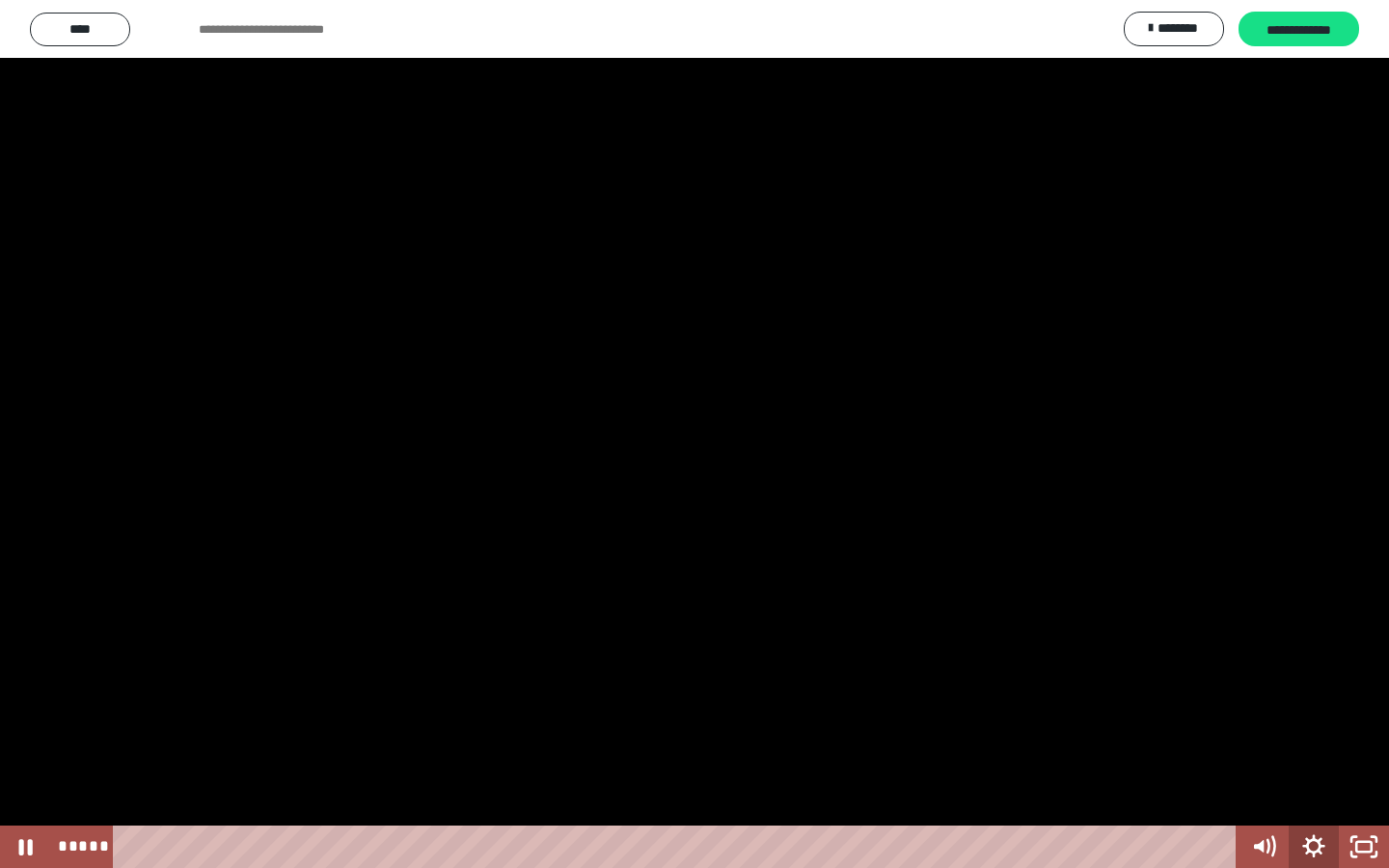 click 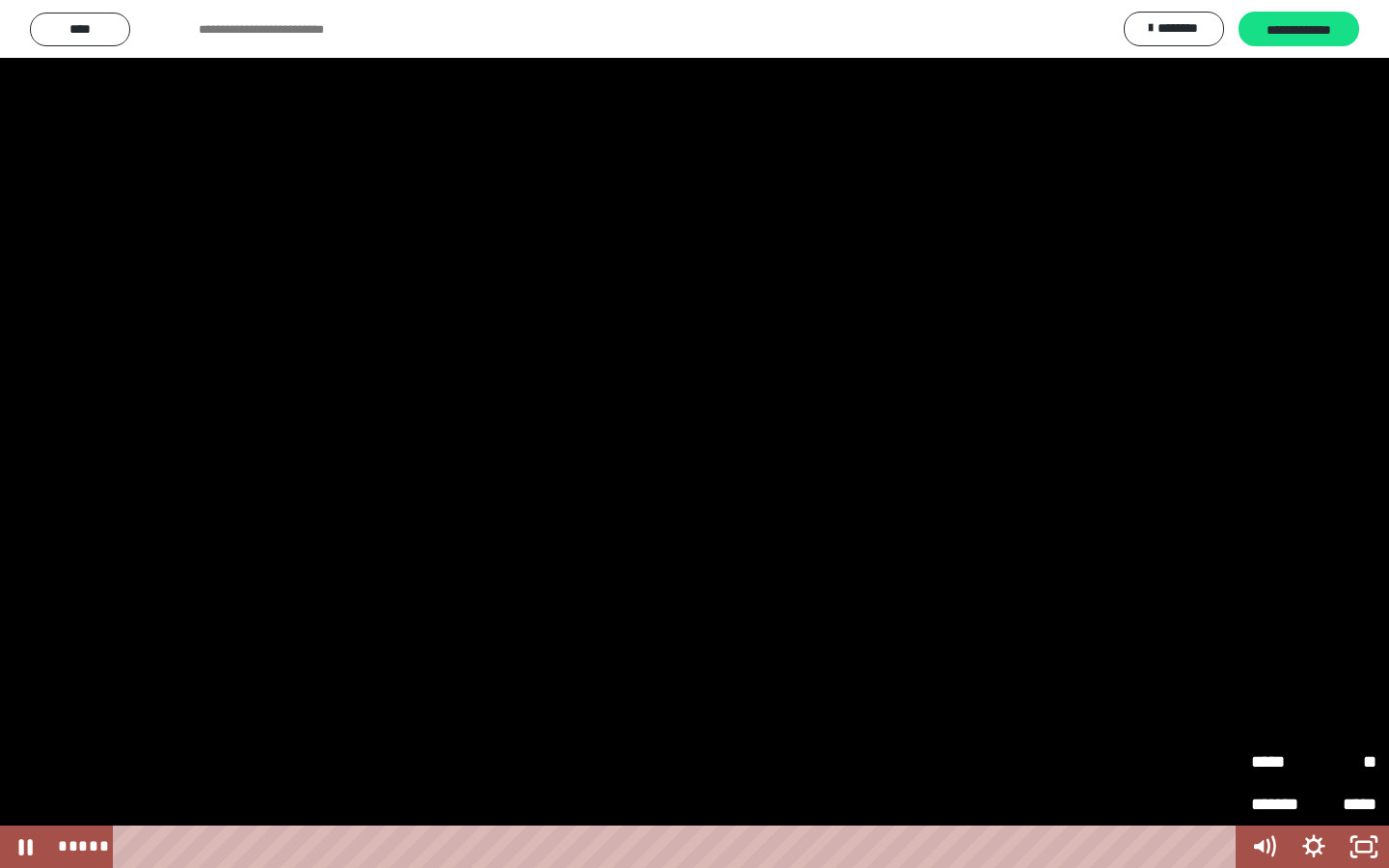 click on "*****" at bounding box center [1282, 754] 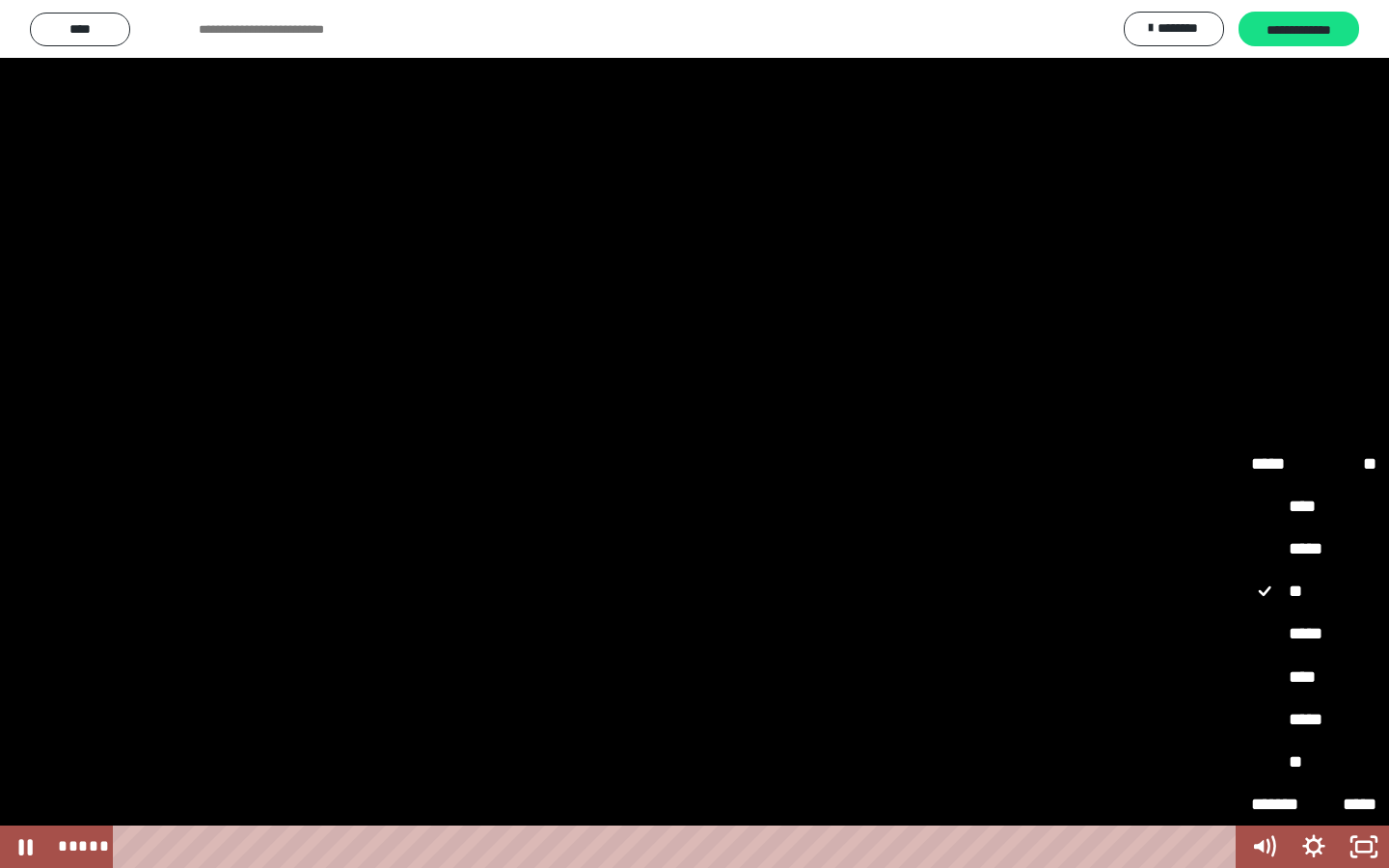 click on "*****" at bounding box center (1314, 635) 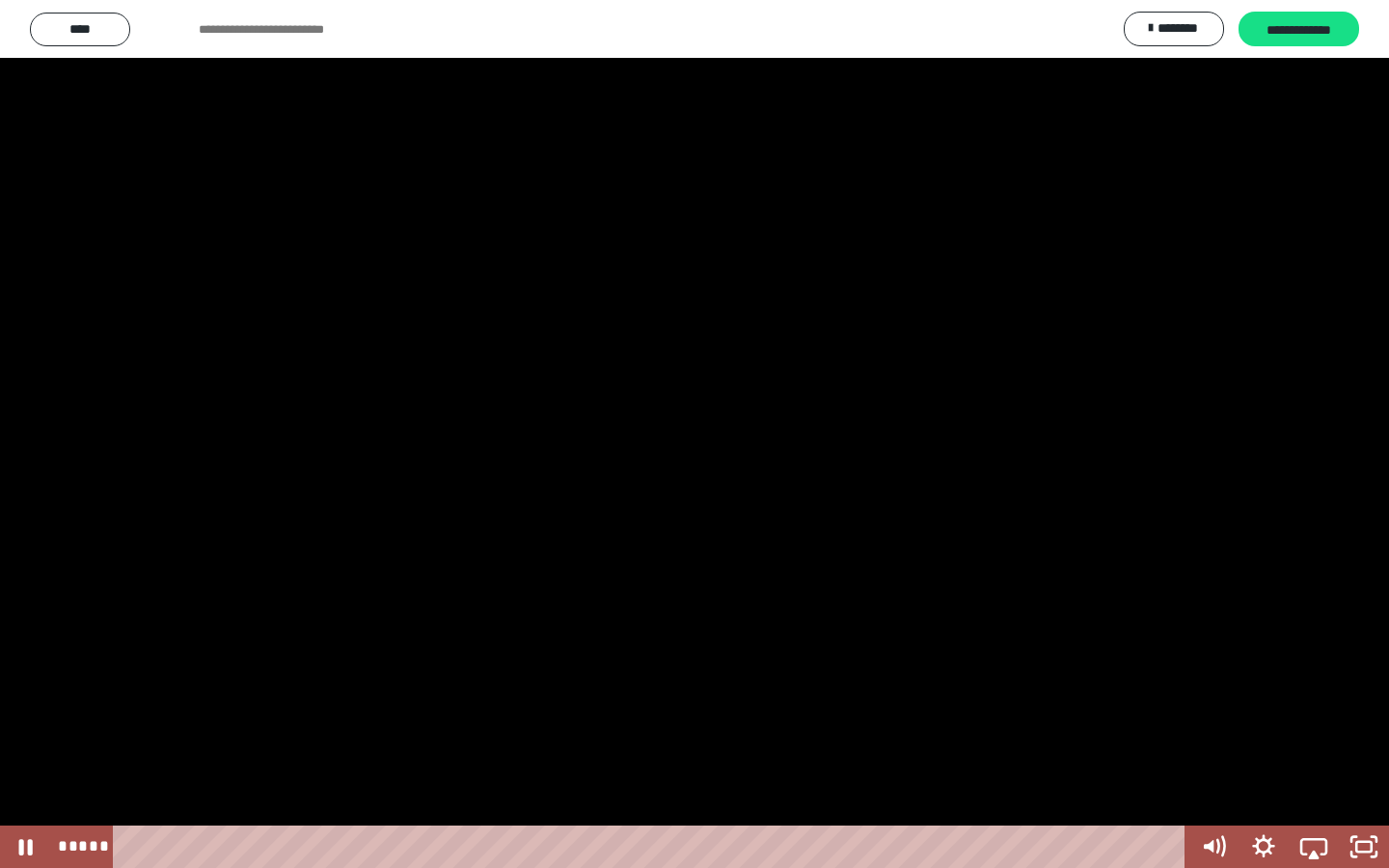 click at bounding box center (694, 434) 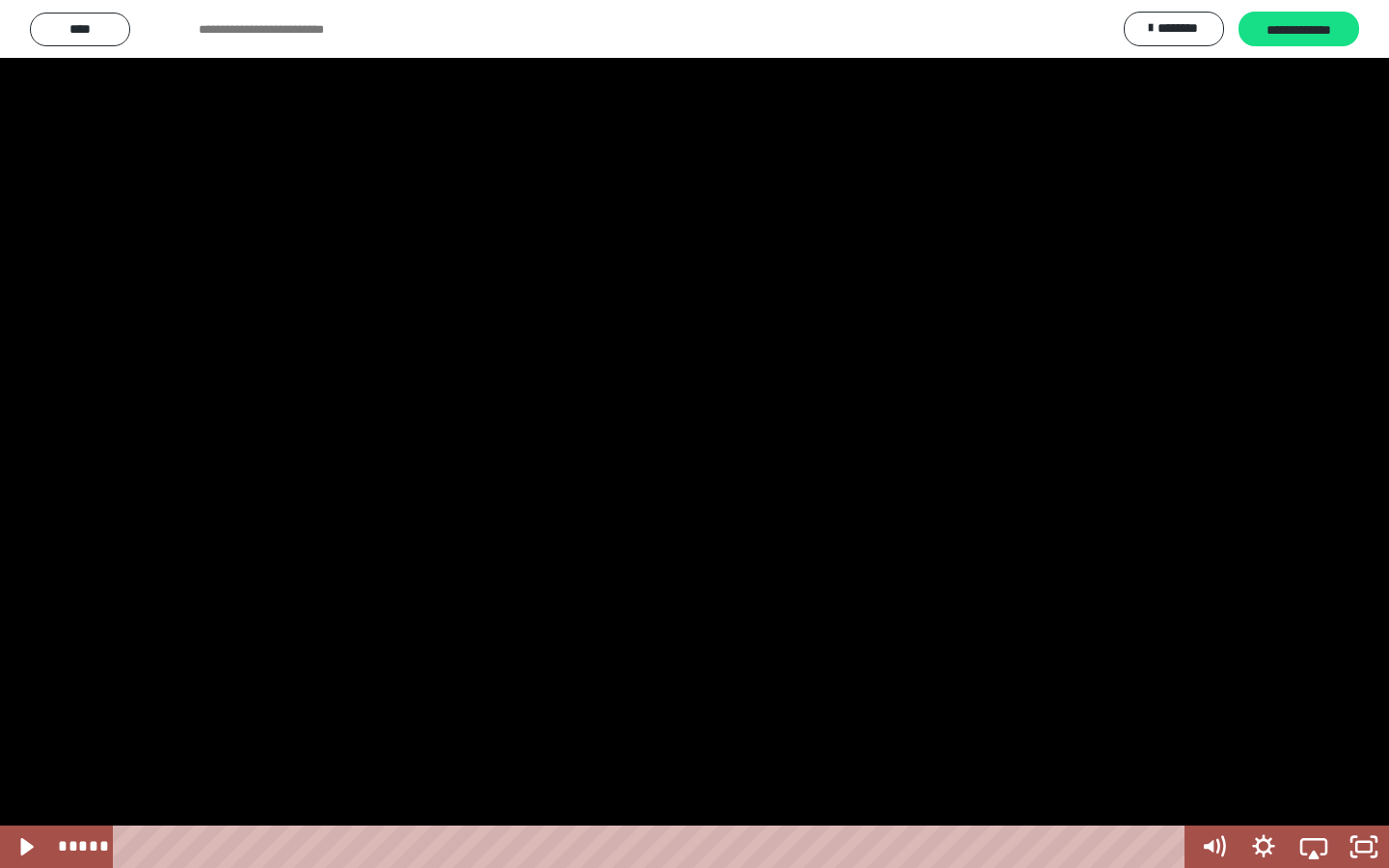 click at bounding box center (694, 434) 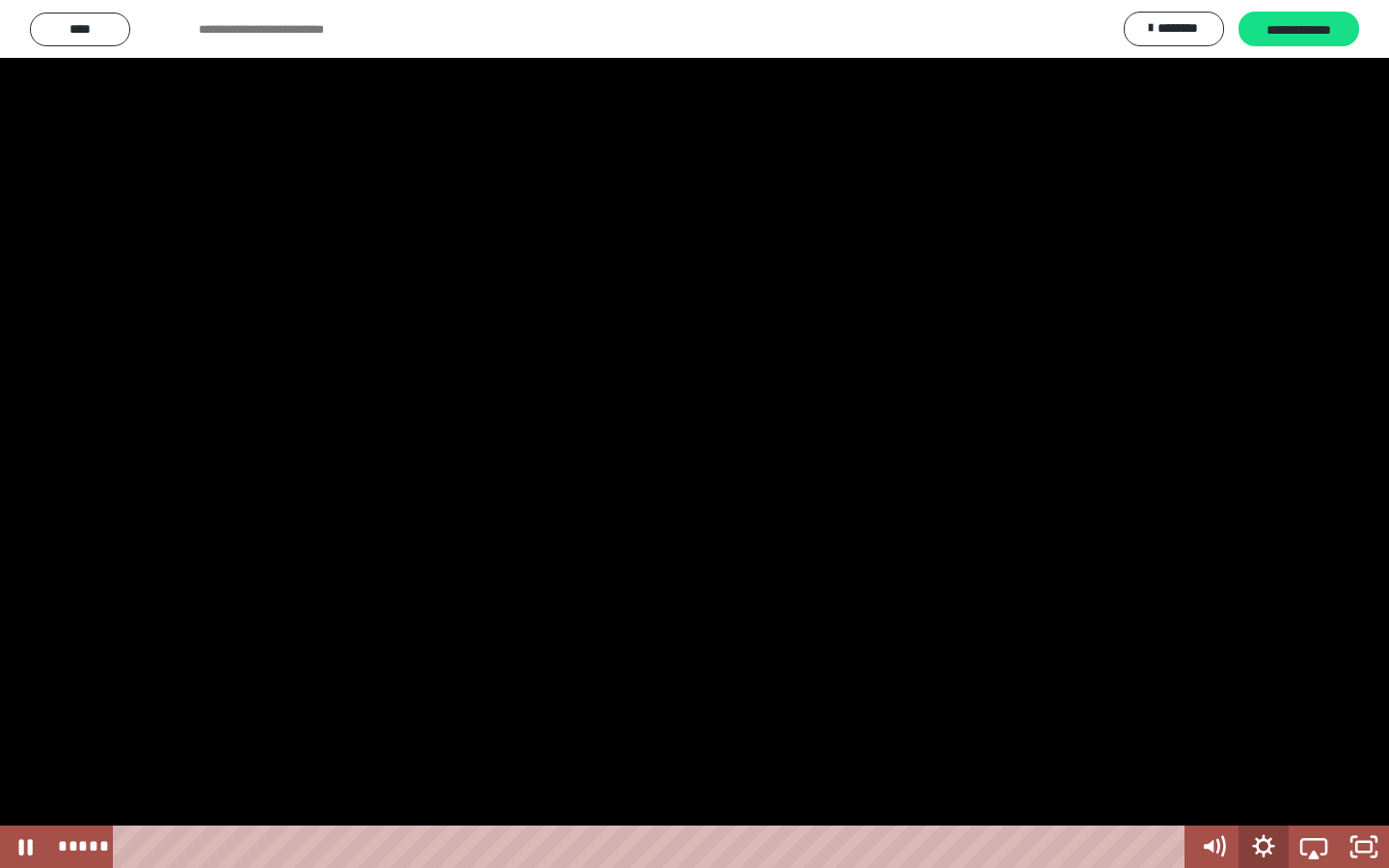 click 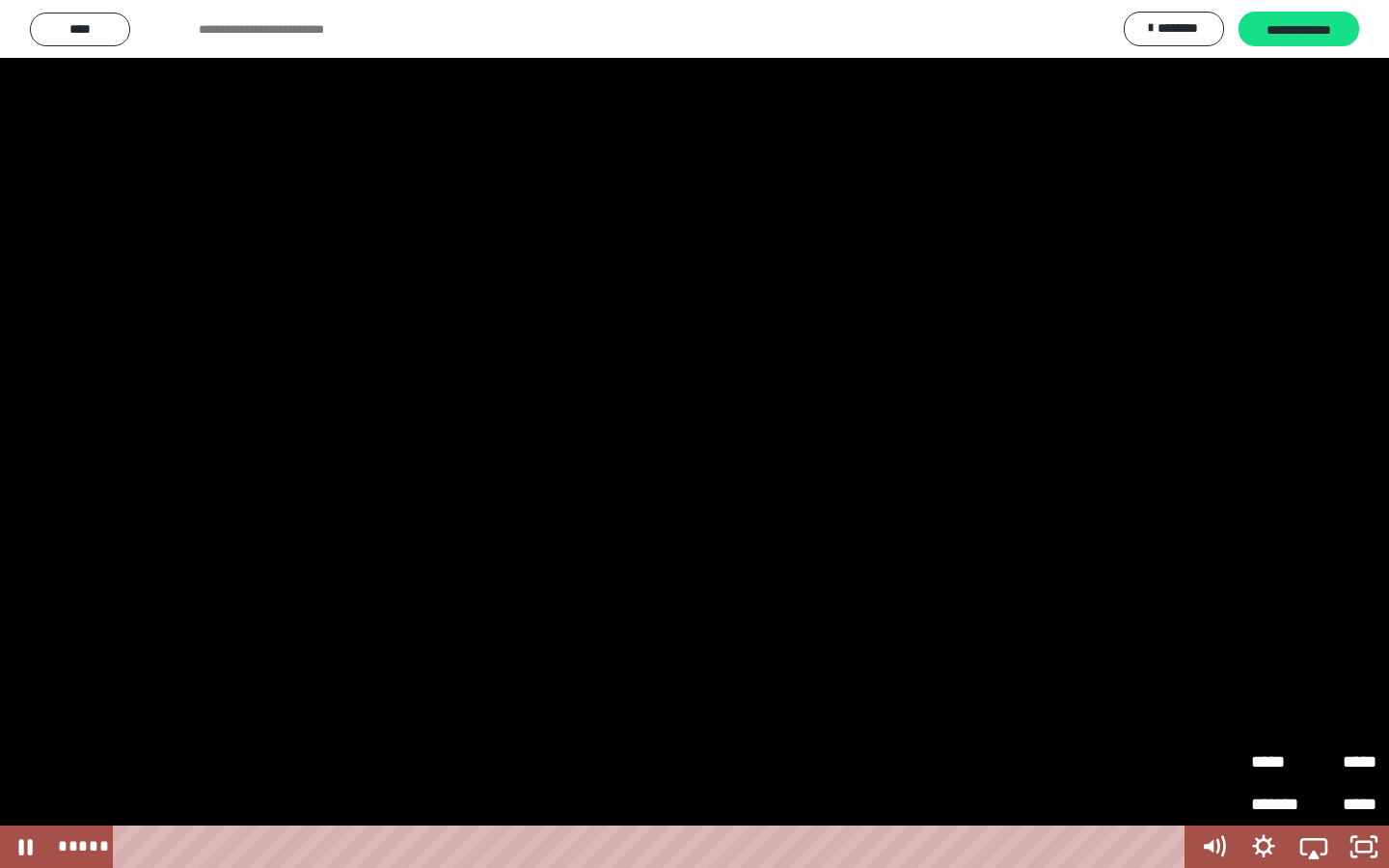 click on "*****" at bounding box center (1282, 755) 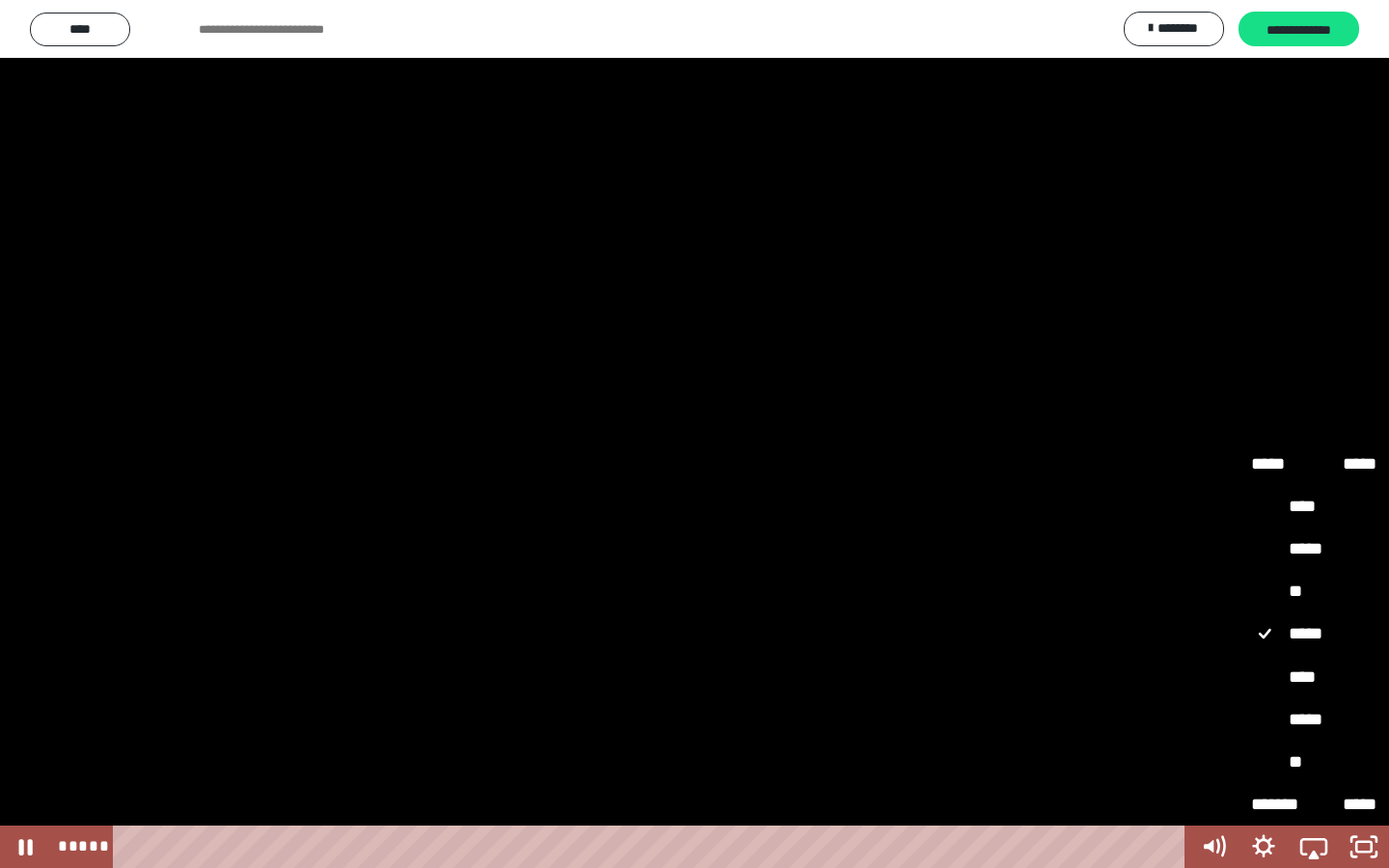 click on "****" at bounding box center [1314, 678] 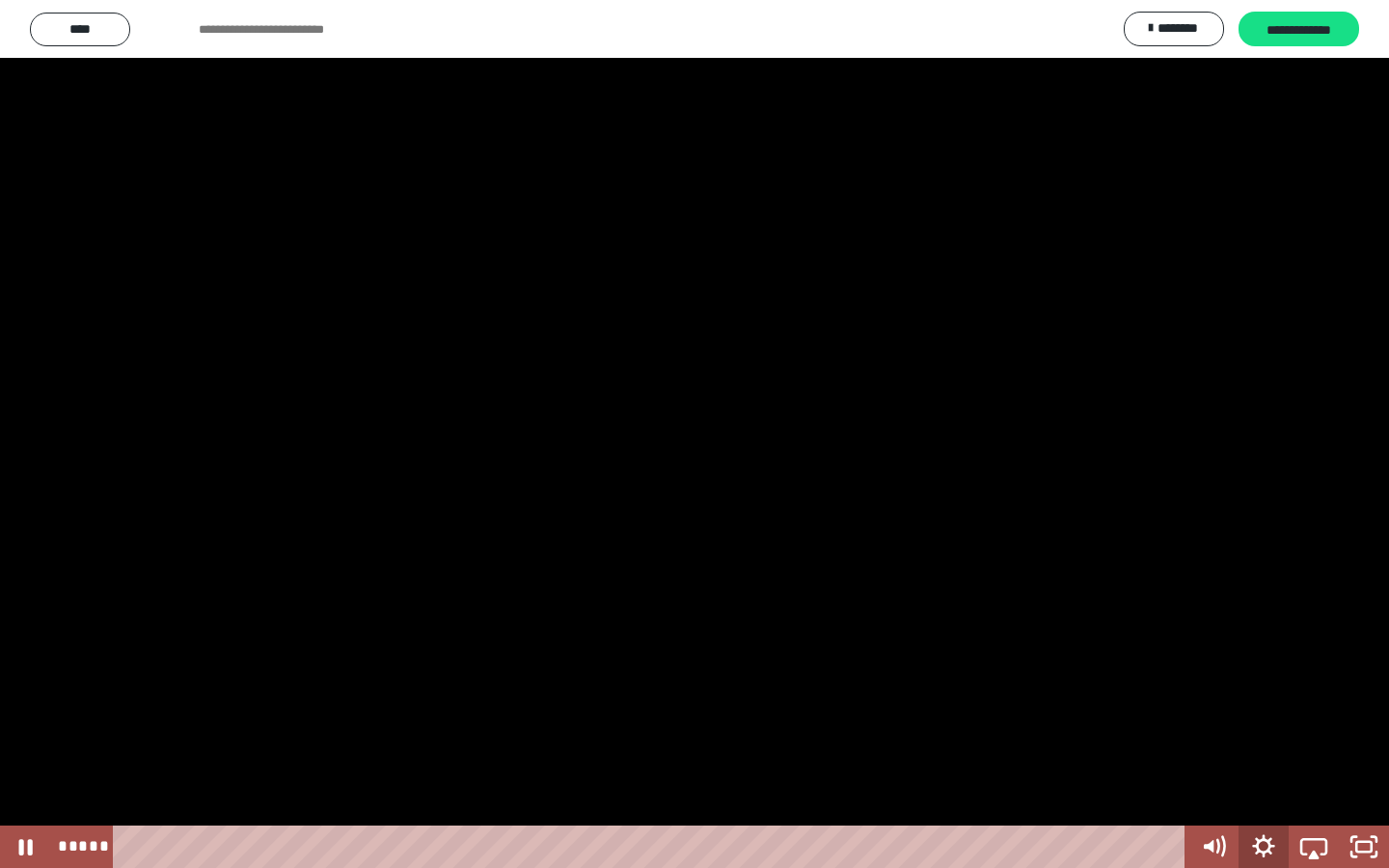 click 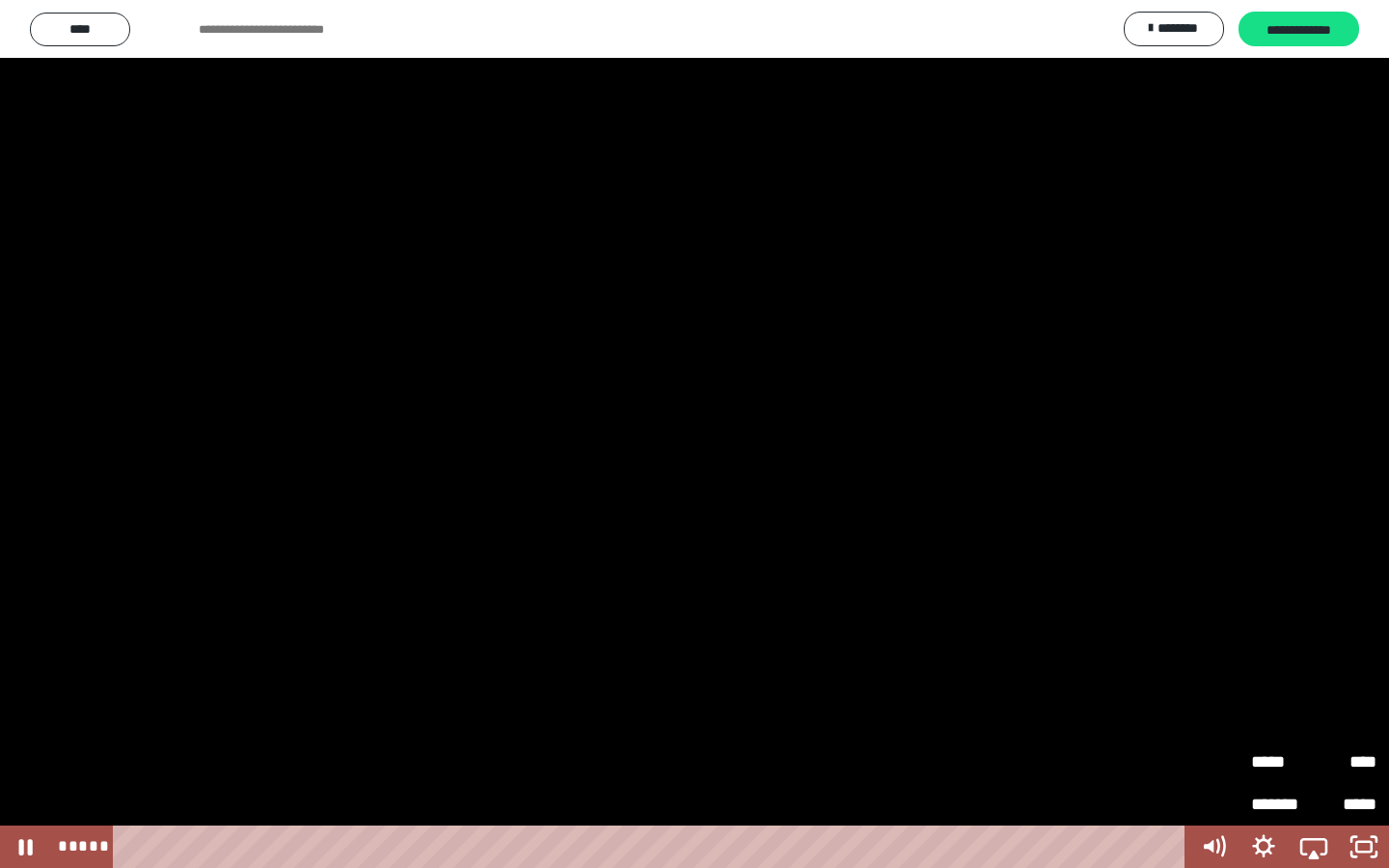 click on "*****" at bounding box center [1282, 755] 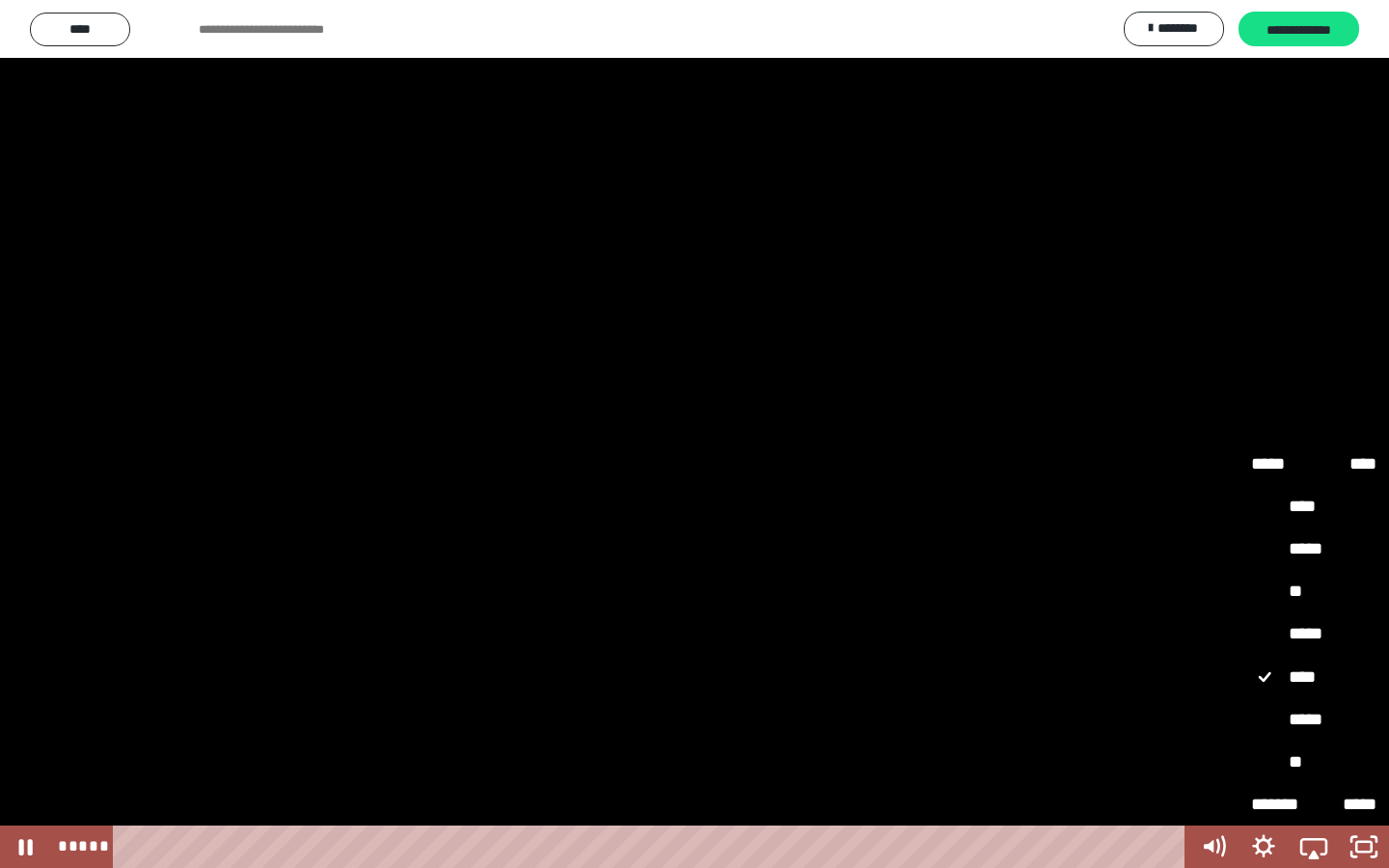 click on "*****" at bounding box center (1314, 720) 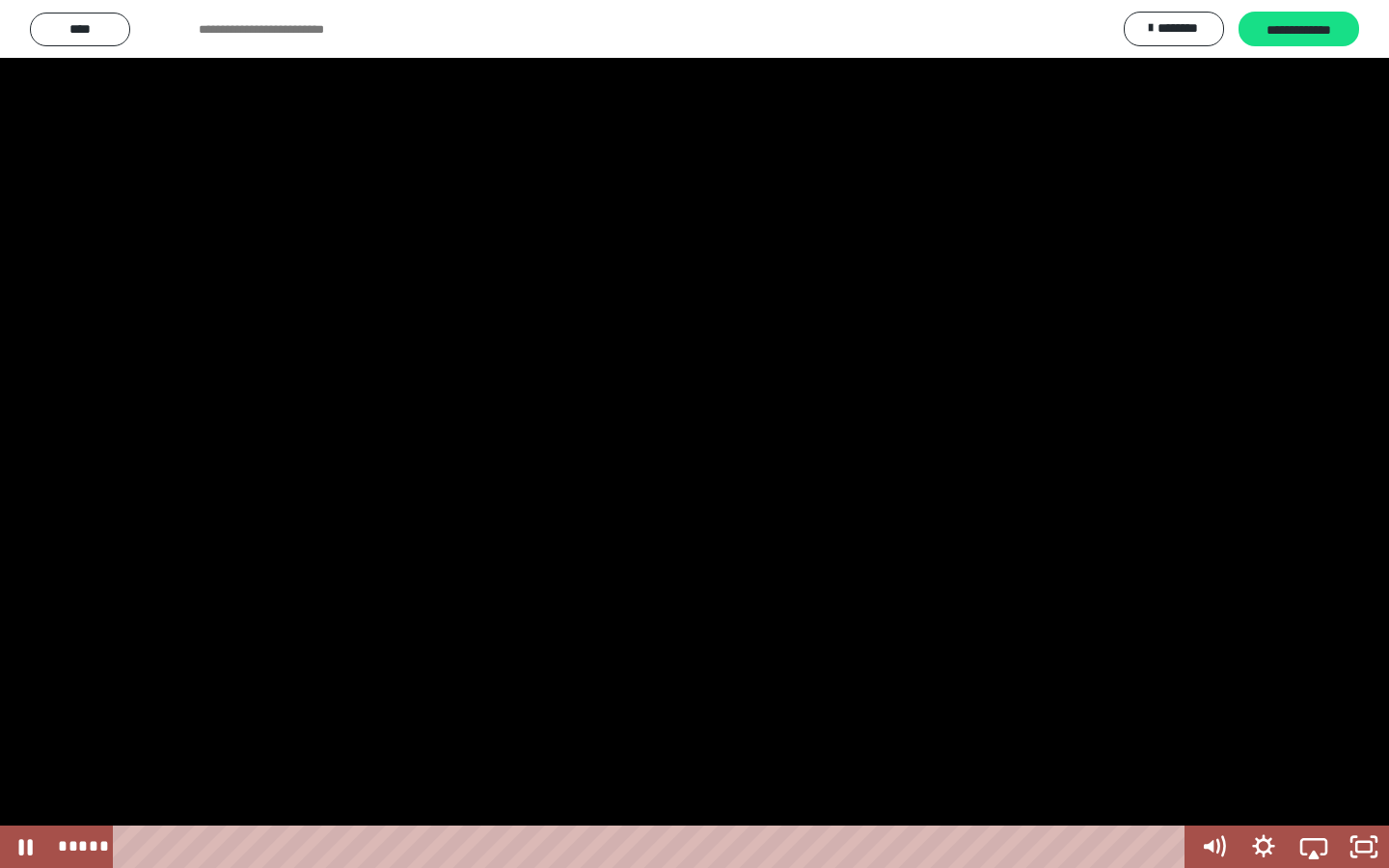 click at bounding box center (694, 434) 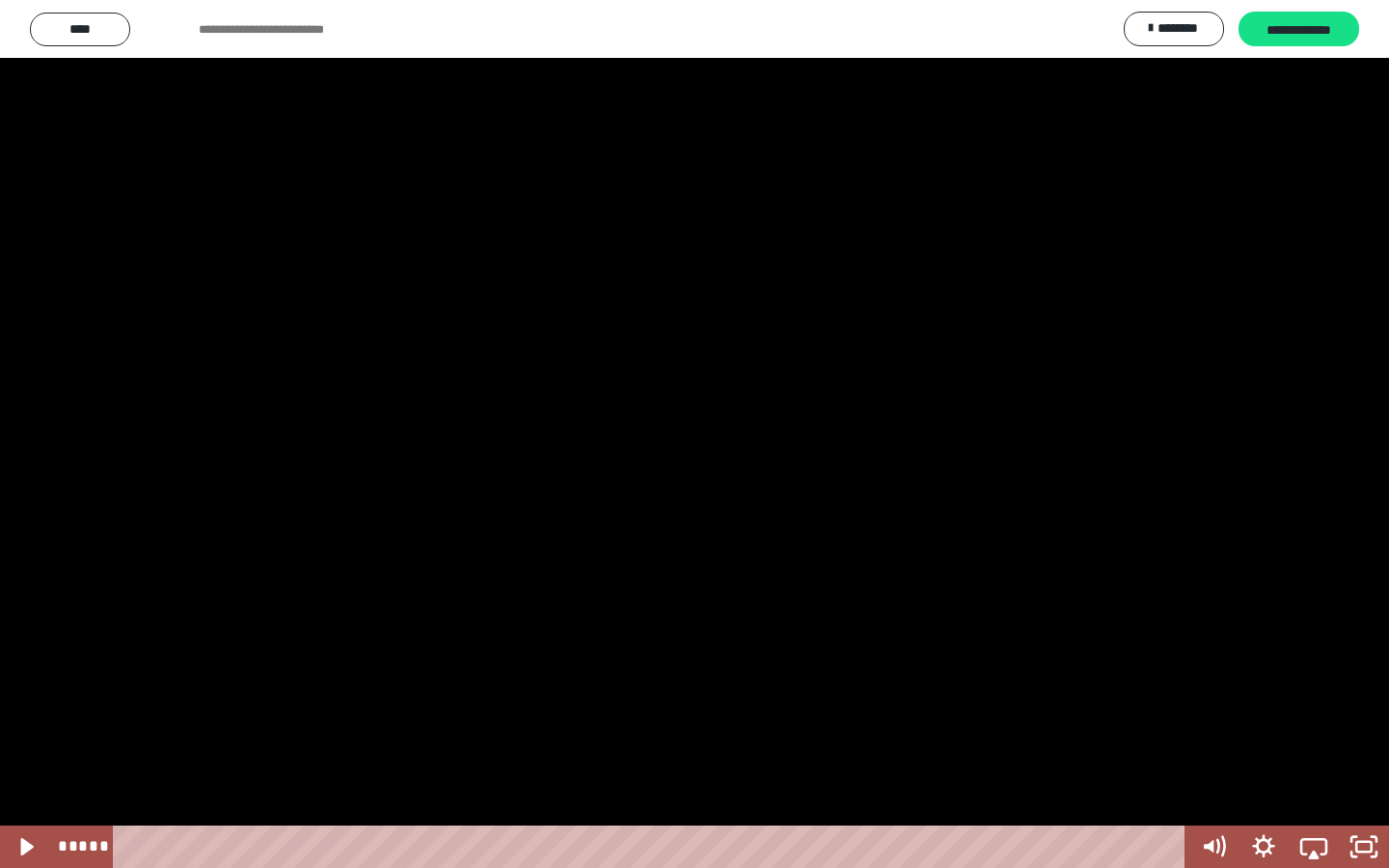 click at bounding box center (694, 434) 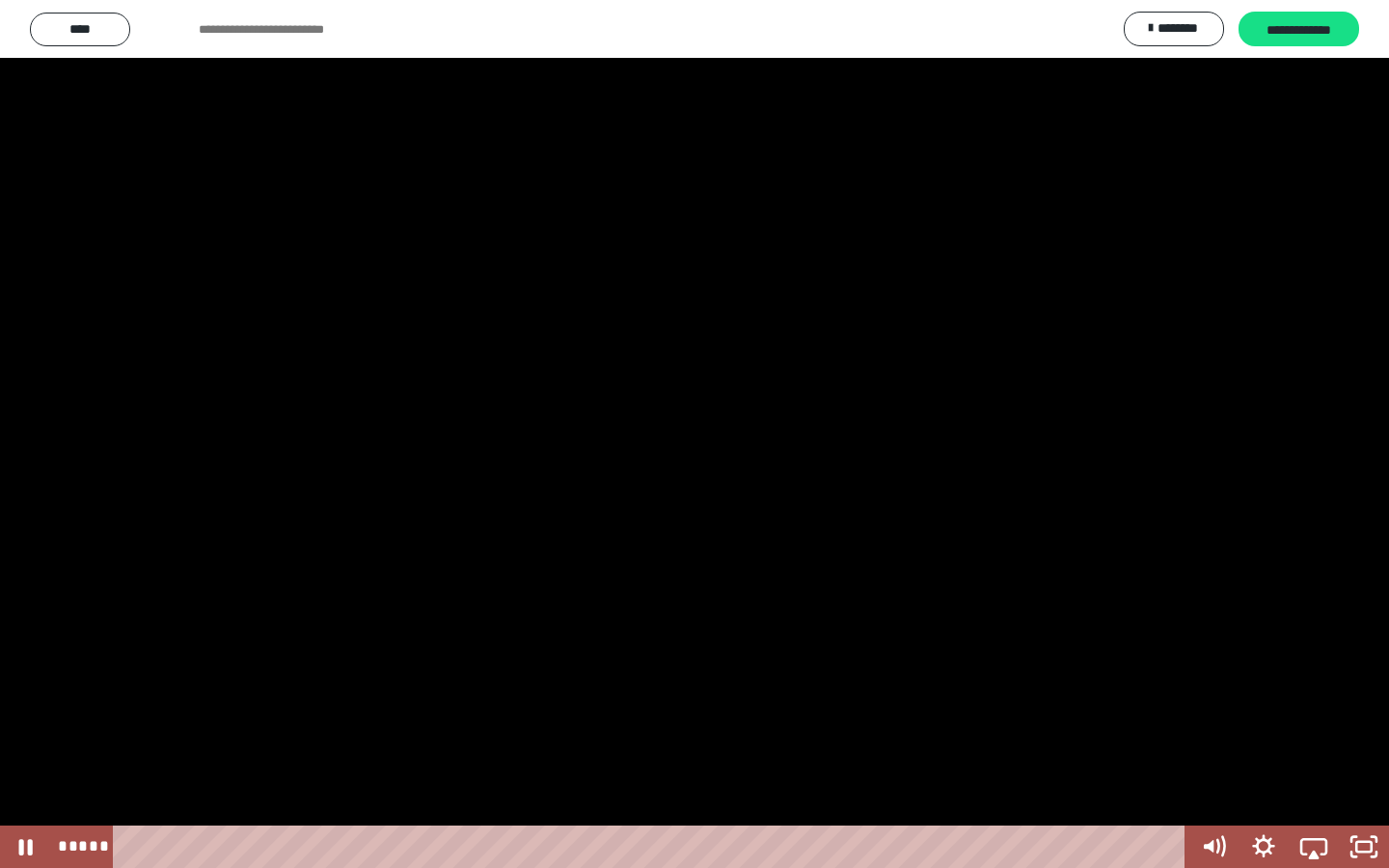 click at bounding box center [694, 434] 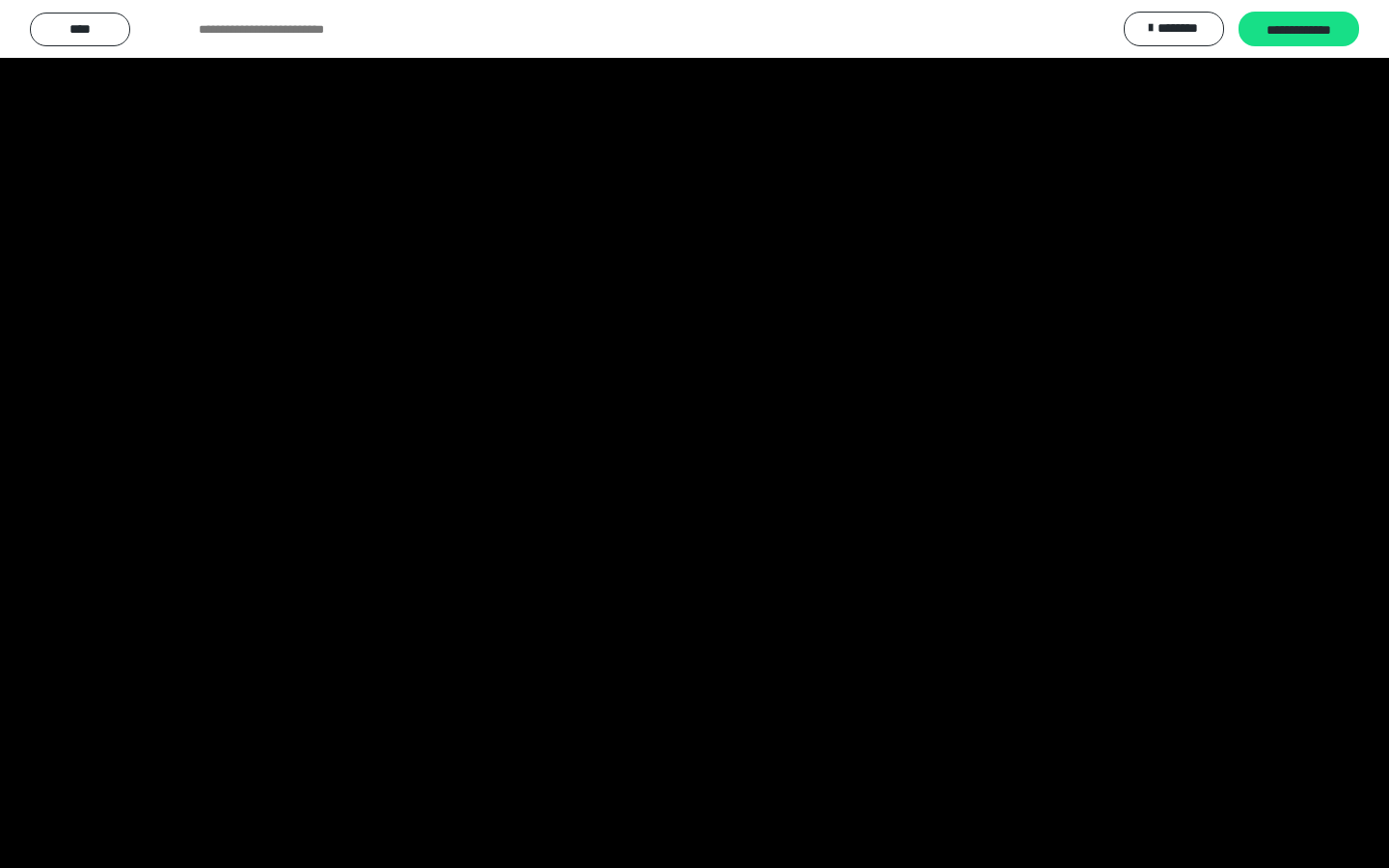 click at bounding box center (694, 434) 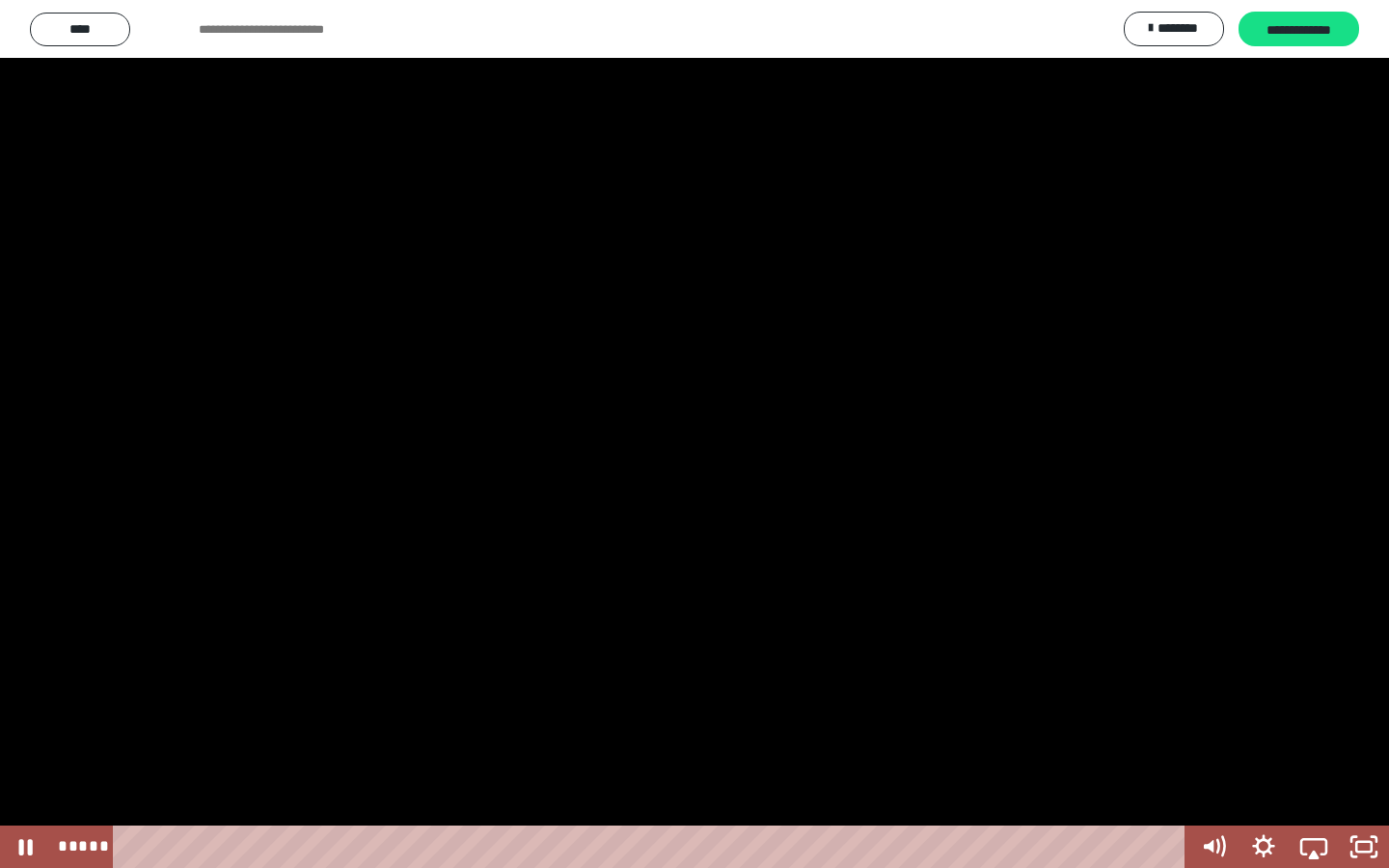 click at bounding box center (694, 434) 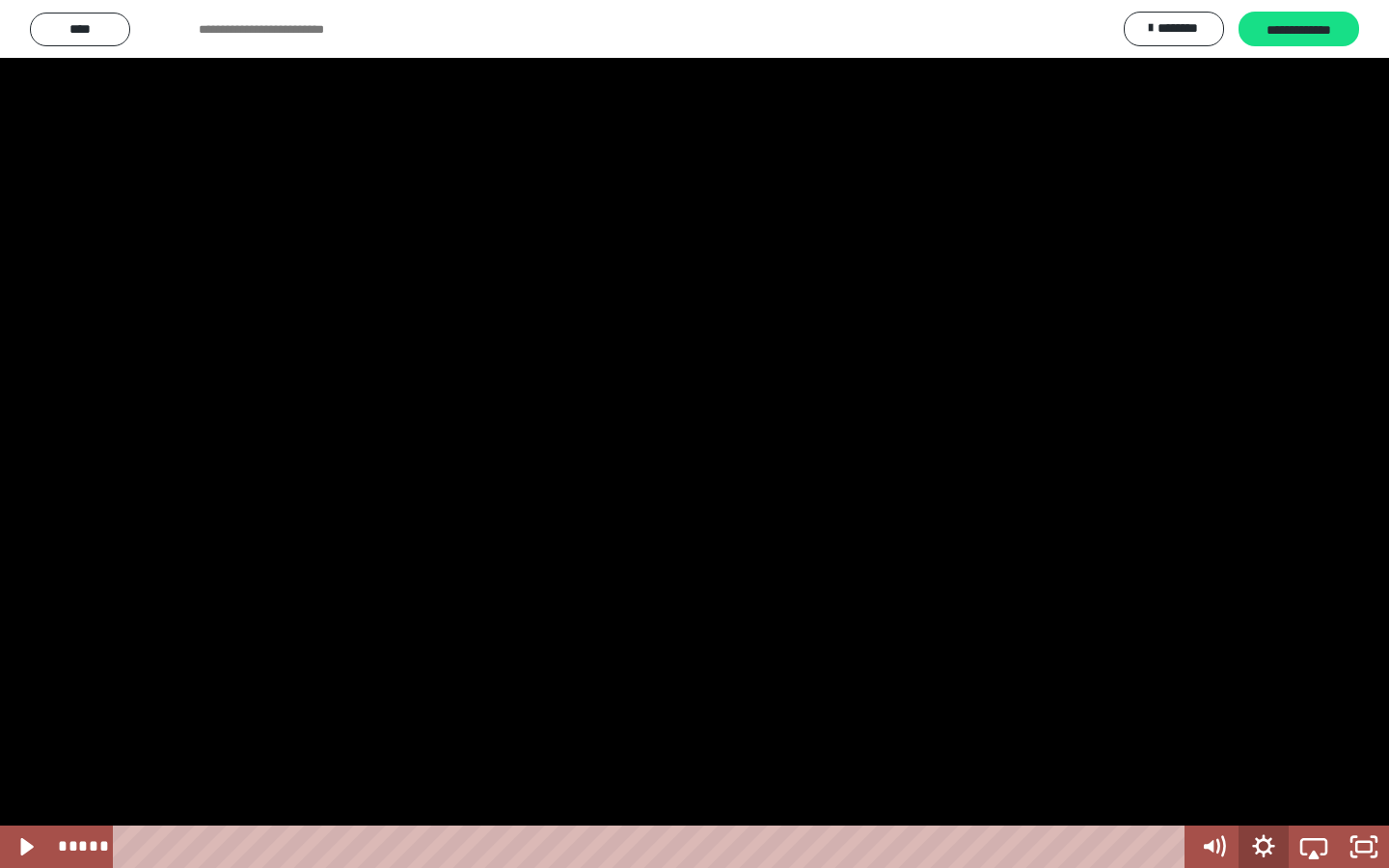 click 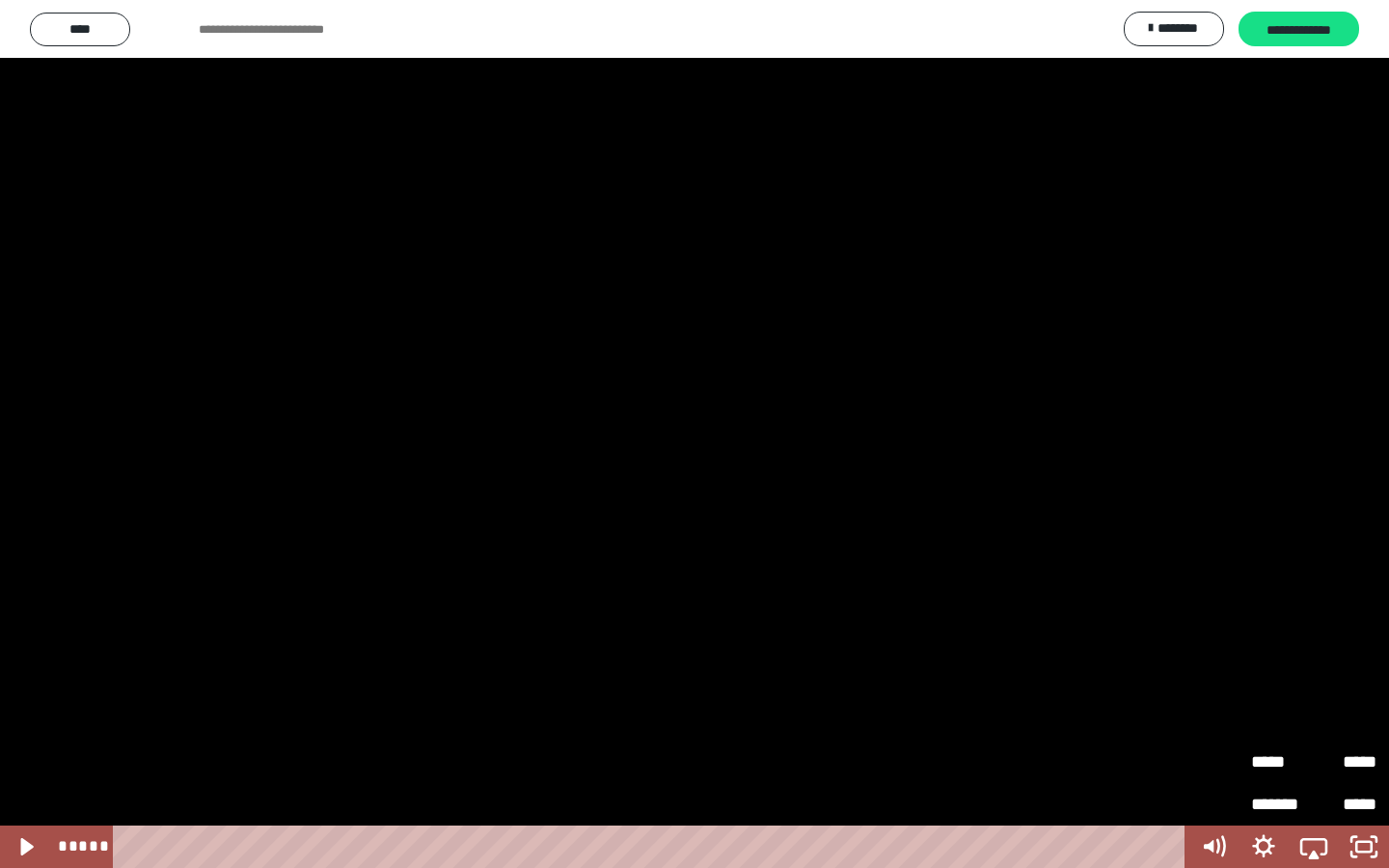 click on "*****" at bounding box center (1282, 762) 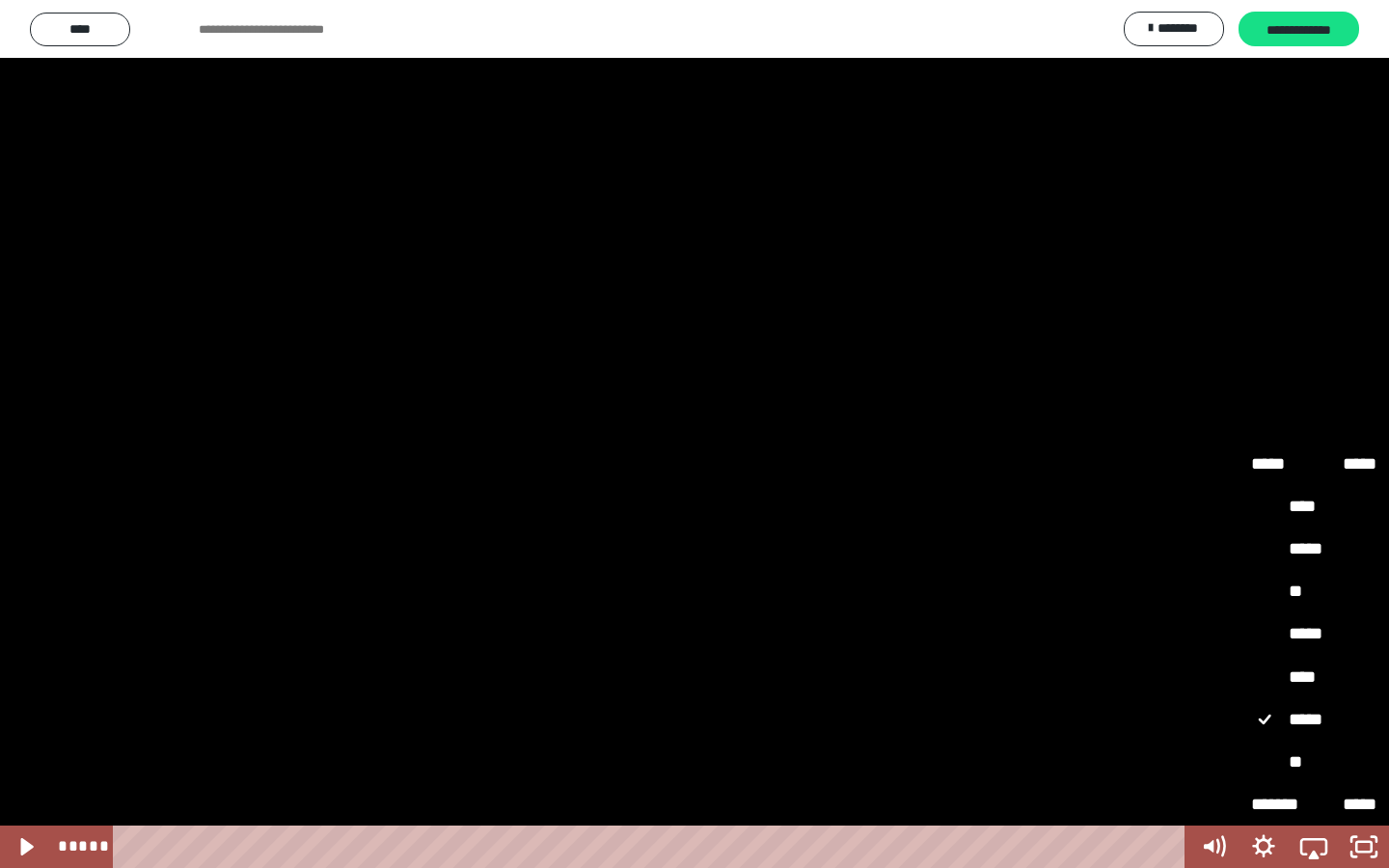 click on "**" at bounding box center [1314, 592] 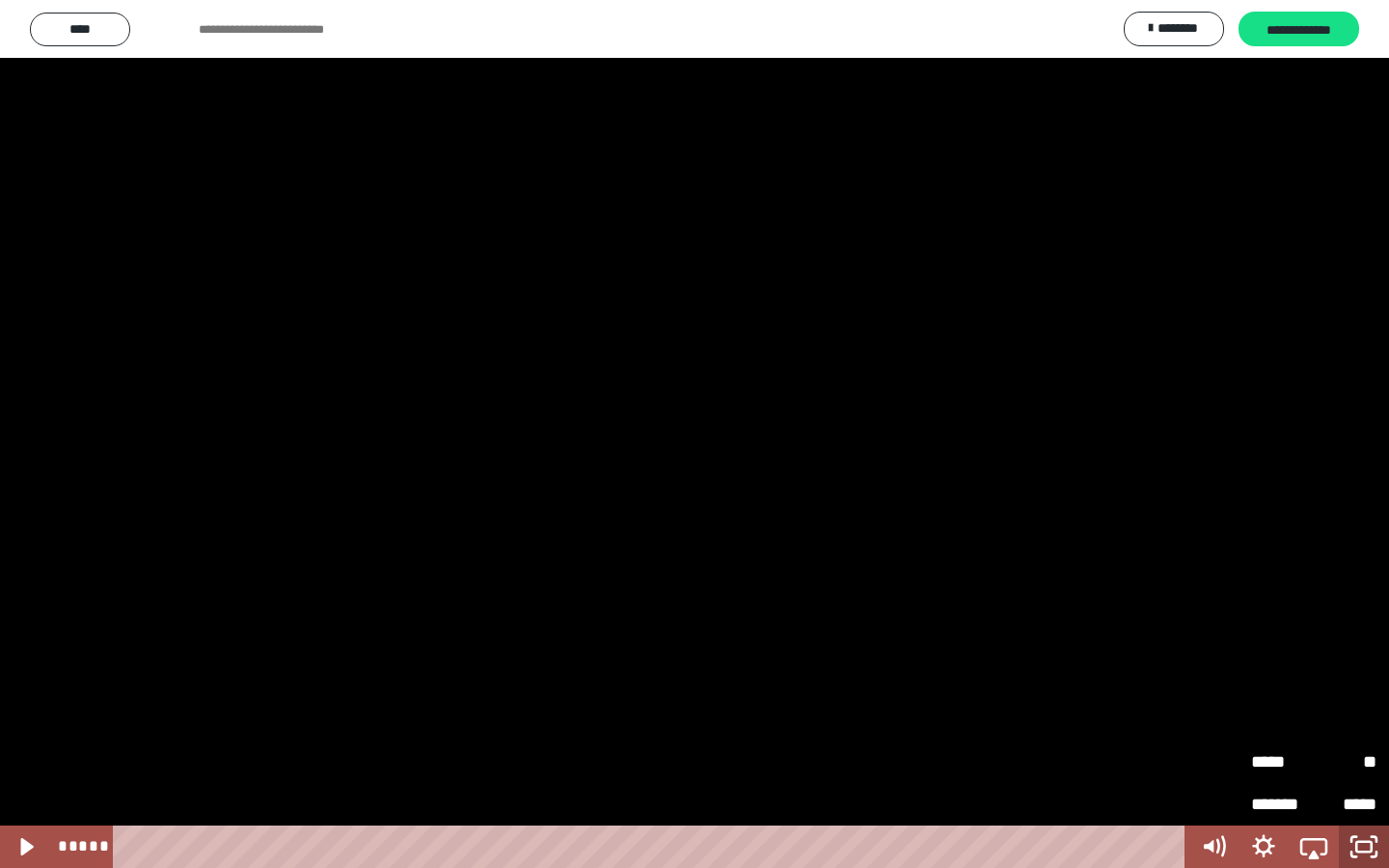 click 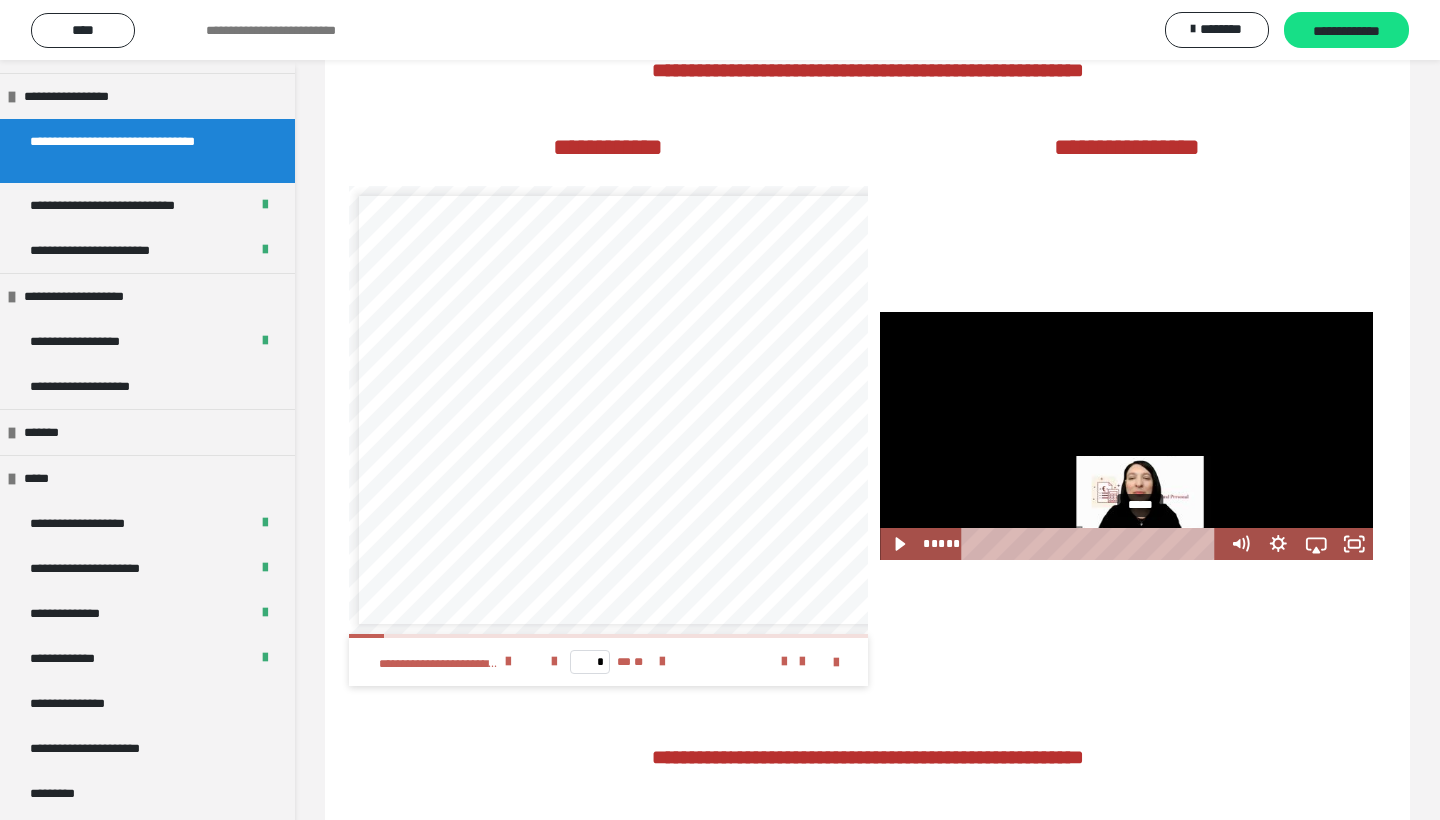 click at bounding box center (1140, 544) 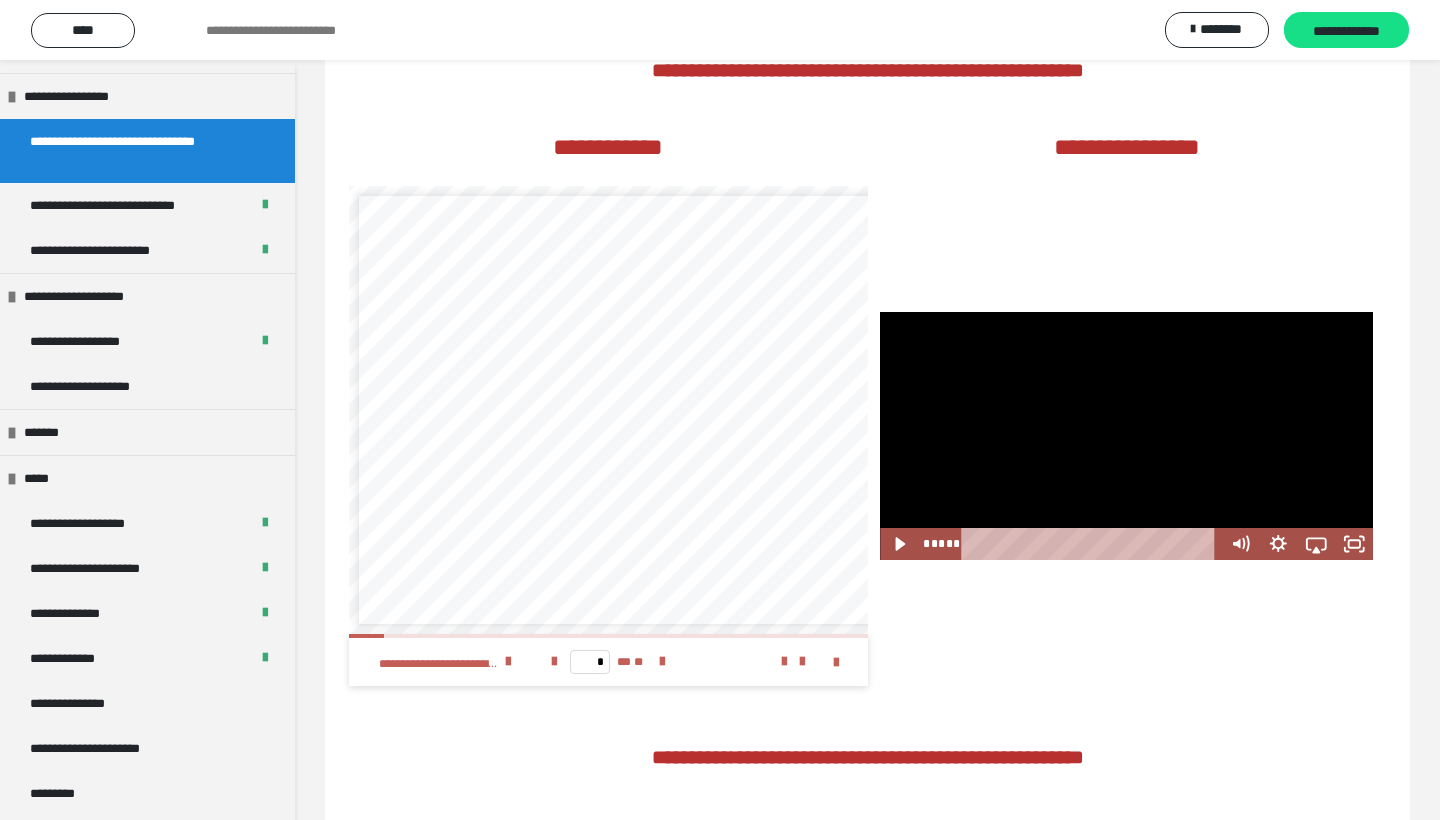 click at bounding box center (1126, 436) 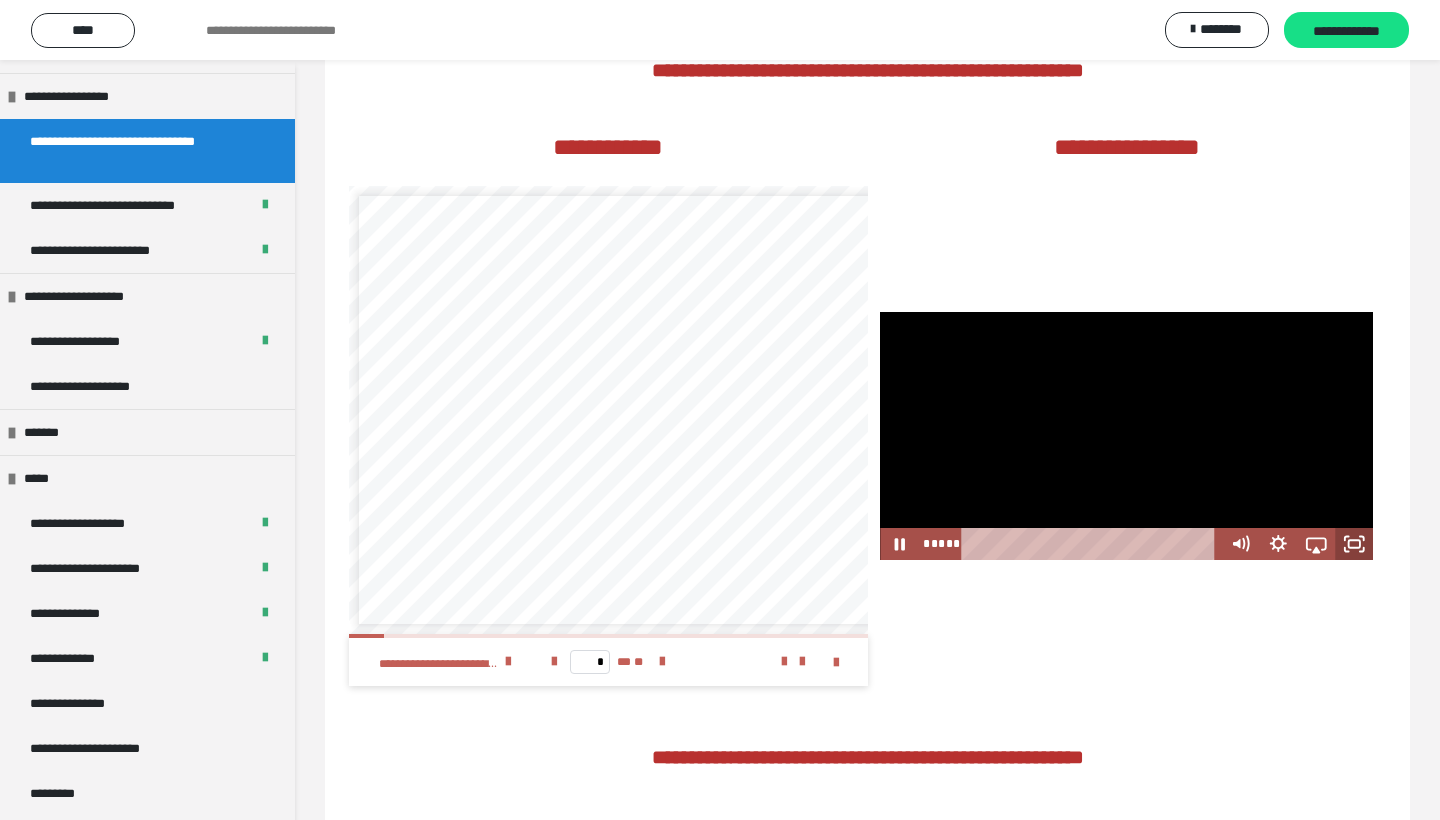 click 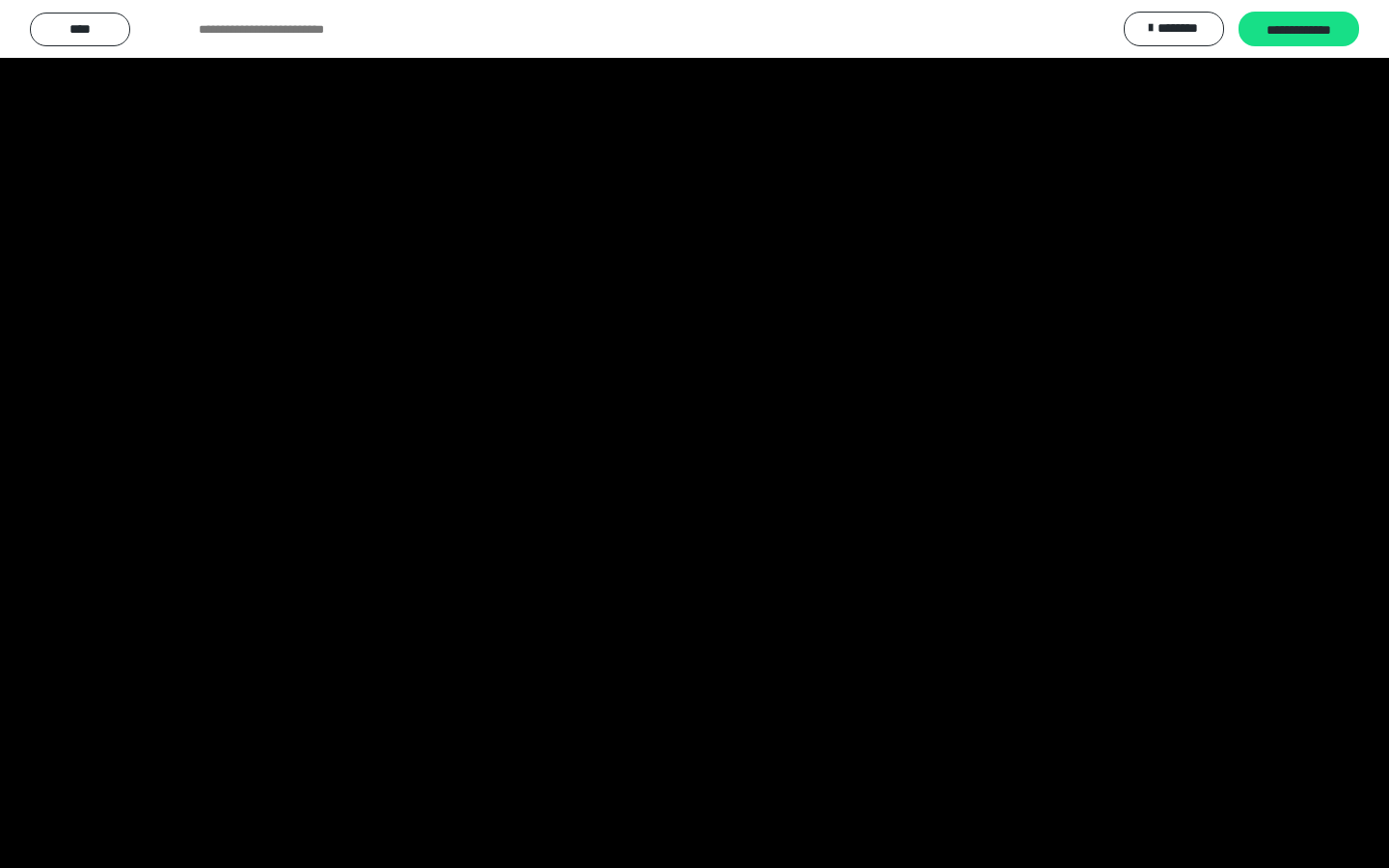 click at bounding box center [694, 434] 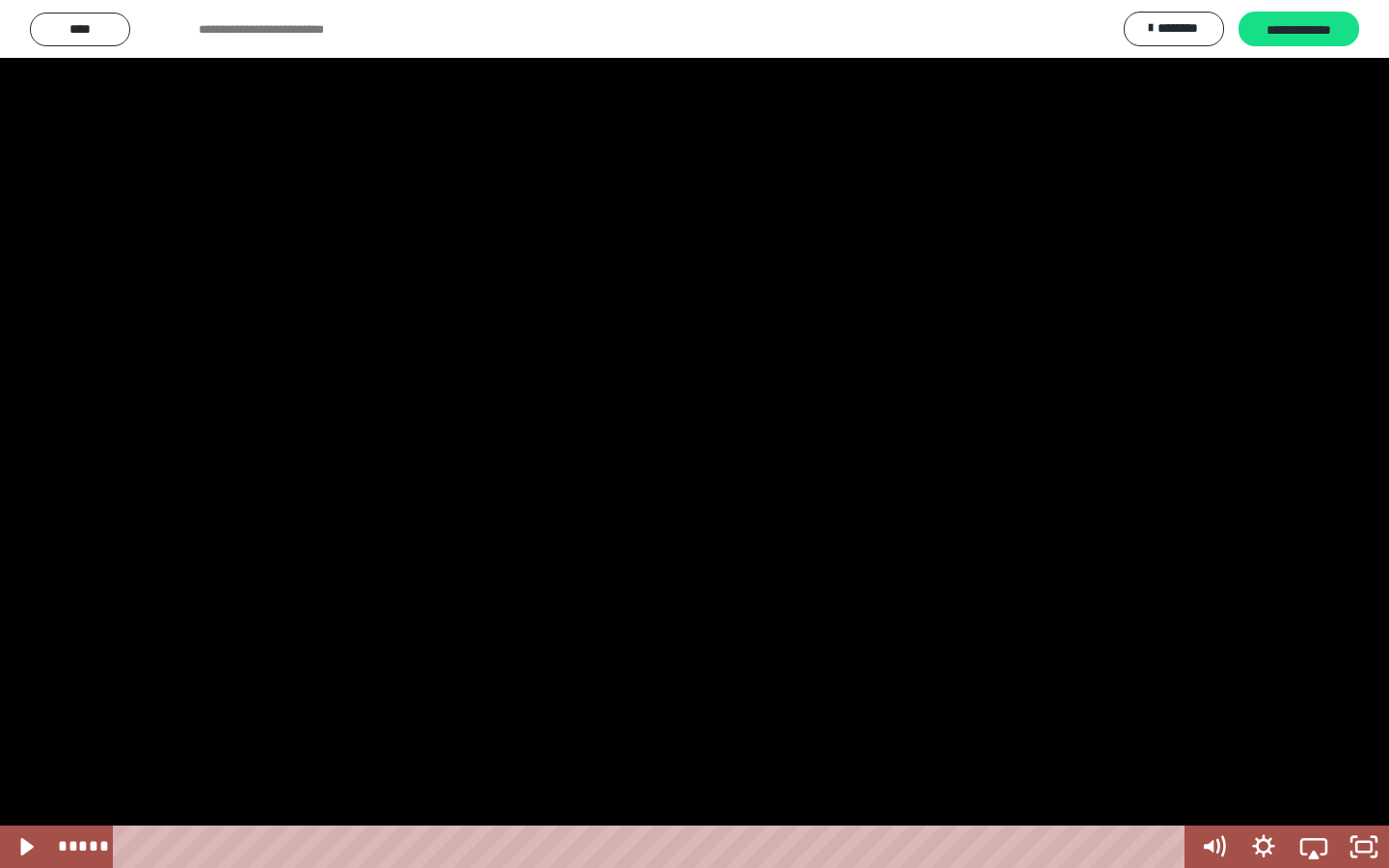 click at bounding box center (694, 434) 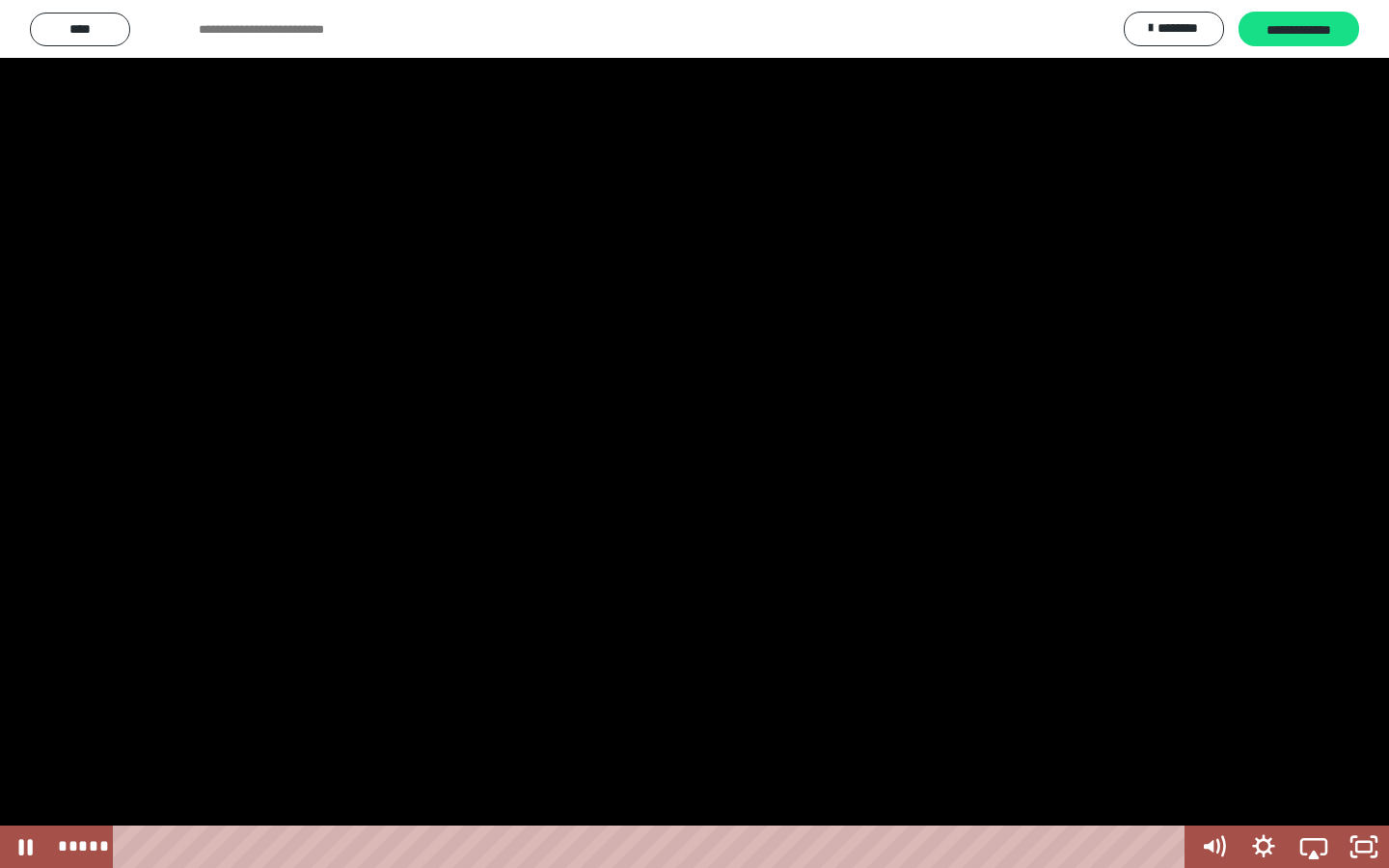 click at bounding box center (694, 434) 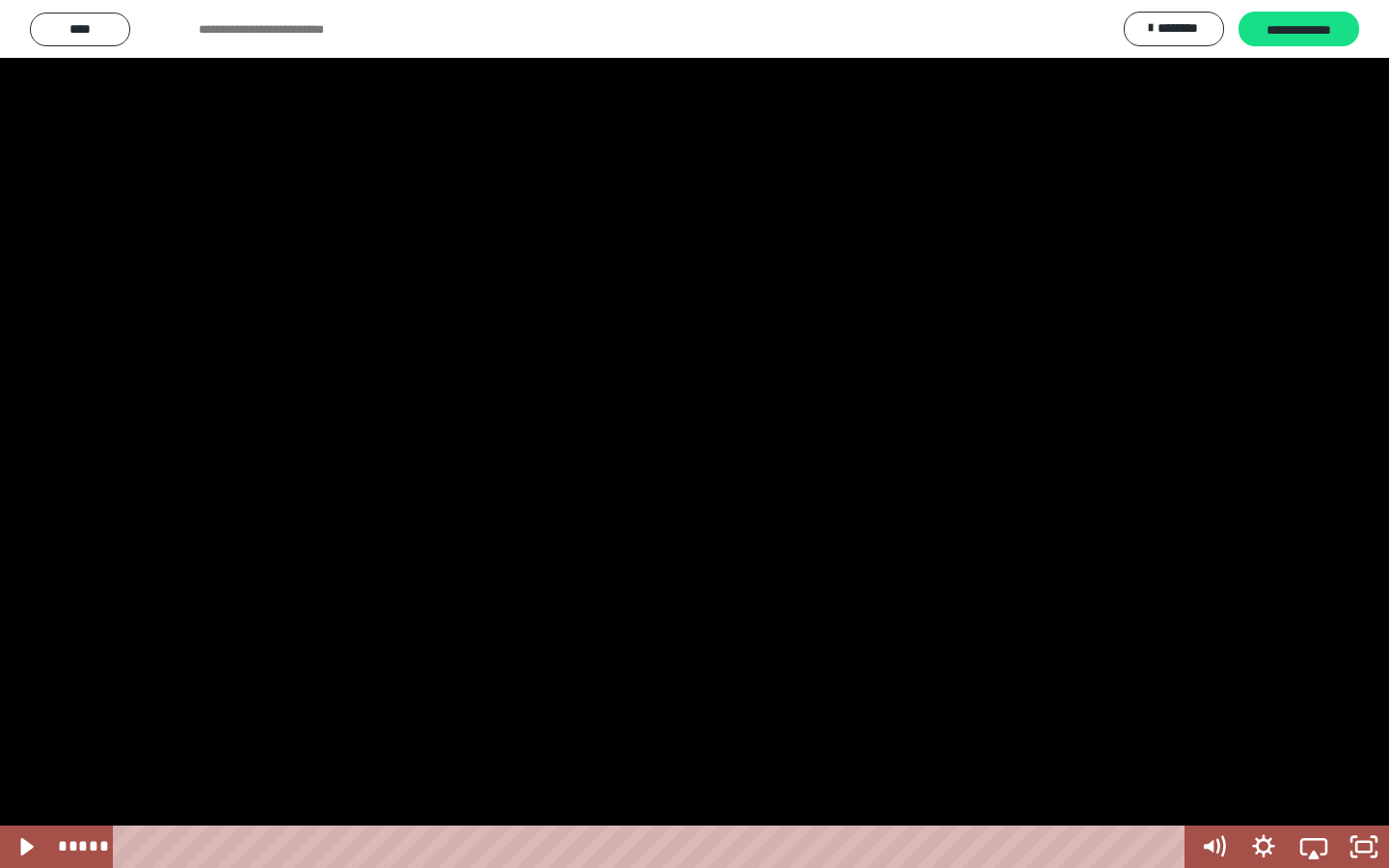 click at bounding box center [694, 434] 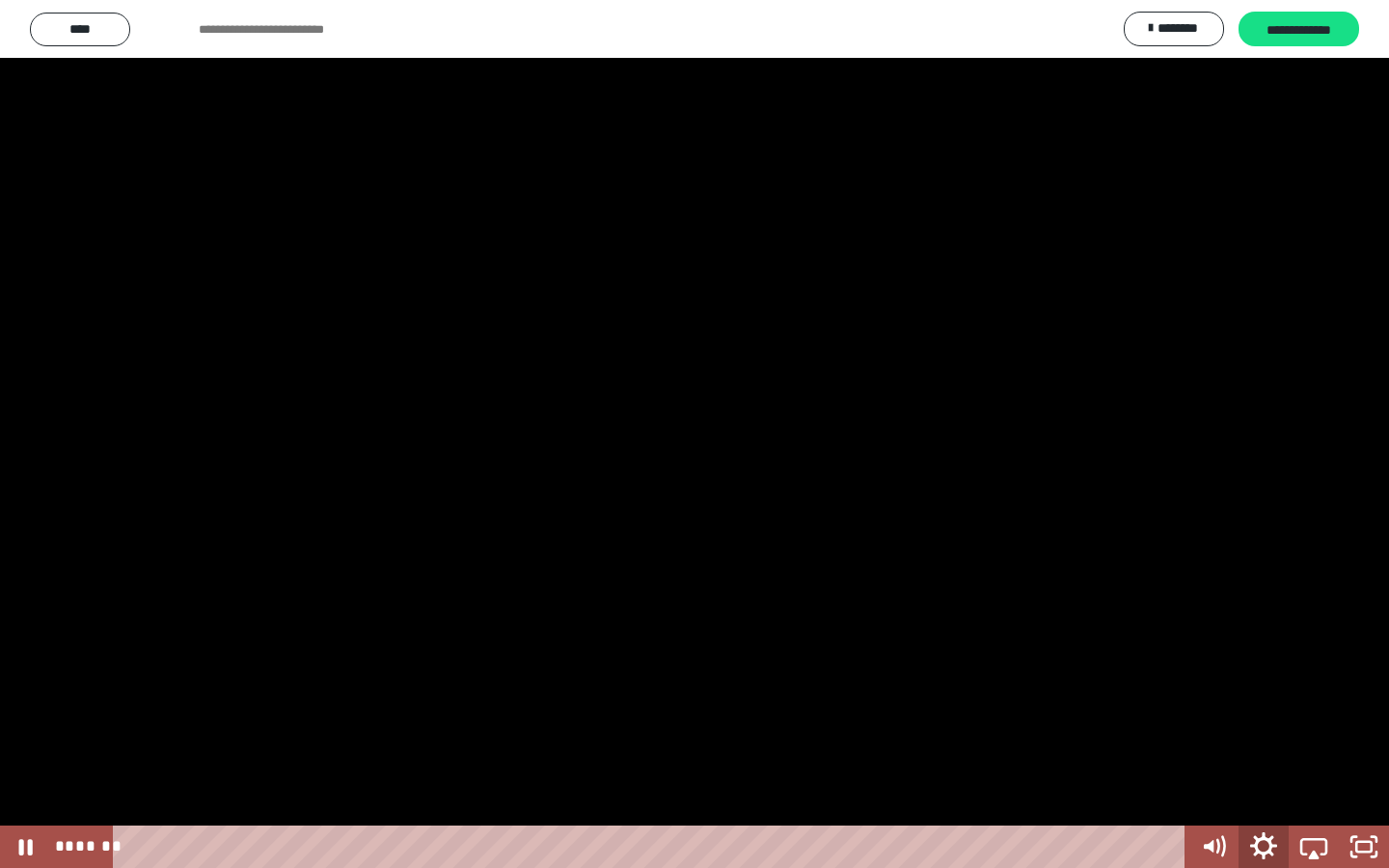 click 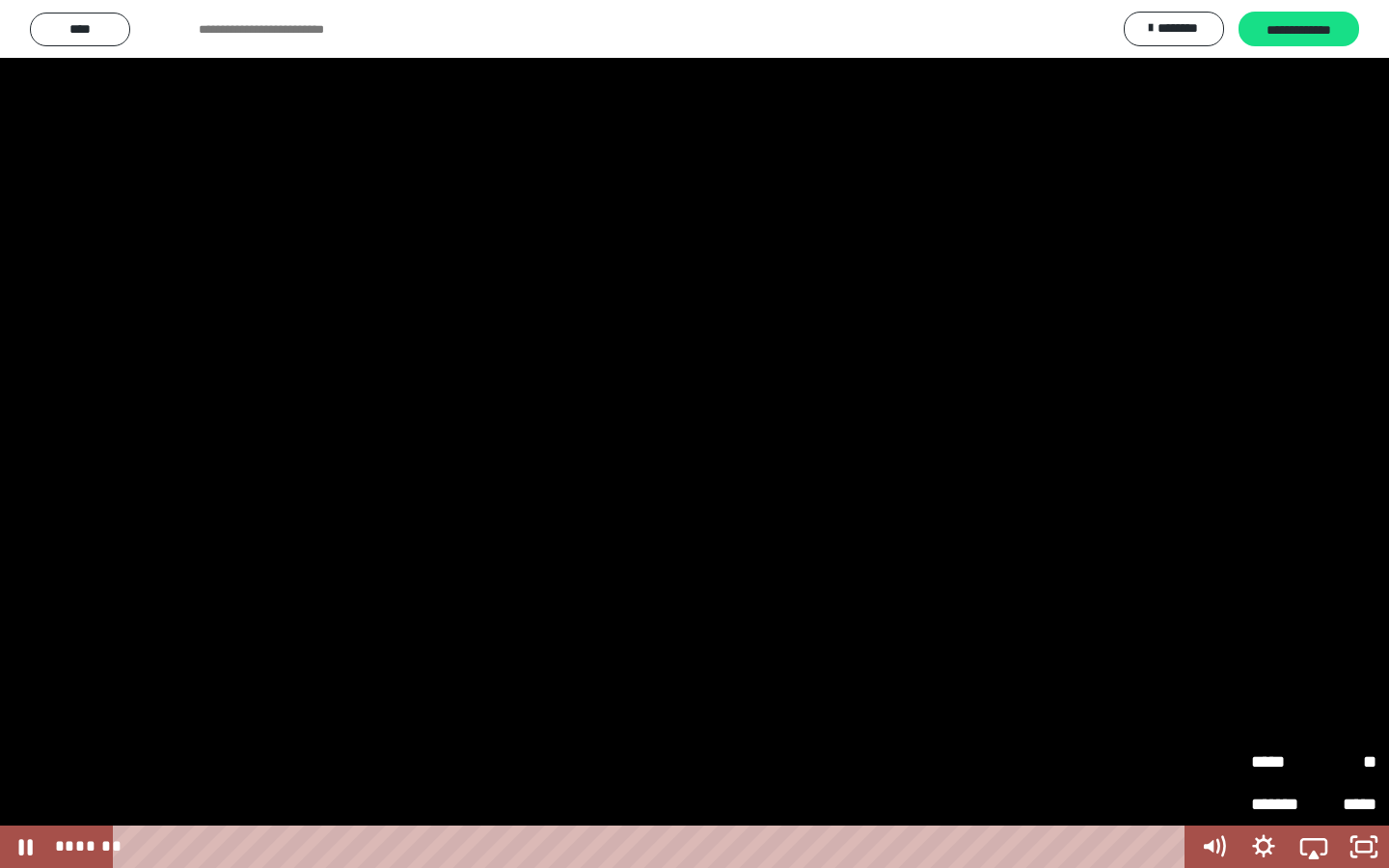 click on "*****" at bounding box center [1282, 762] 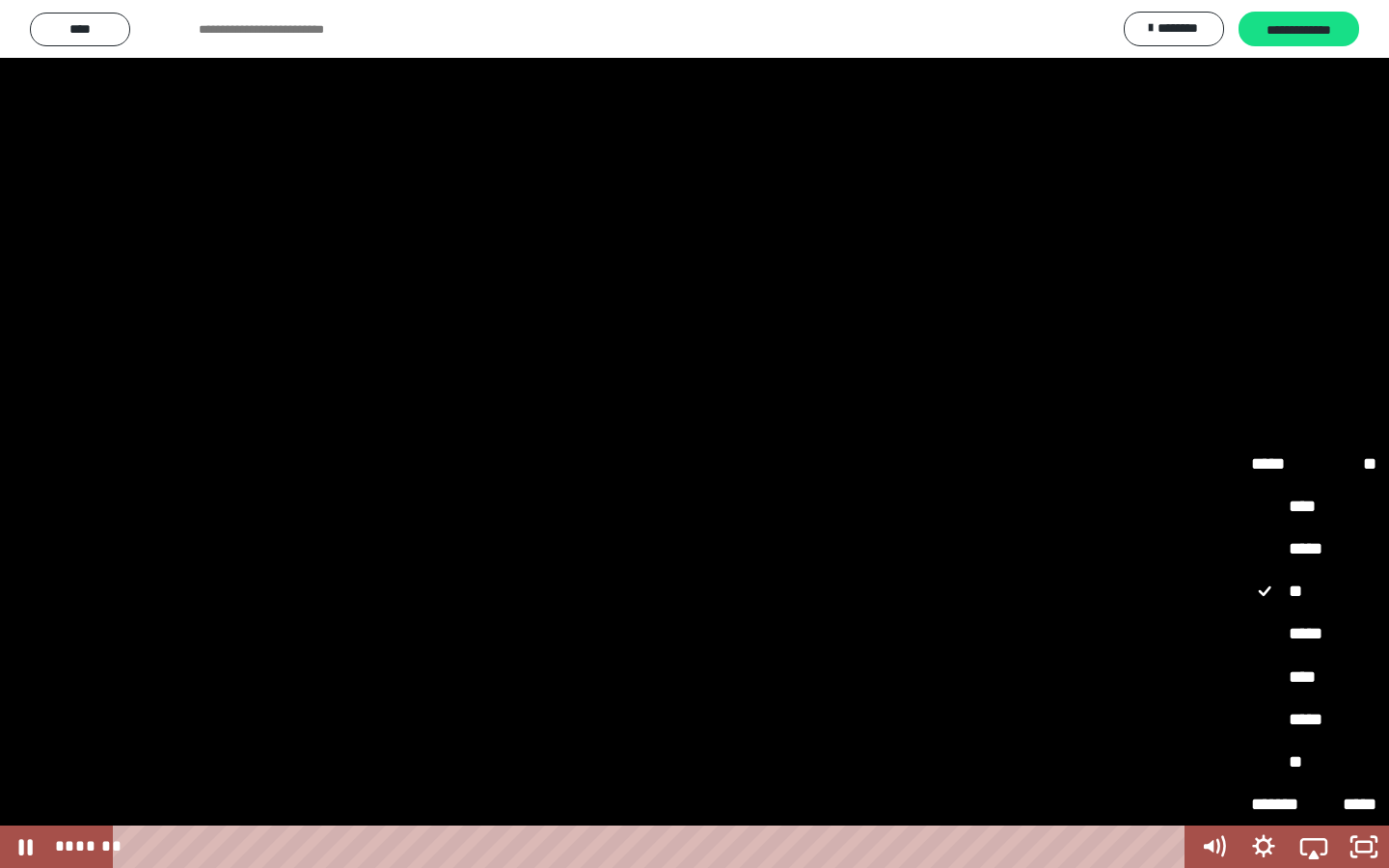 click on "*****" at bounding box center (1314, 635) 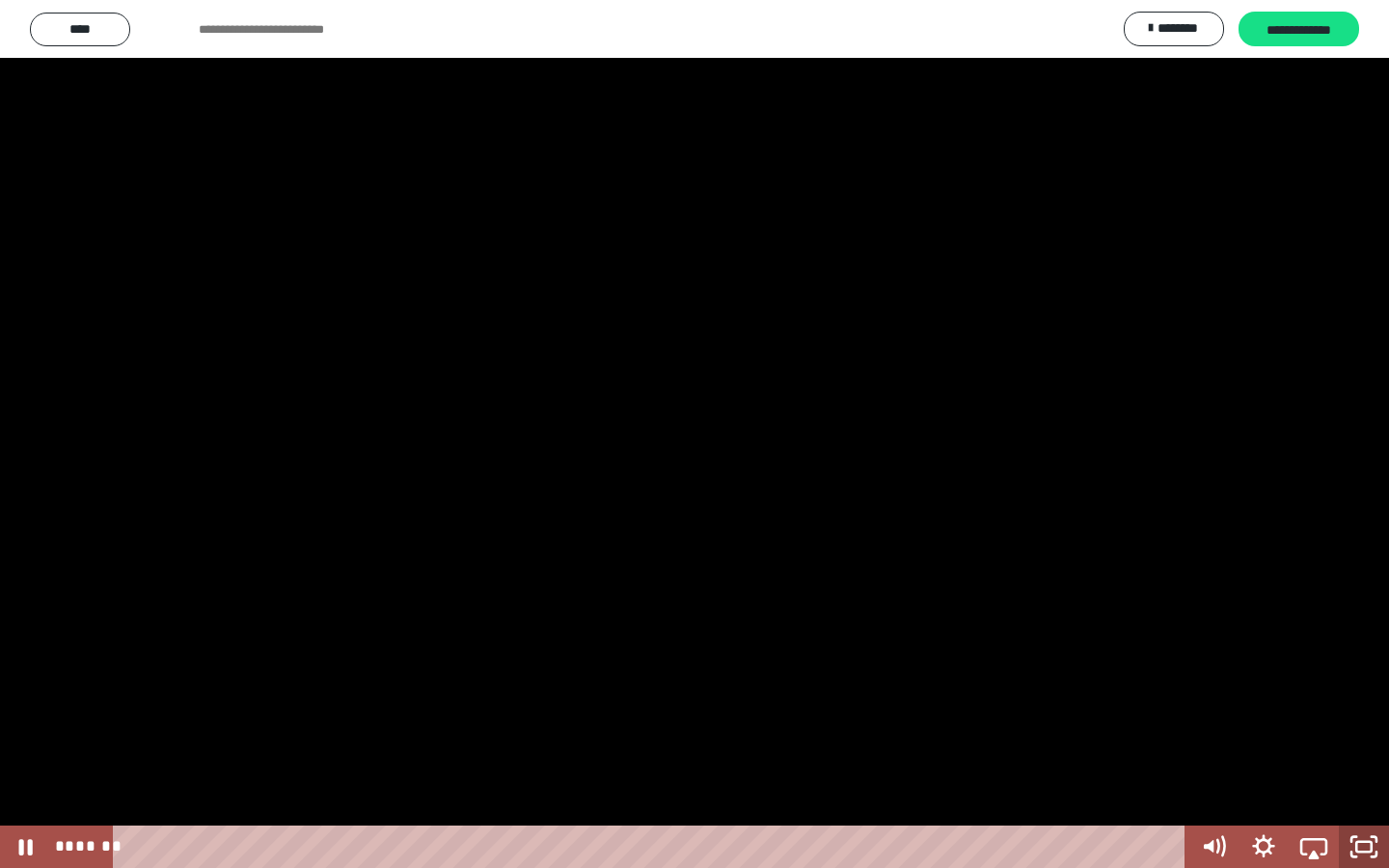 click 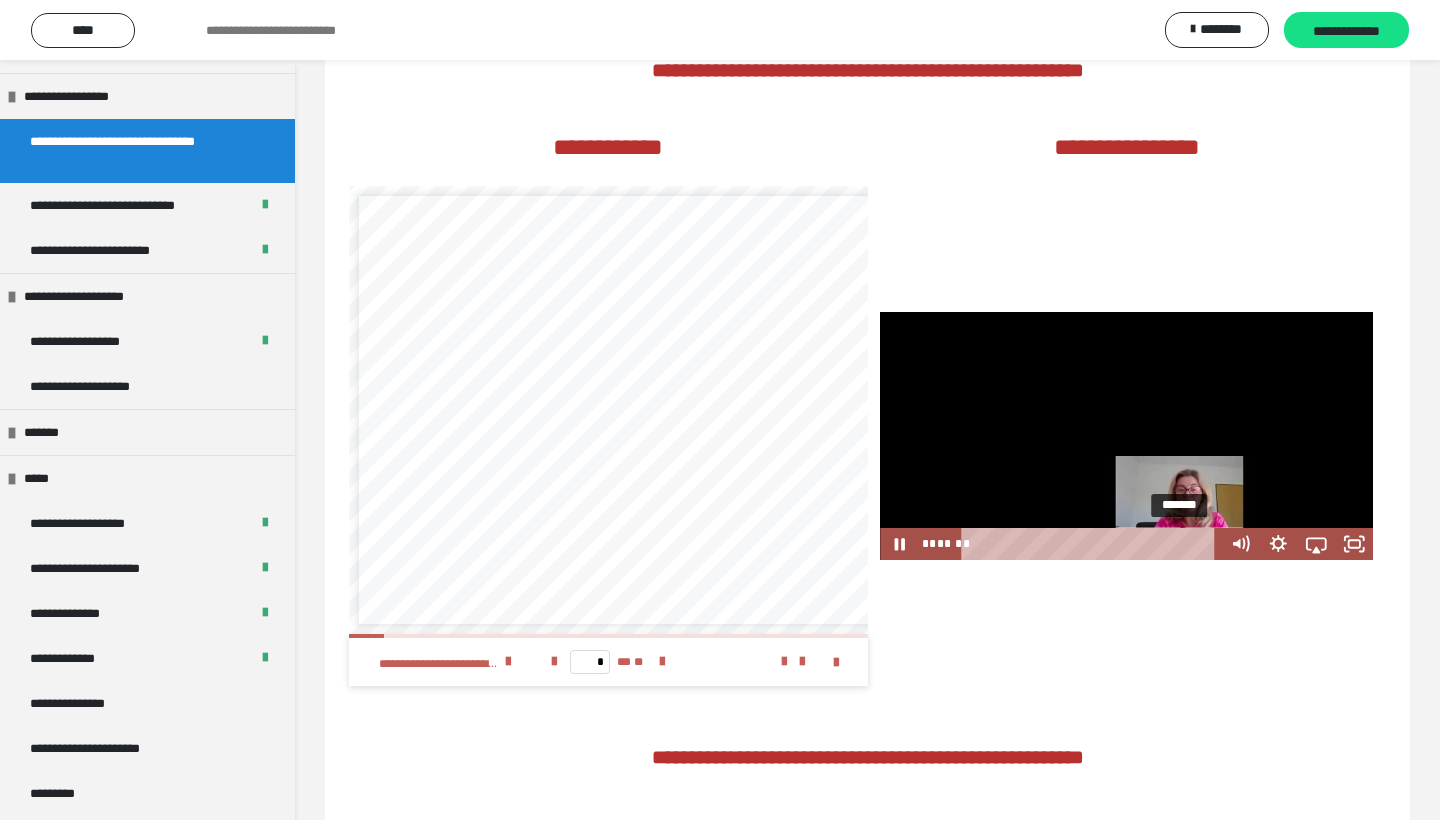 click on "*******" at bounding box center [1093, 544] 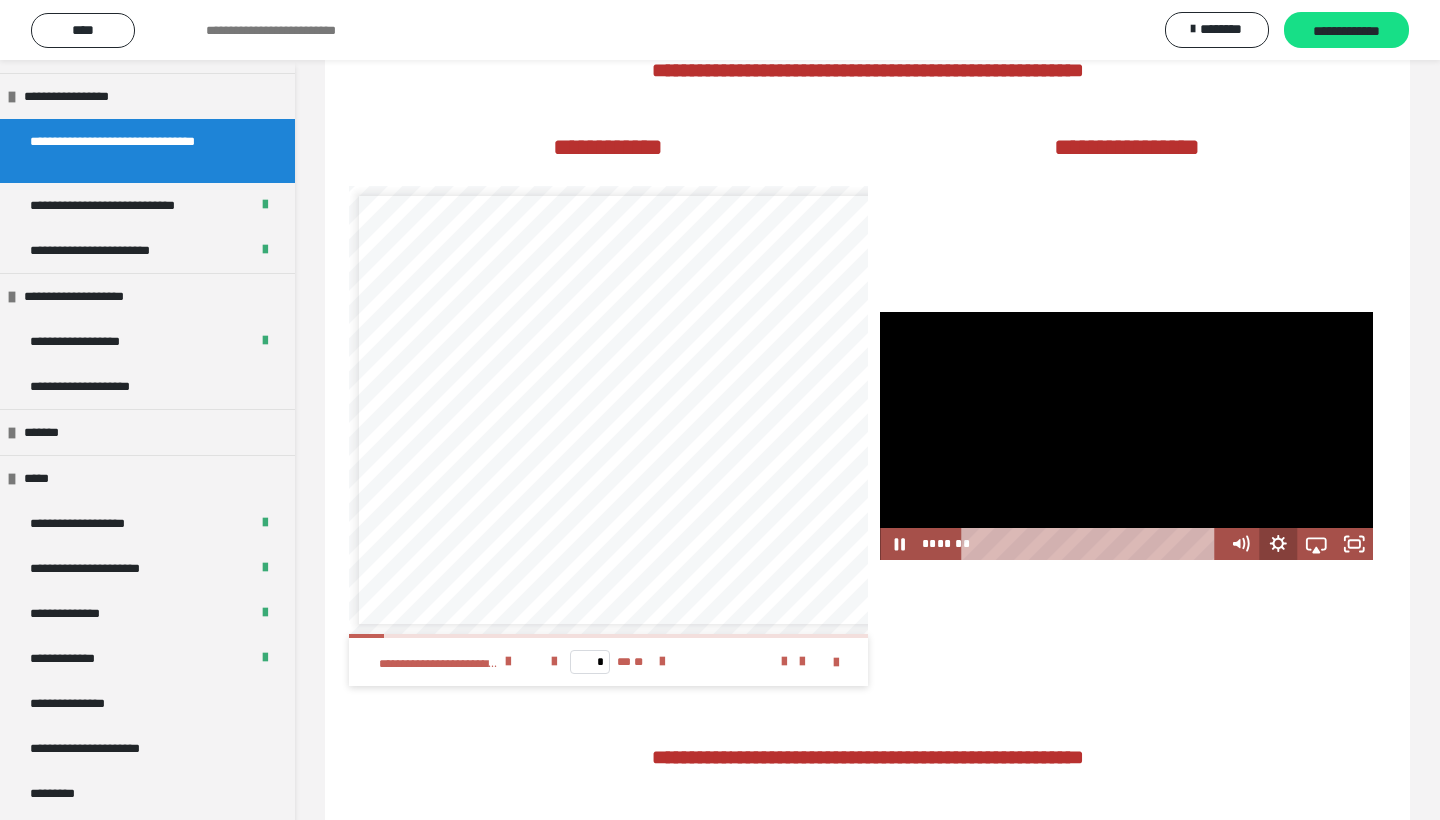 click 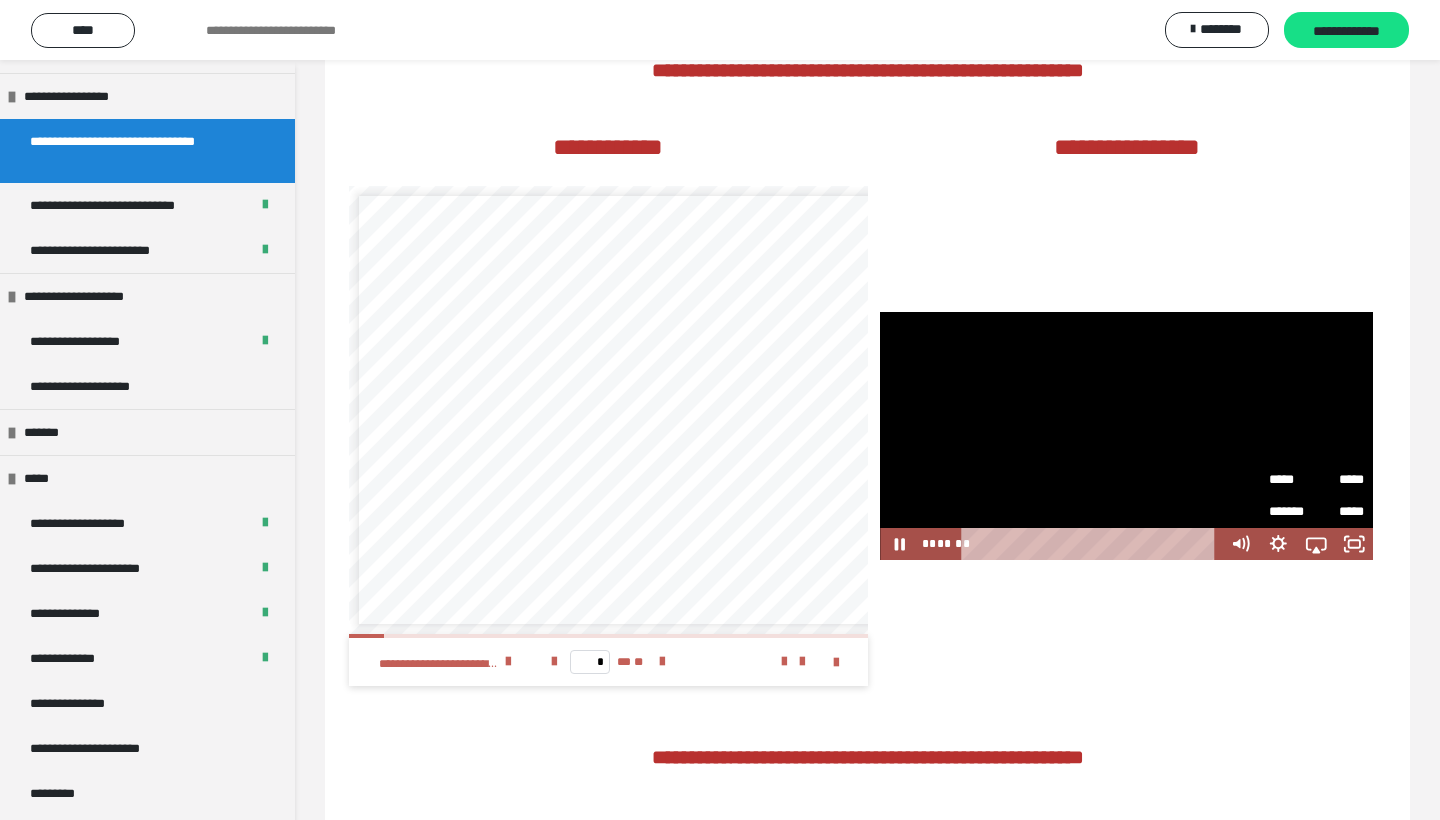 click on "*****" at bounding box center [1293, 480] 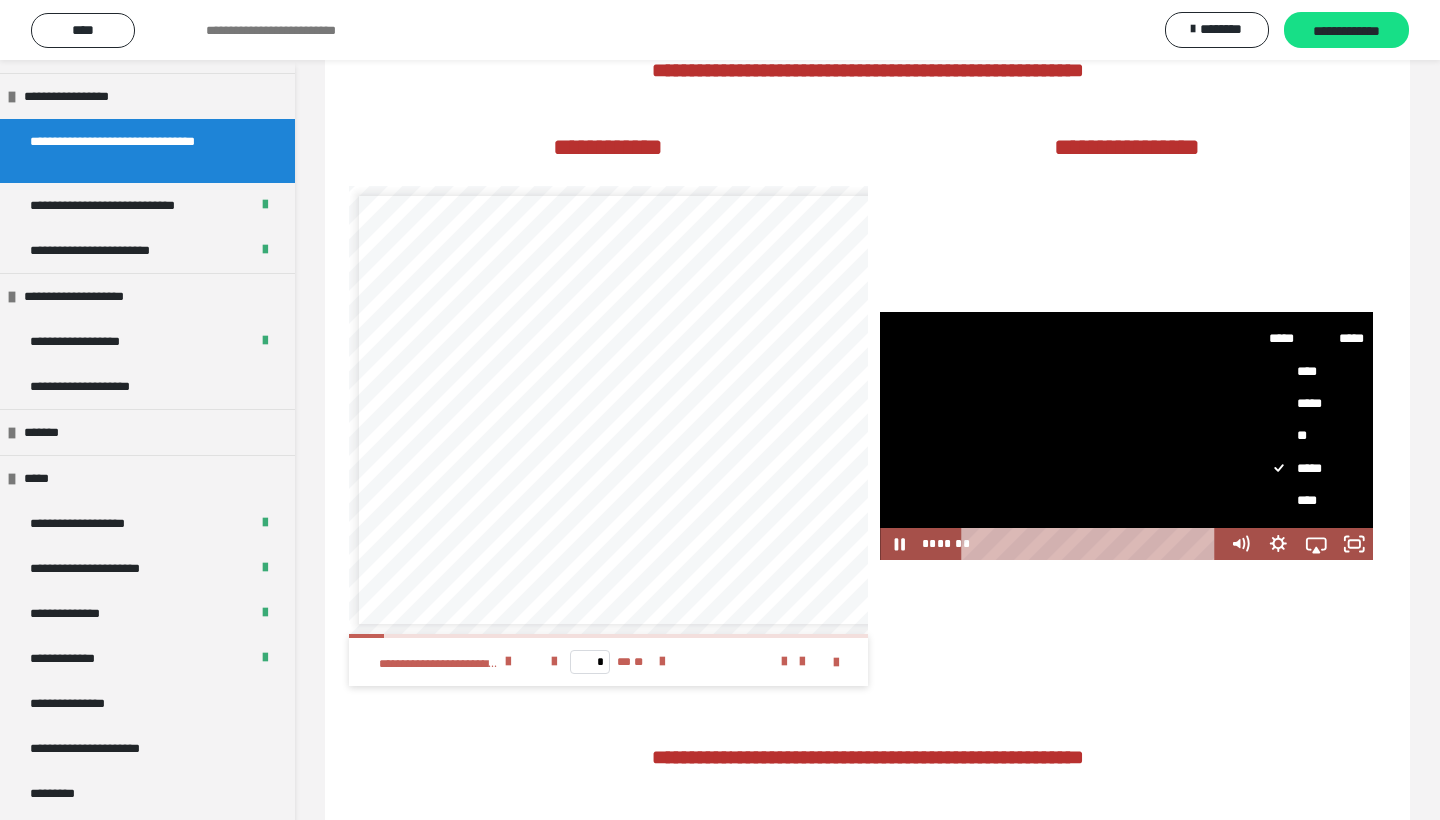 click on "**" at bounding box center (1316, 436) 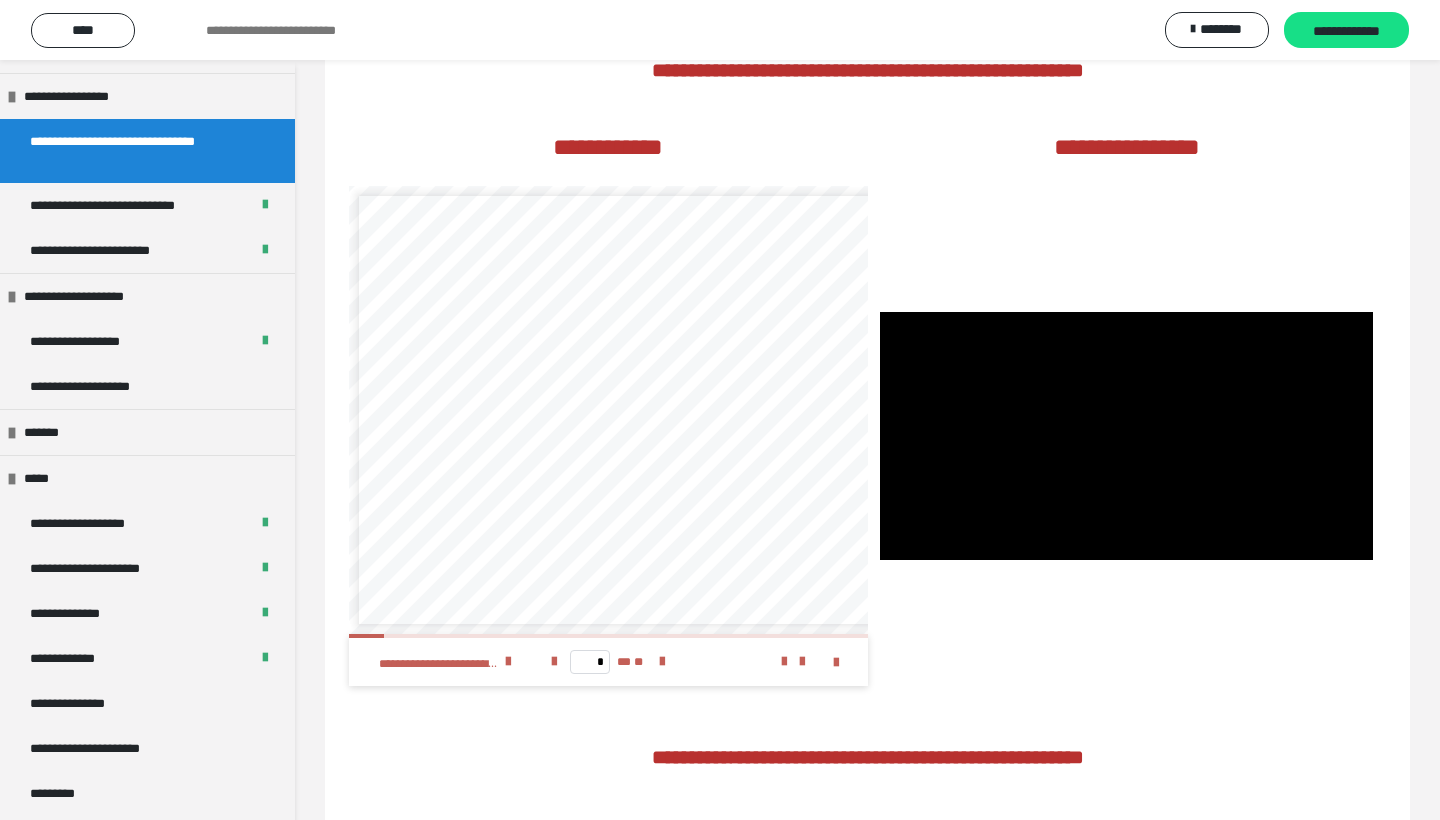 click at bounding box center (1126, 436) 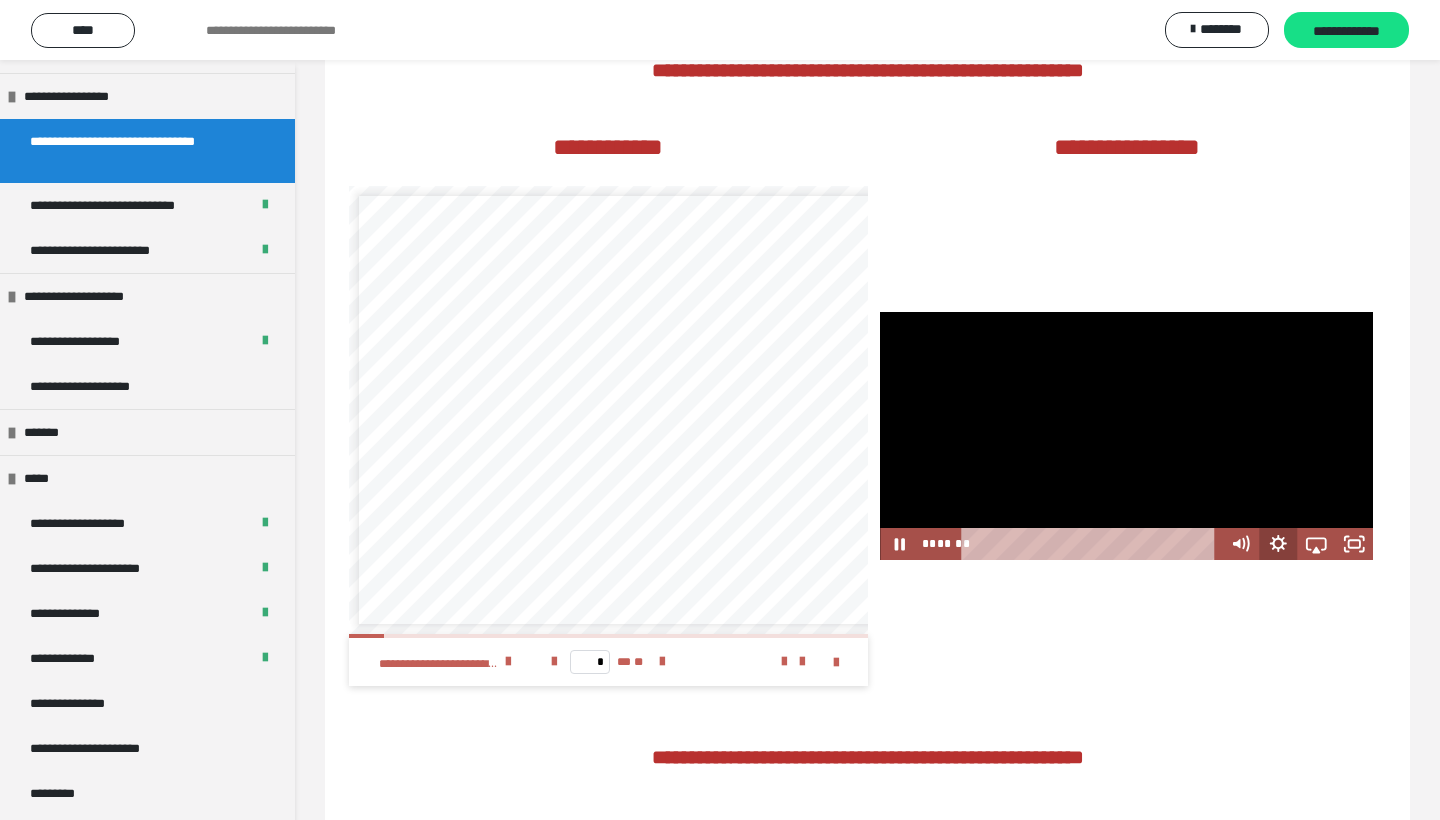 click 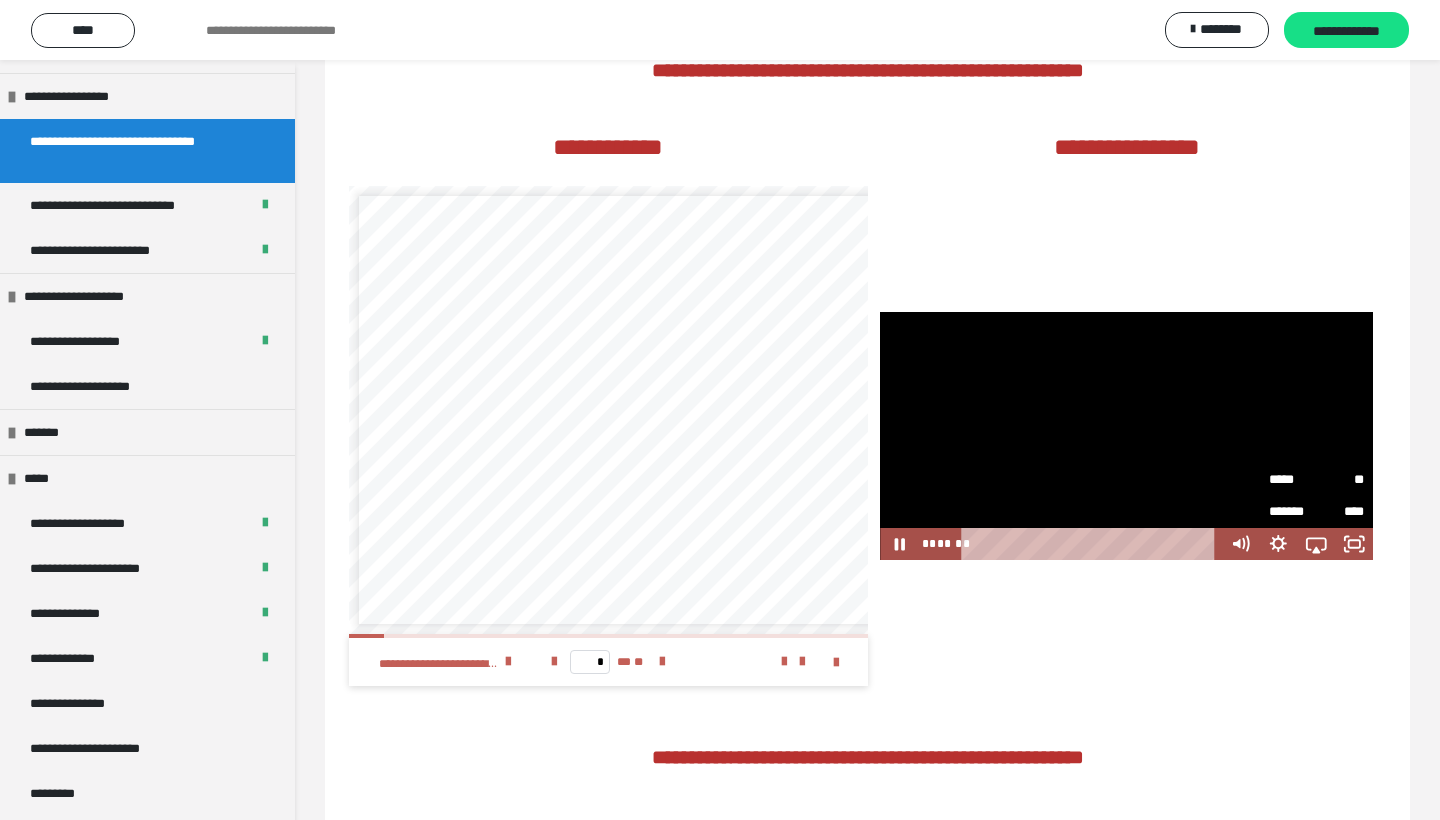 click on "*****" at bounding box center [1293, 480] 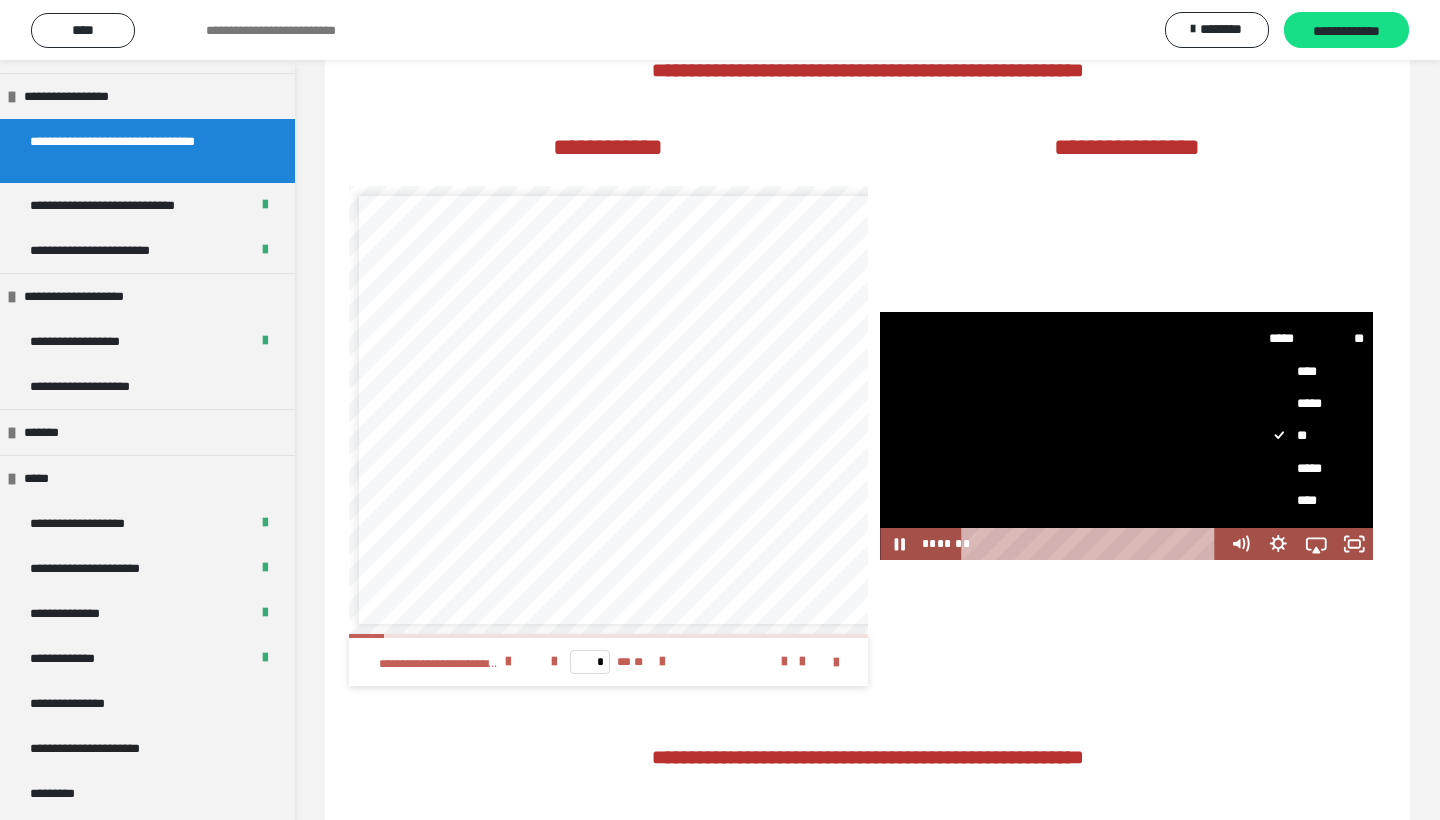 click on "*****" at bounding box center [1316, 469] 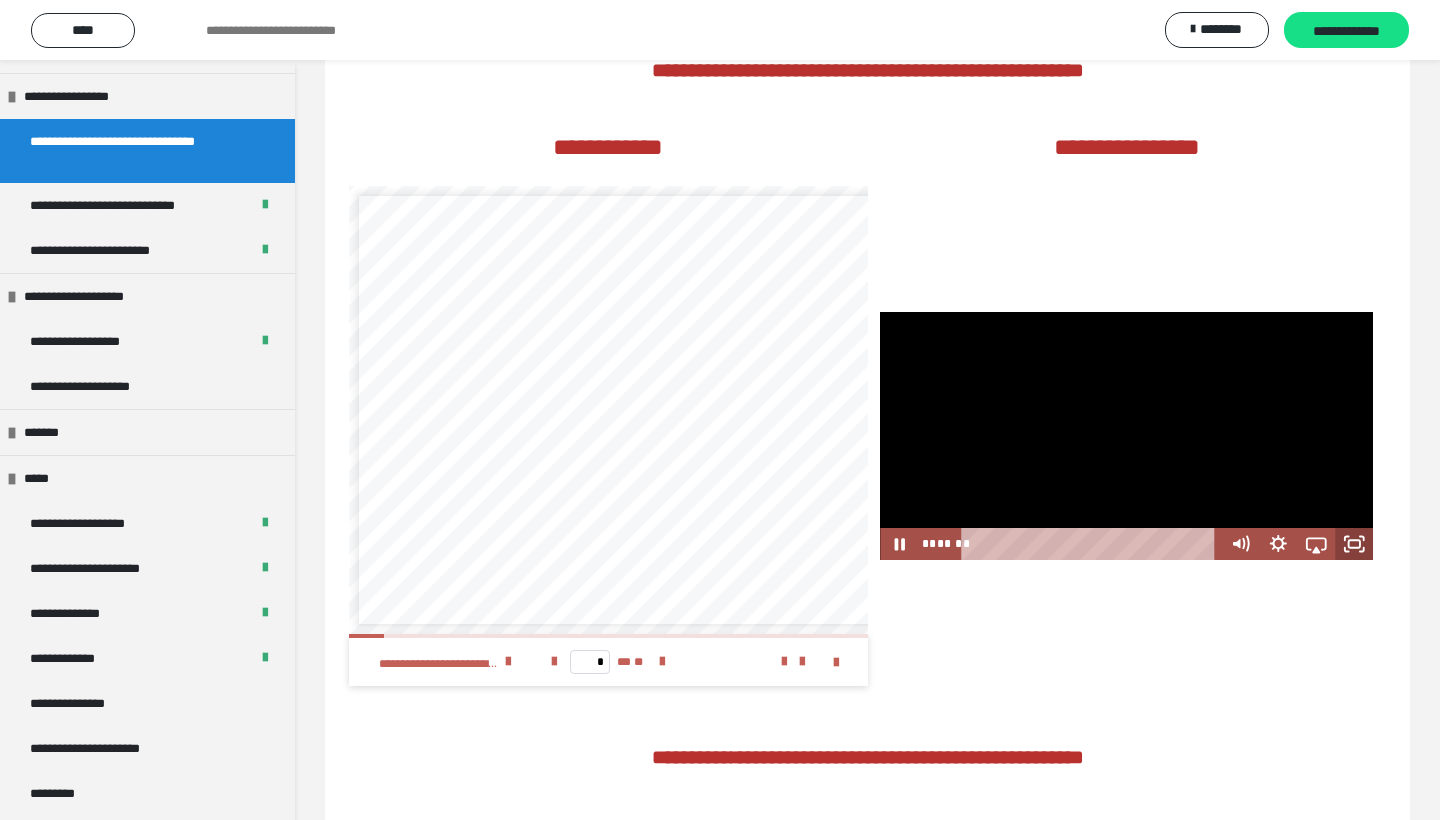 click 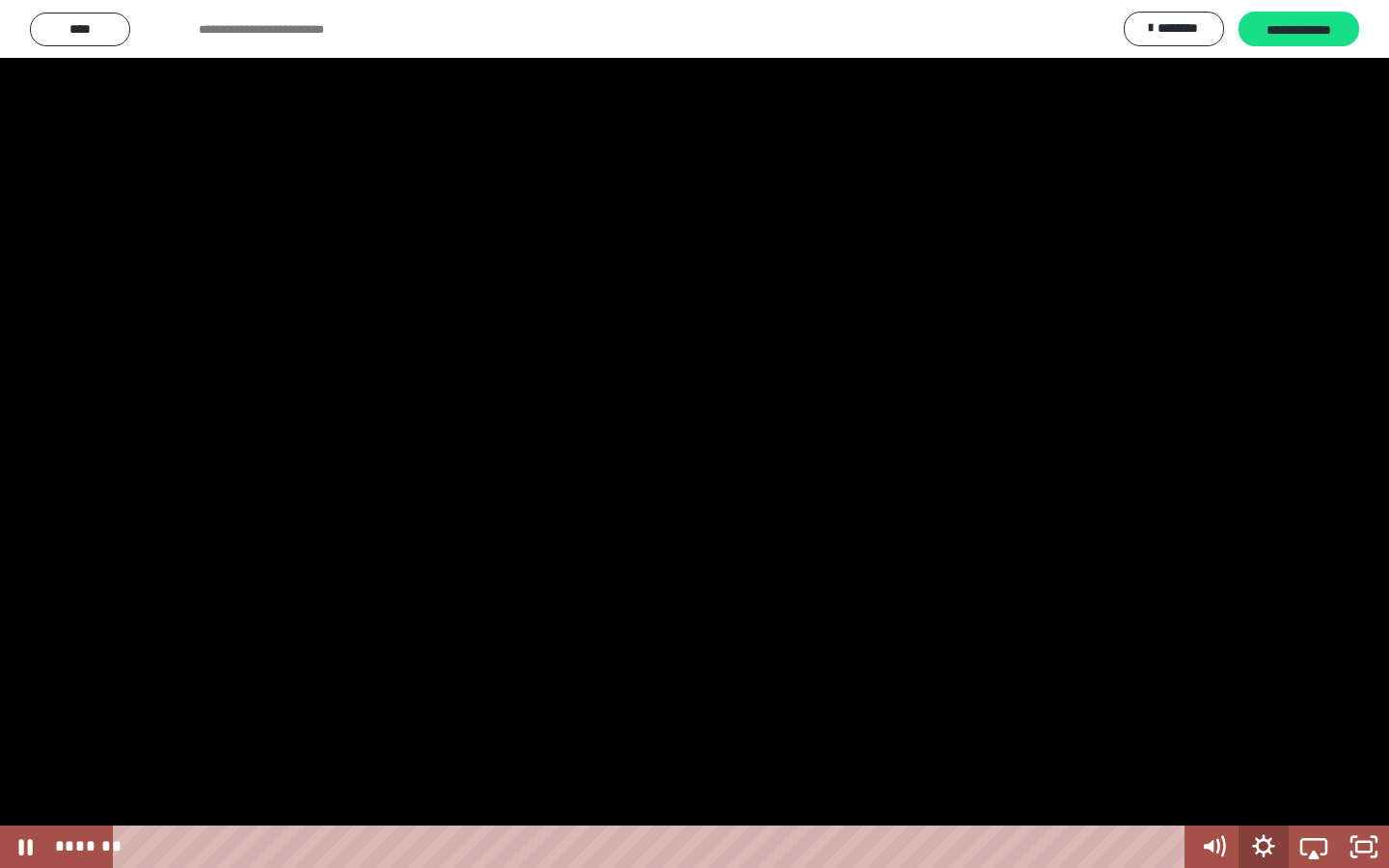 click 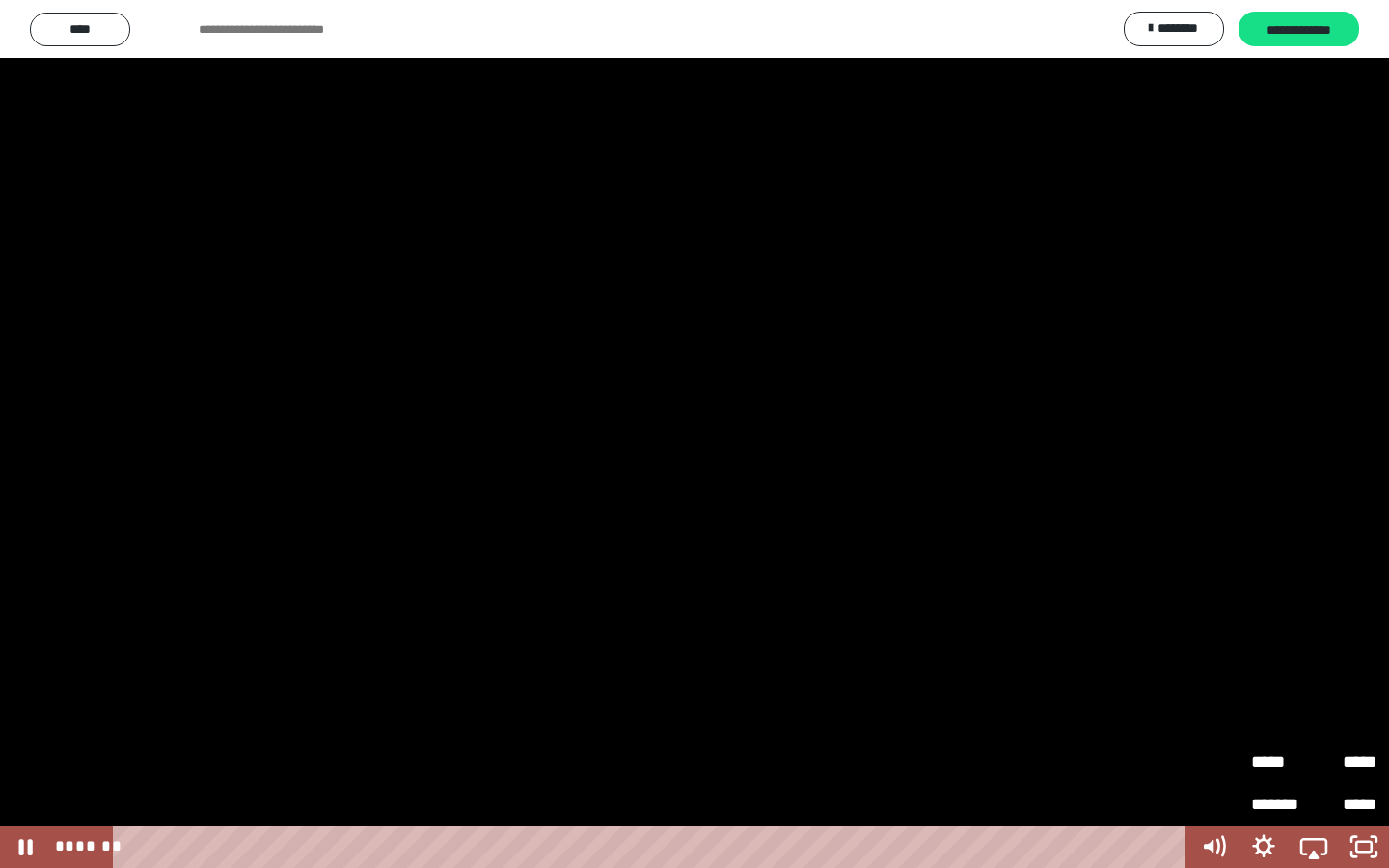 click on "*****" at bounding box center [1282, 762] 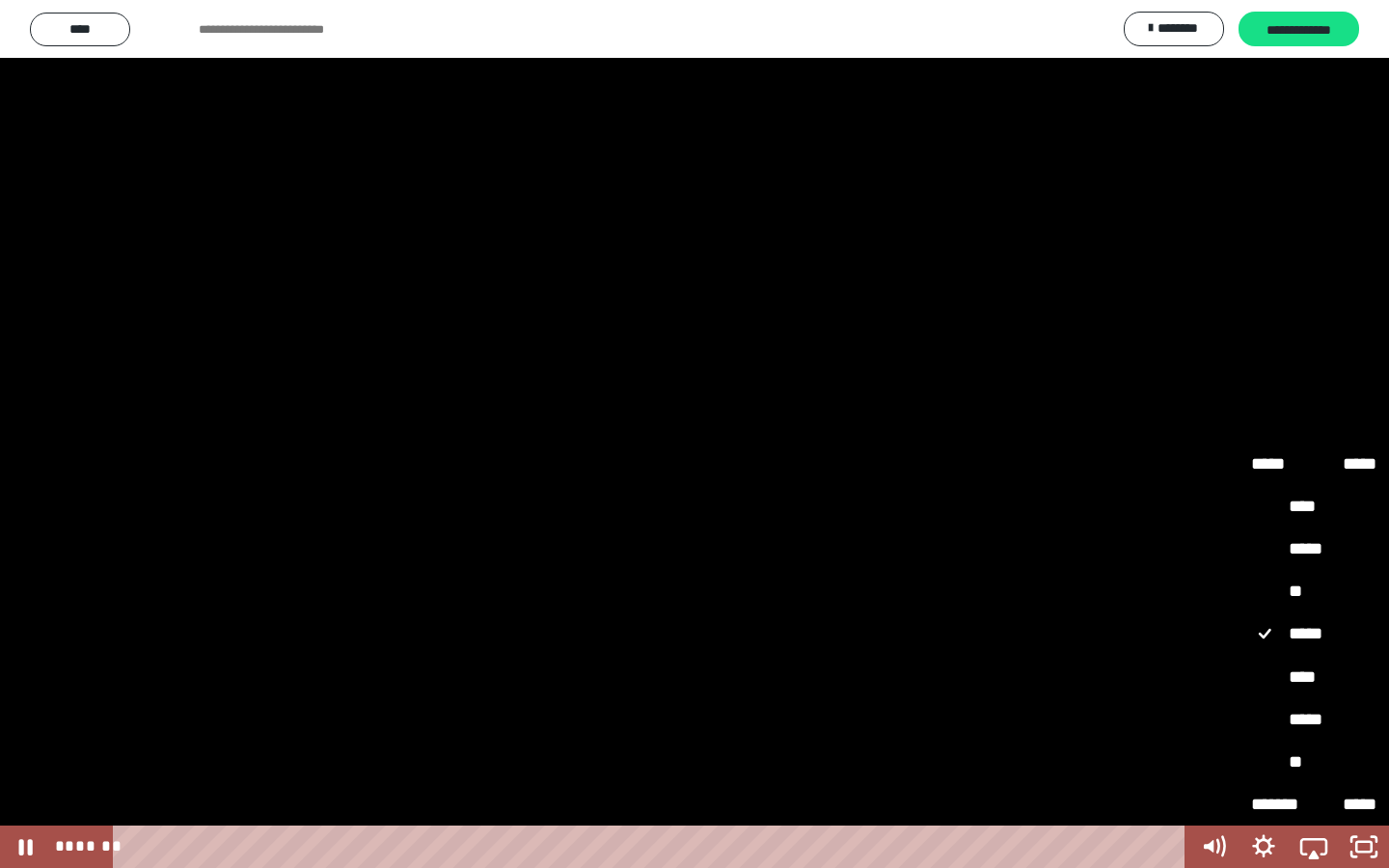 click on "****" at bounding box center [1314, 678] 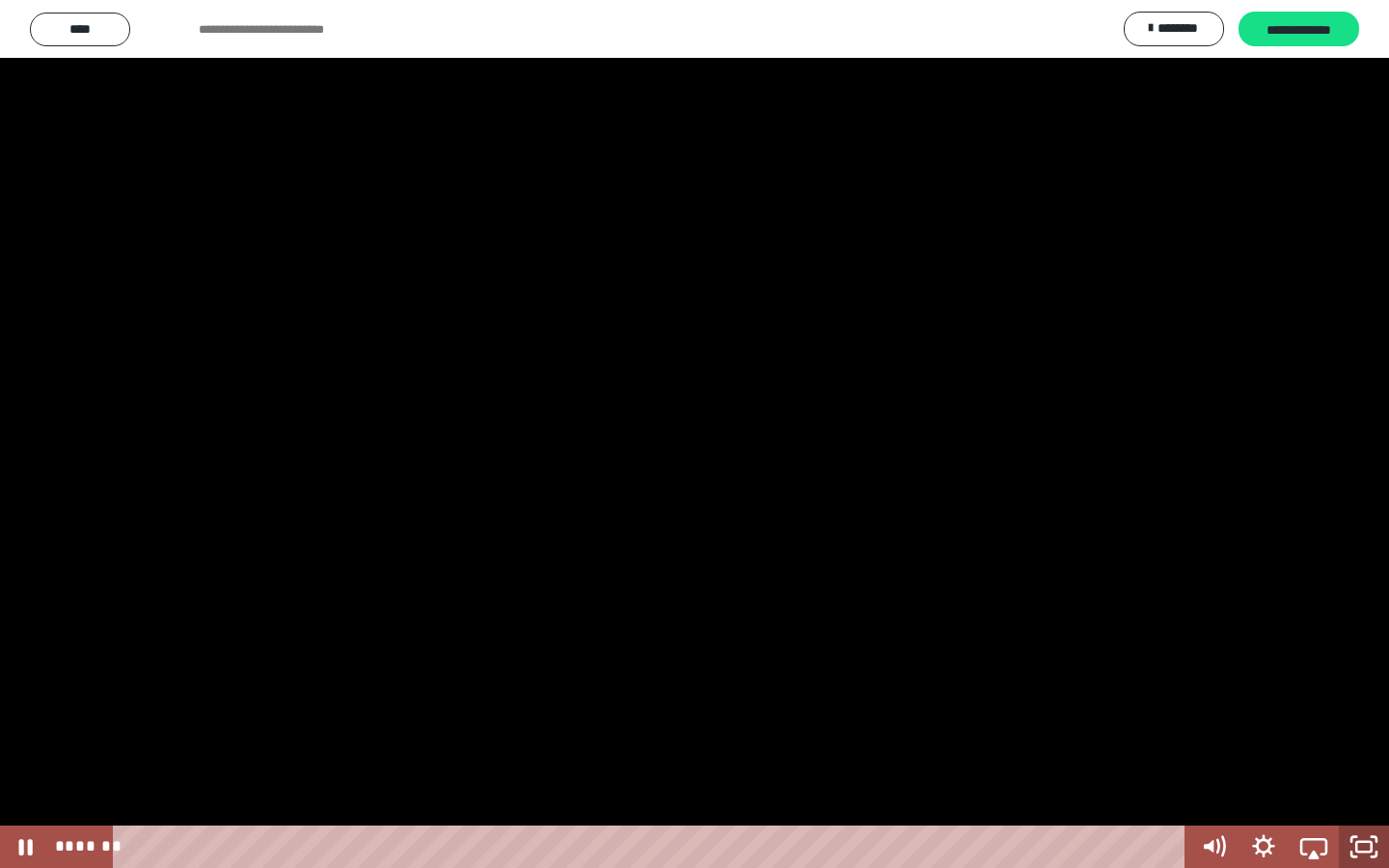 click 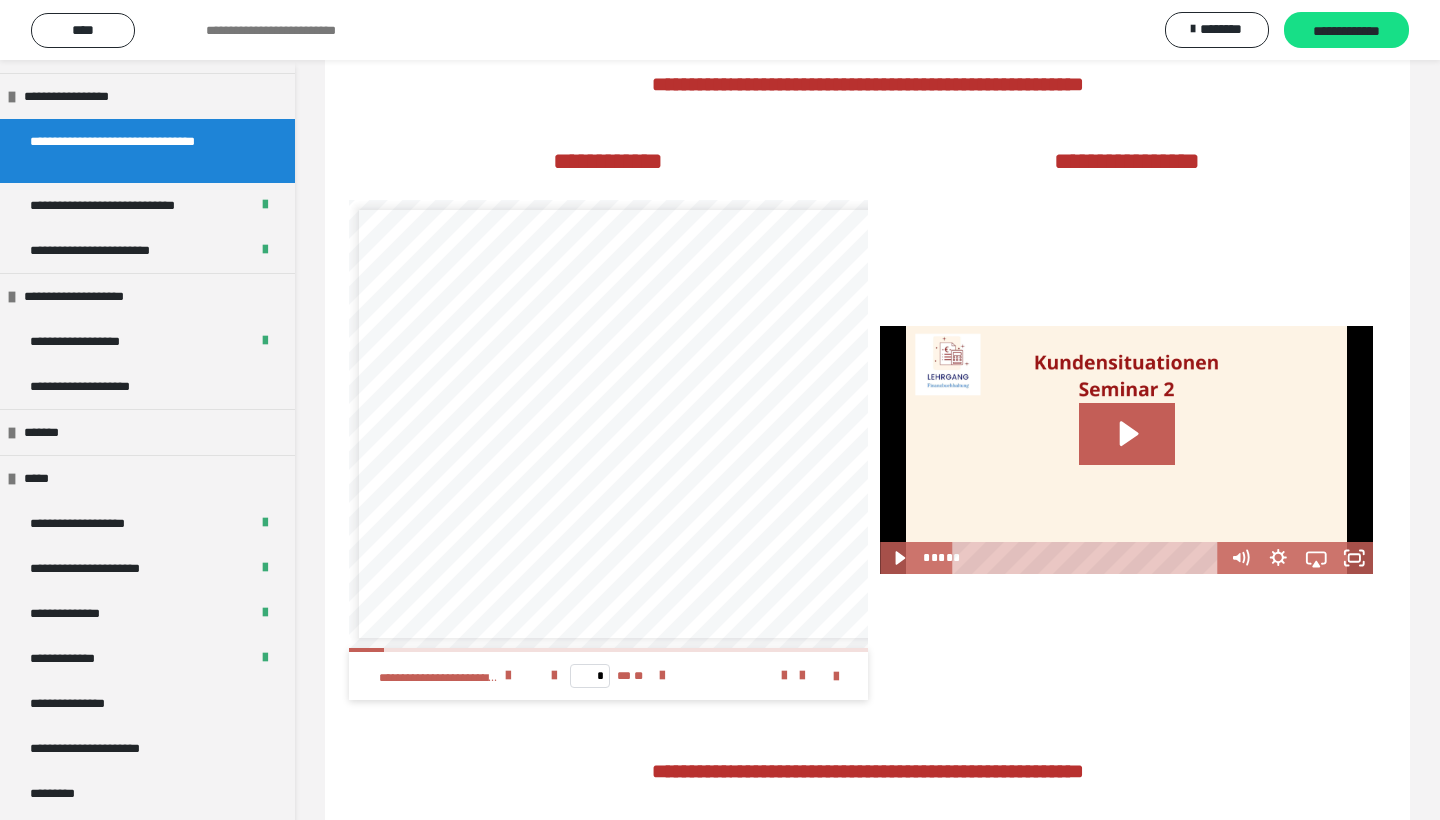 scroll, scrollTop: 1234, scrollLeft: 0, axis: vertical 